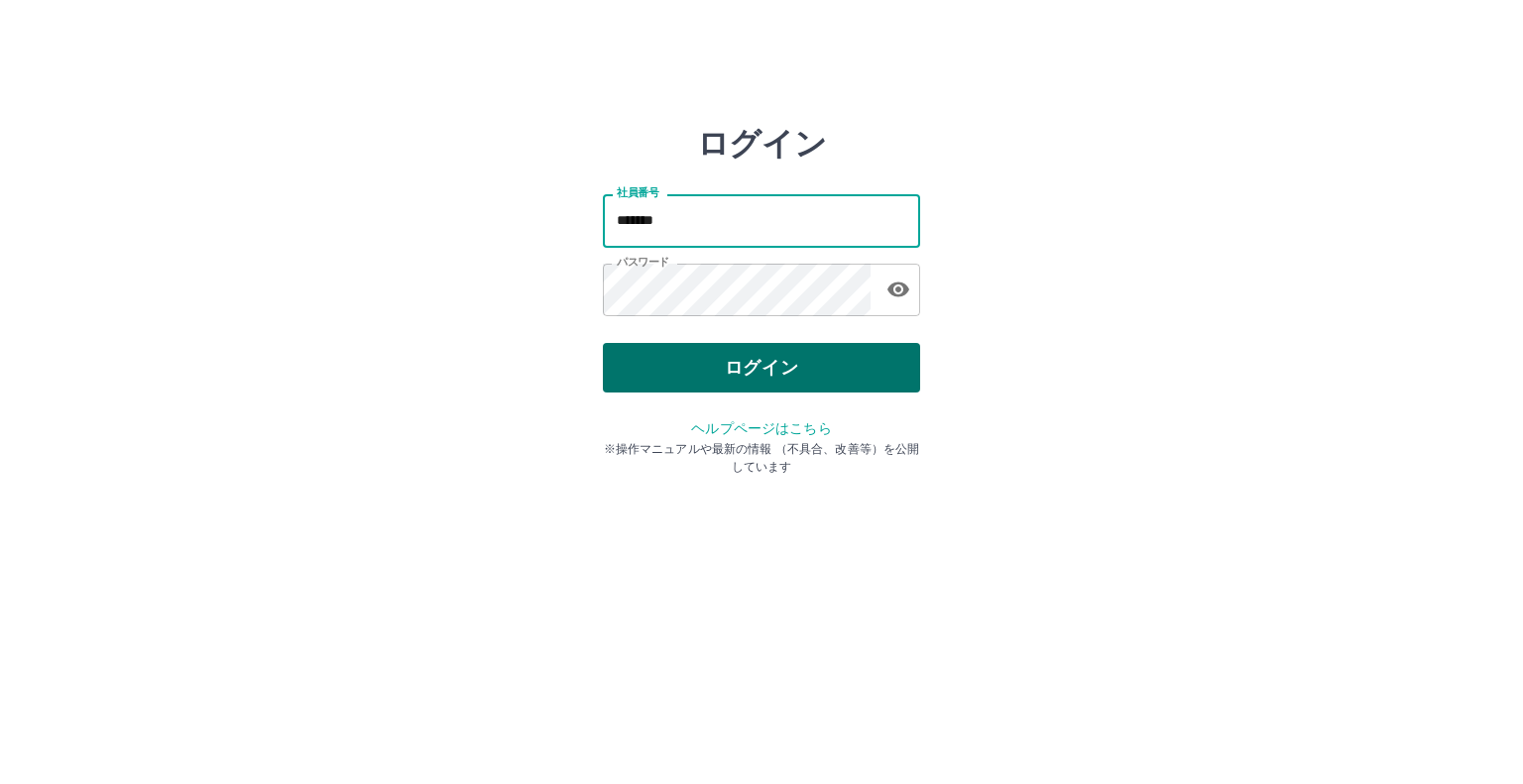 scroll, scrollTop: 0, scrollLeft: 0, axis: both 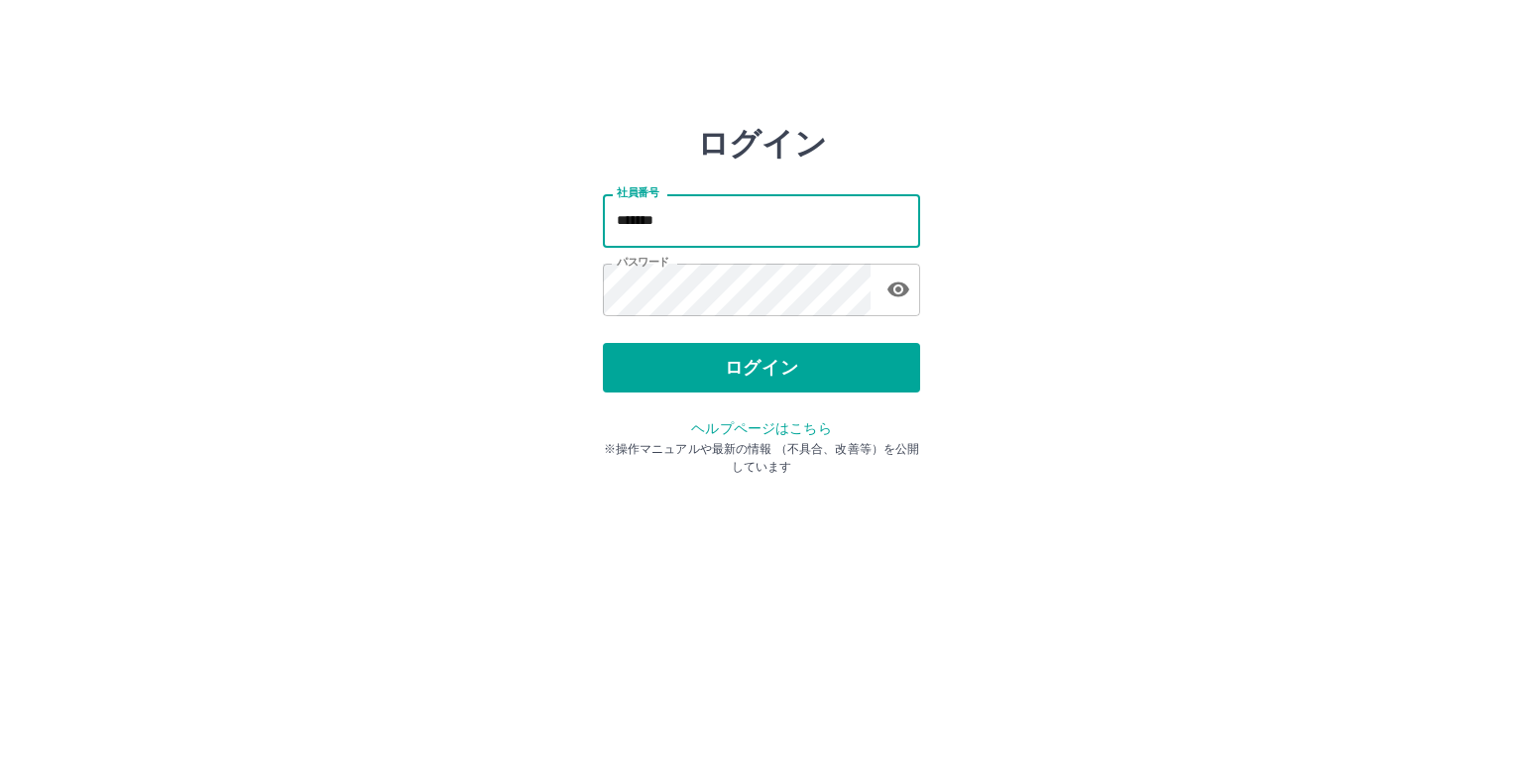 click on "*******" at bounding box center (762, 220) 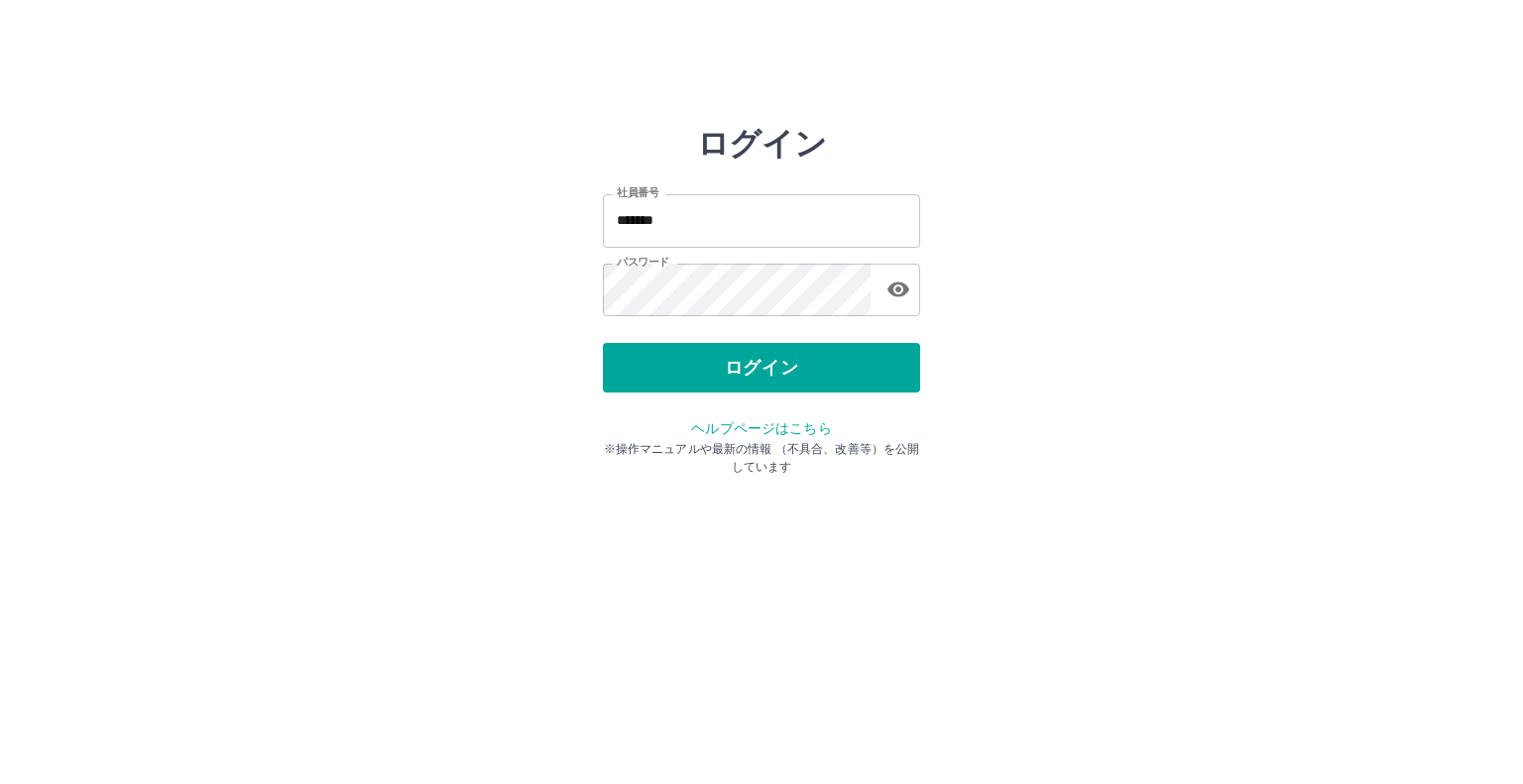 click on "社員番号 ******* 社員番号 パスワード パスワード" at bounding box center (762, 252) 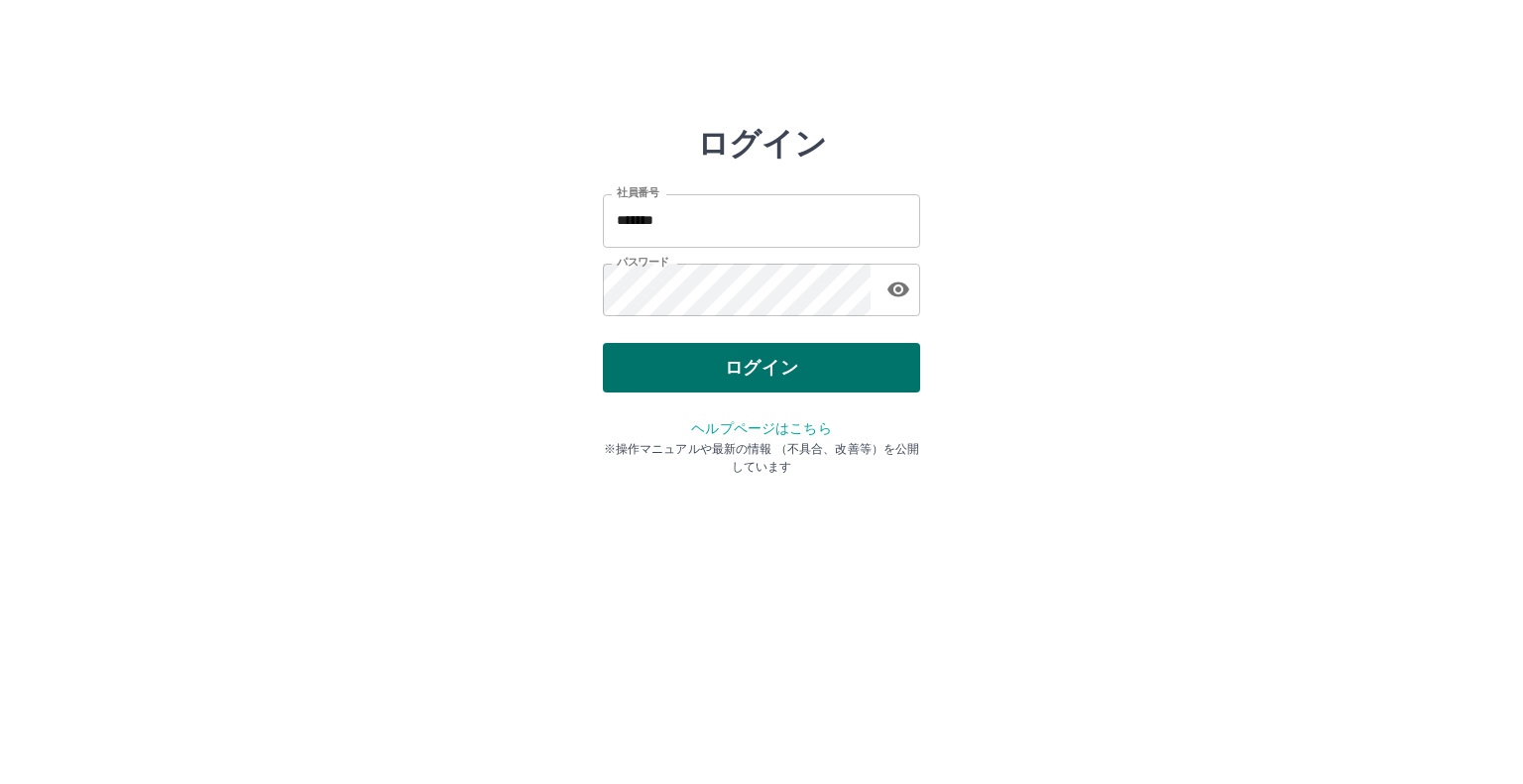click on "ログイン" at bounding box center (762, 368) 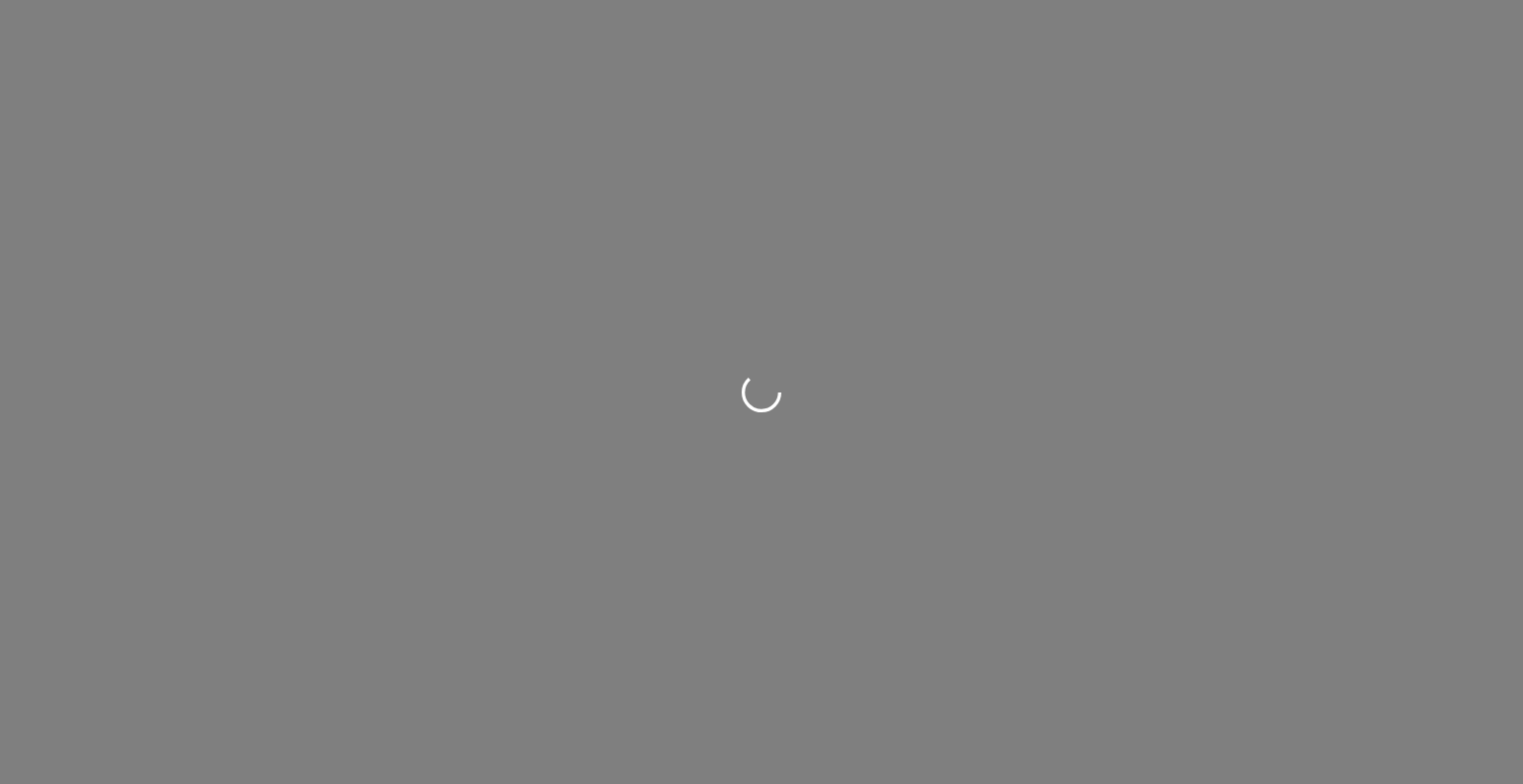scroll, scrollTop: 0, scrollLeft: 0, axis: both 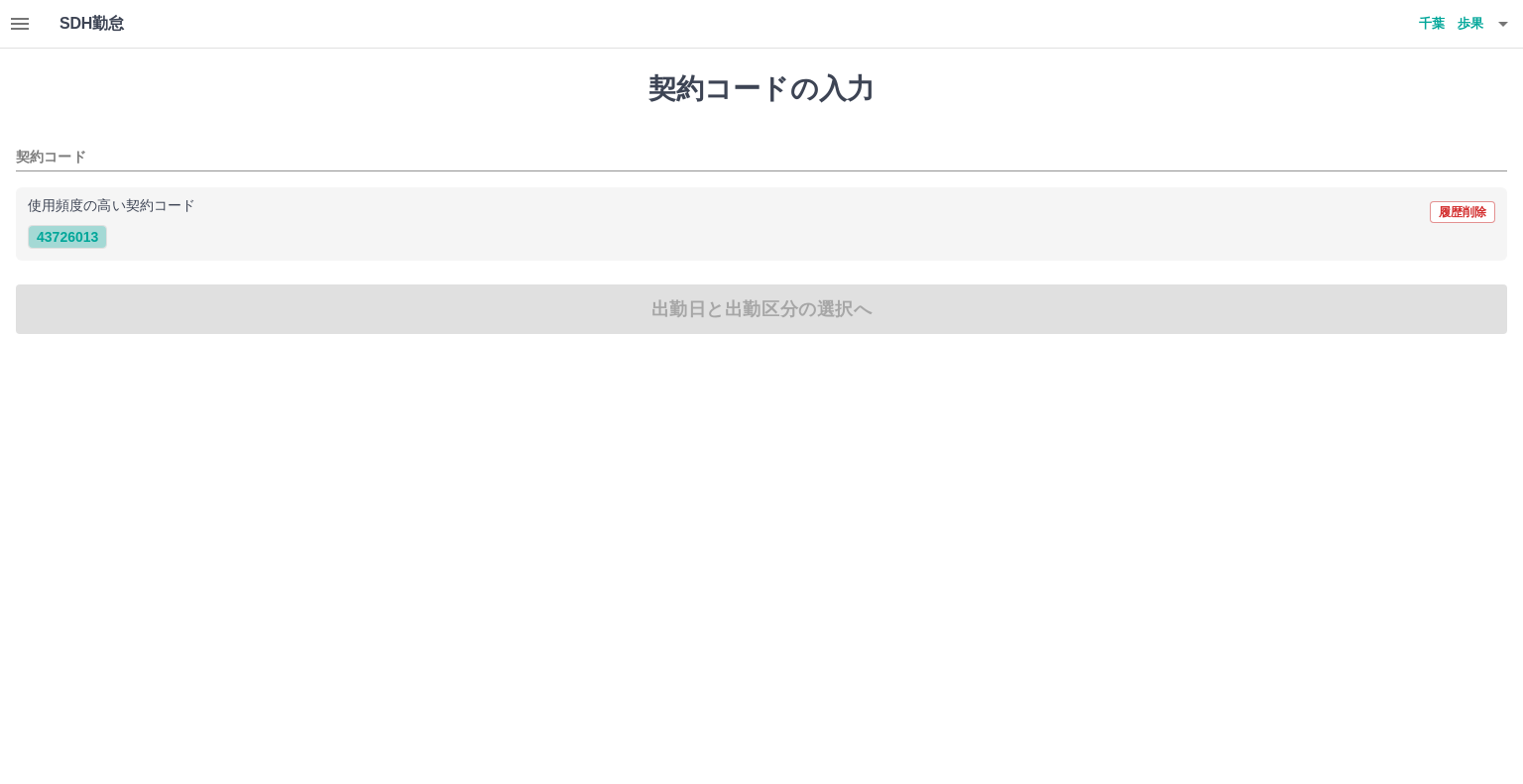 click on "43726013" at bounding box center [67, 237] 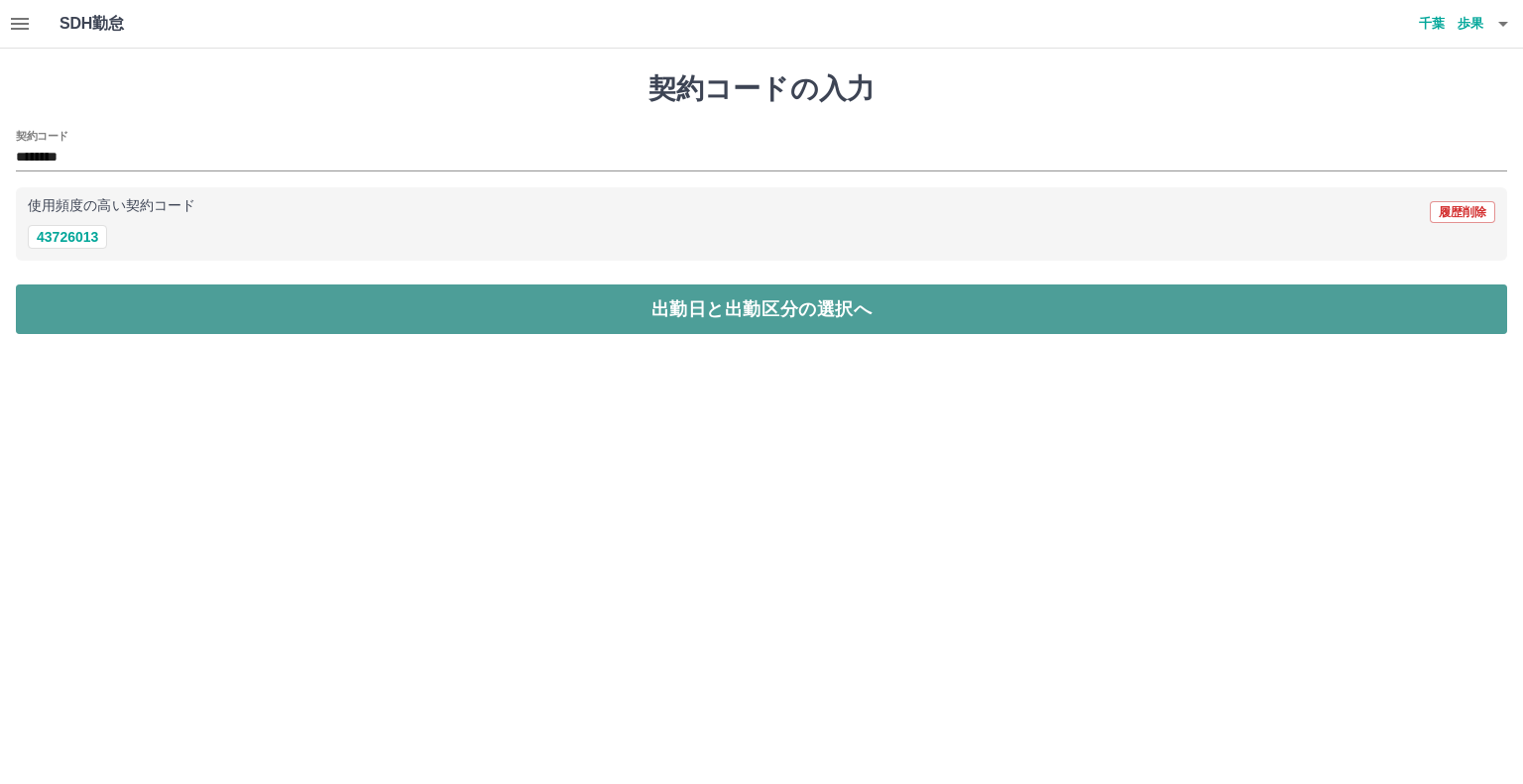 click on "出勤日と出勤区分の選択へ" at bounding box center [762, 309] 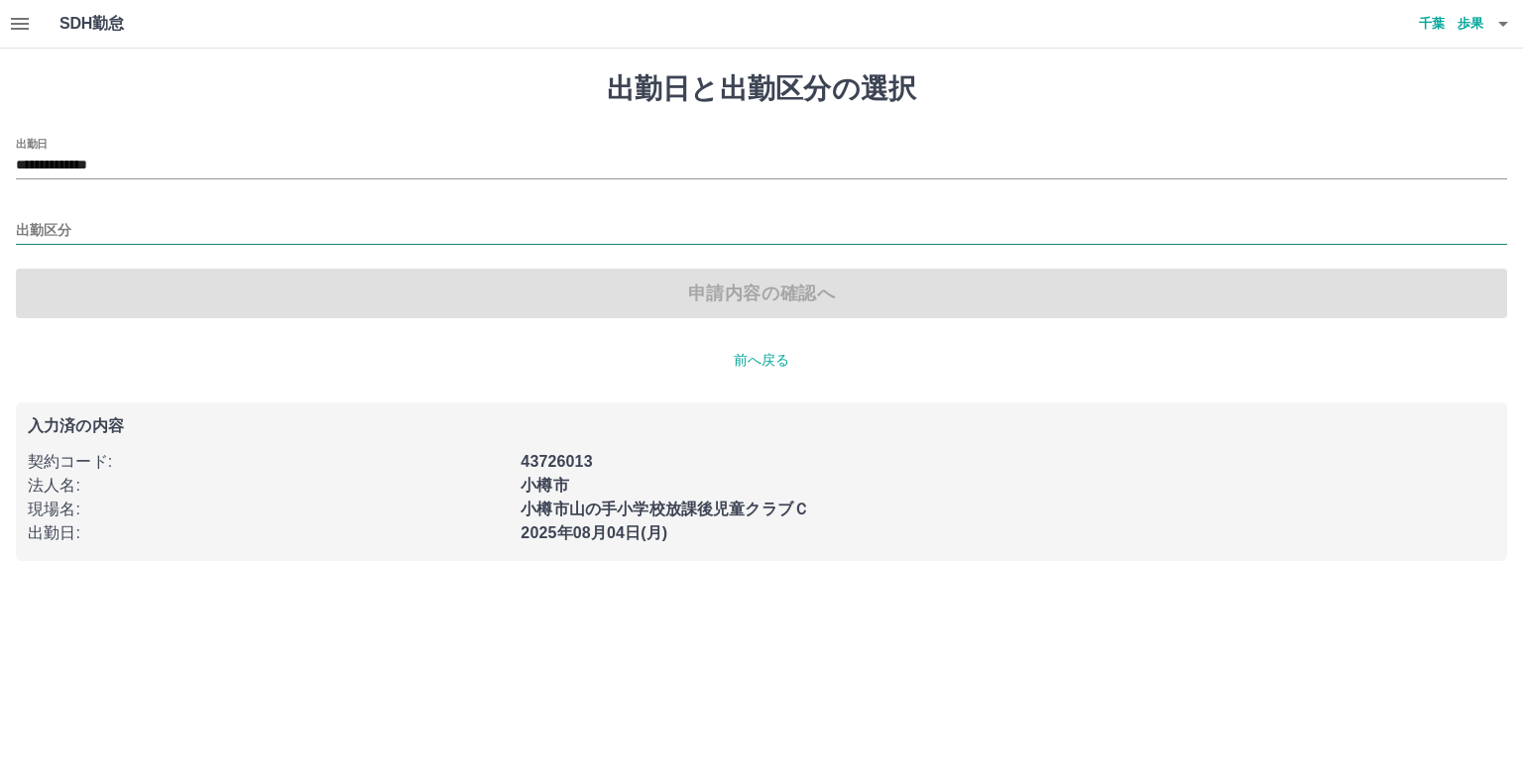 click on "出勤区分" at bounding box center [762, 231] 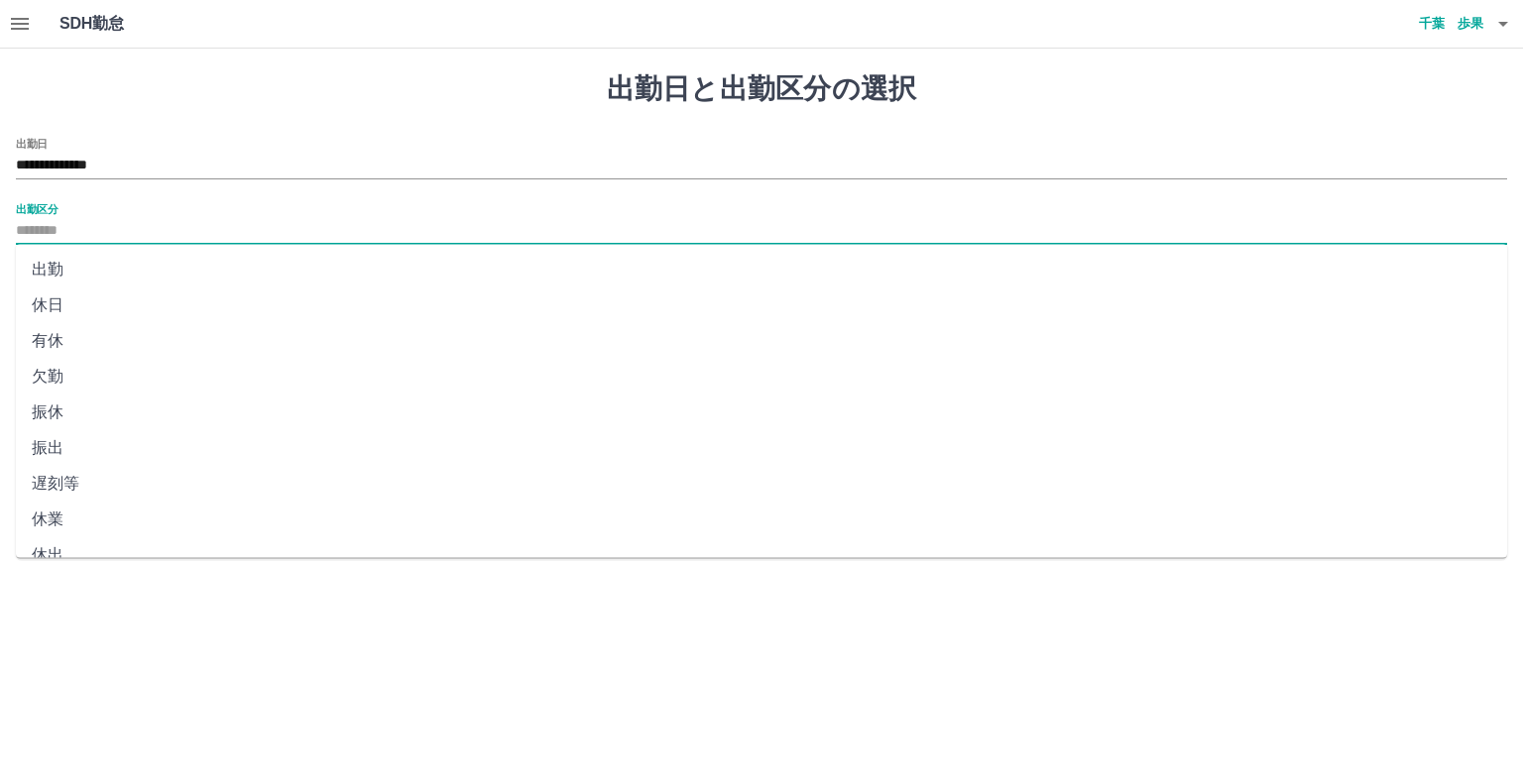 click on "出勤" at bounding box center [762, 270] 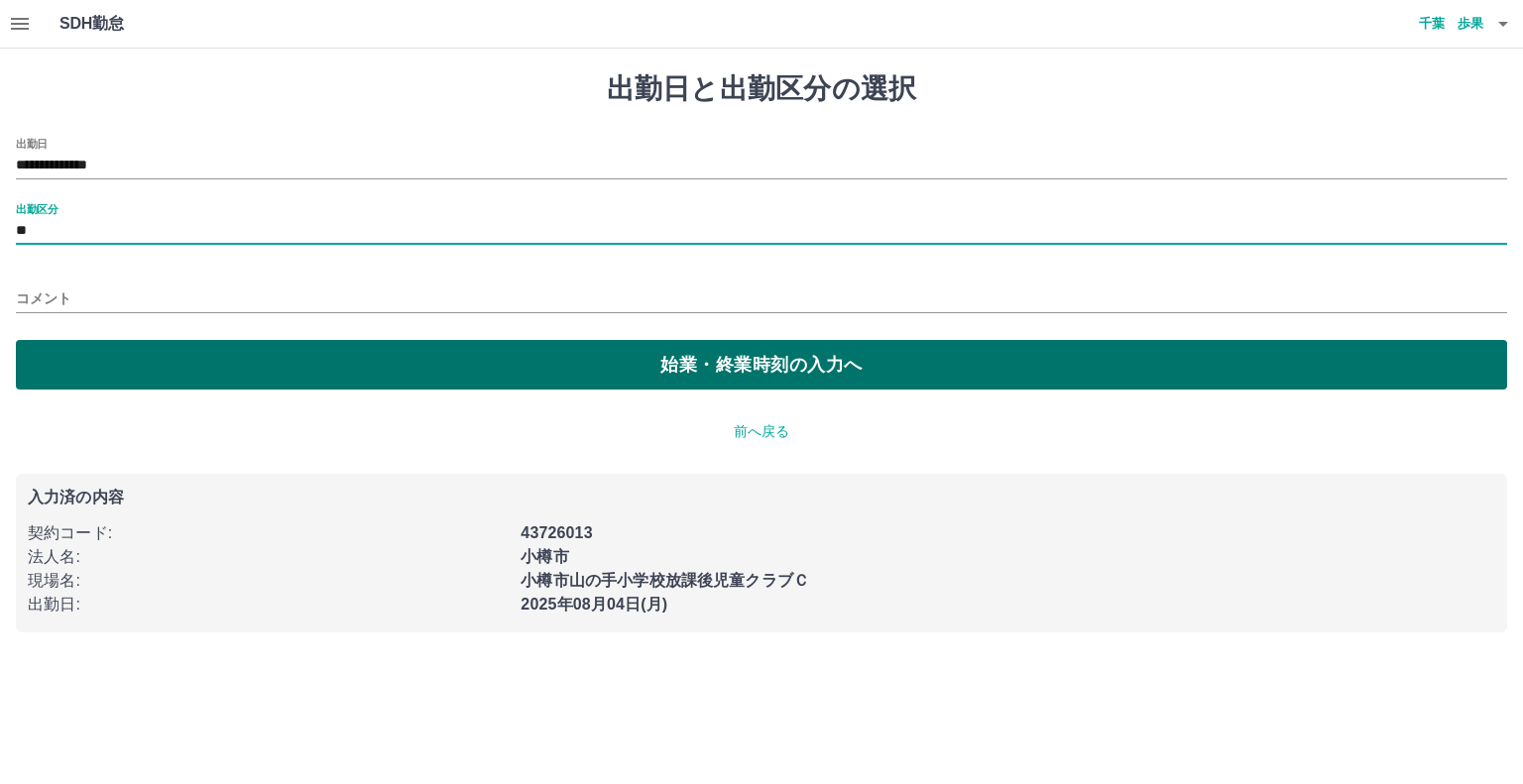 click on "始業・終業時刻の入力へ" at bounding box center [762, 365] 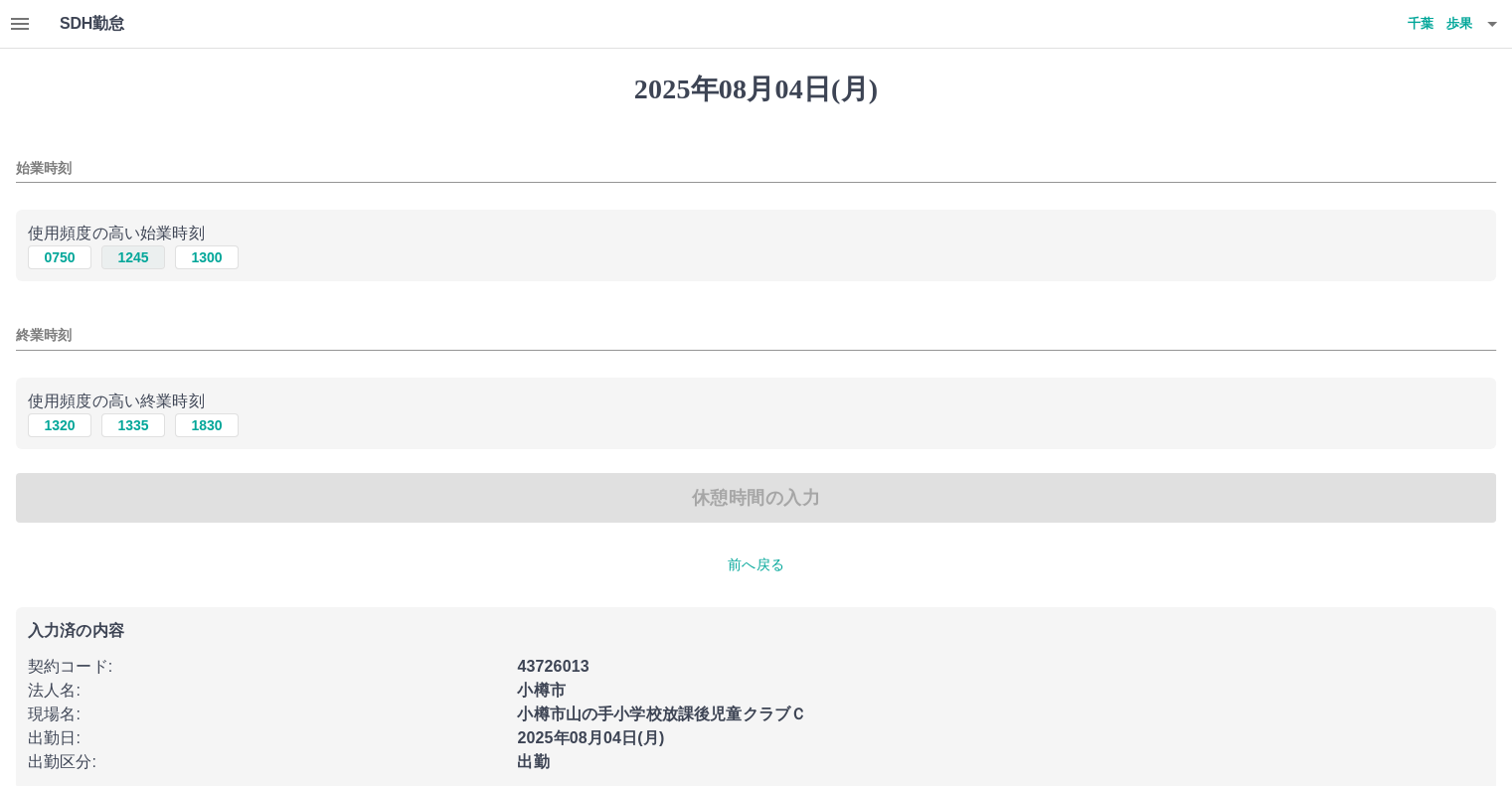 click on "1245" at bounding box center (133, 257) 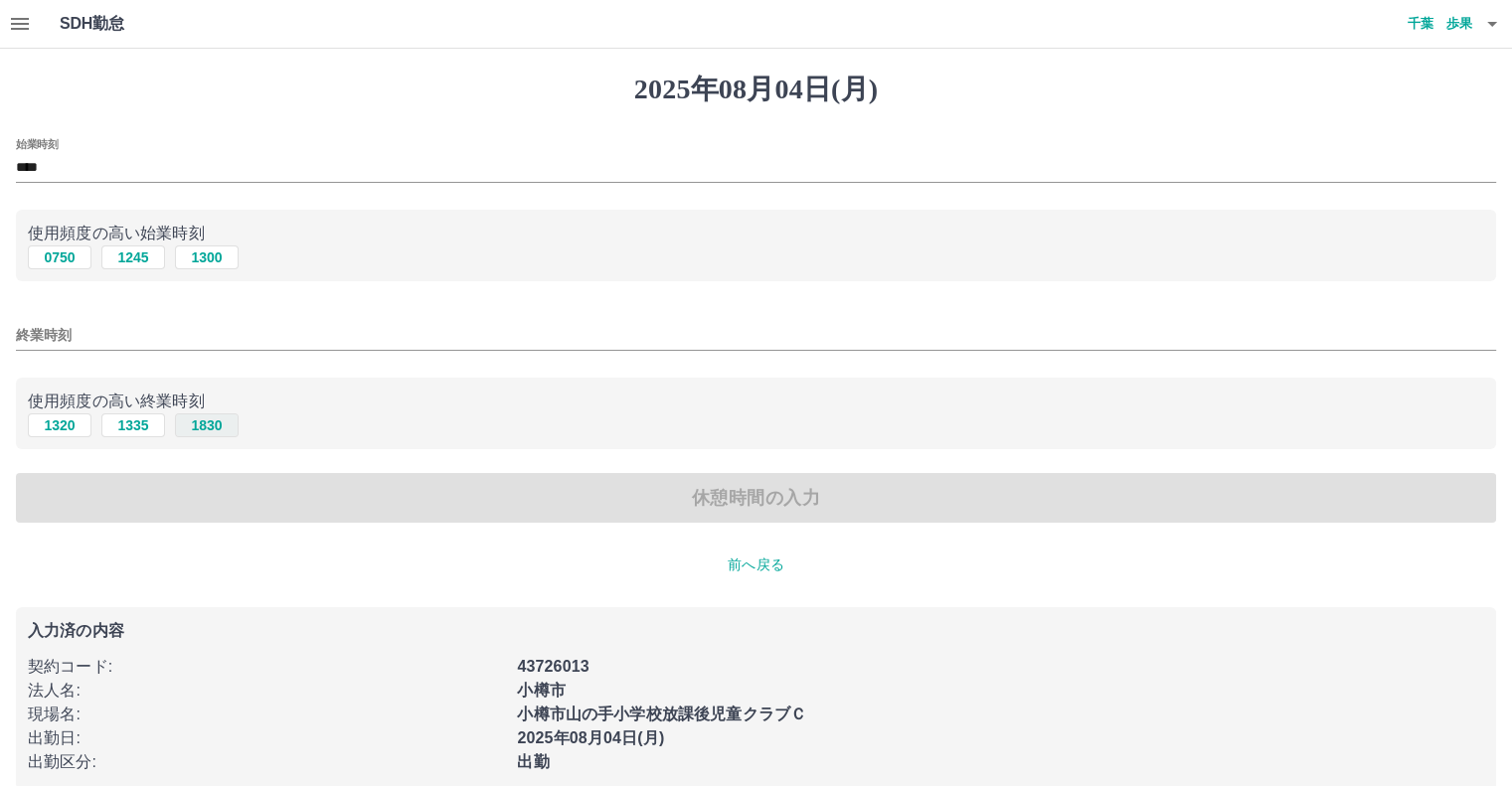 click on "1830" at bounding box center (207, 425) 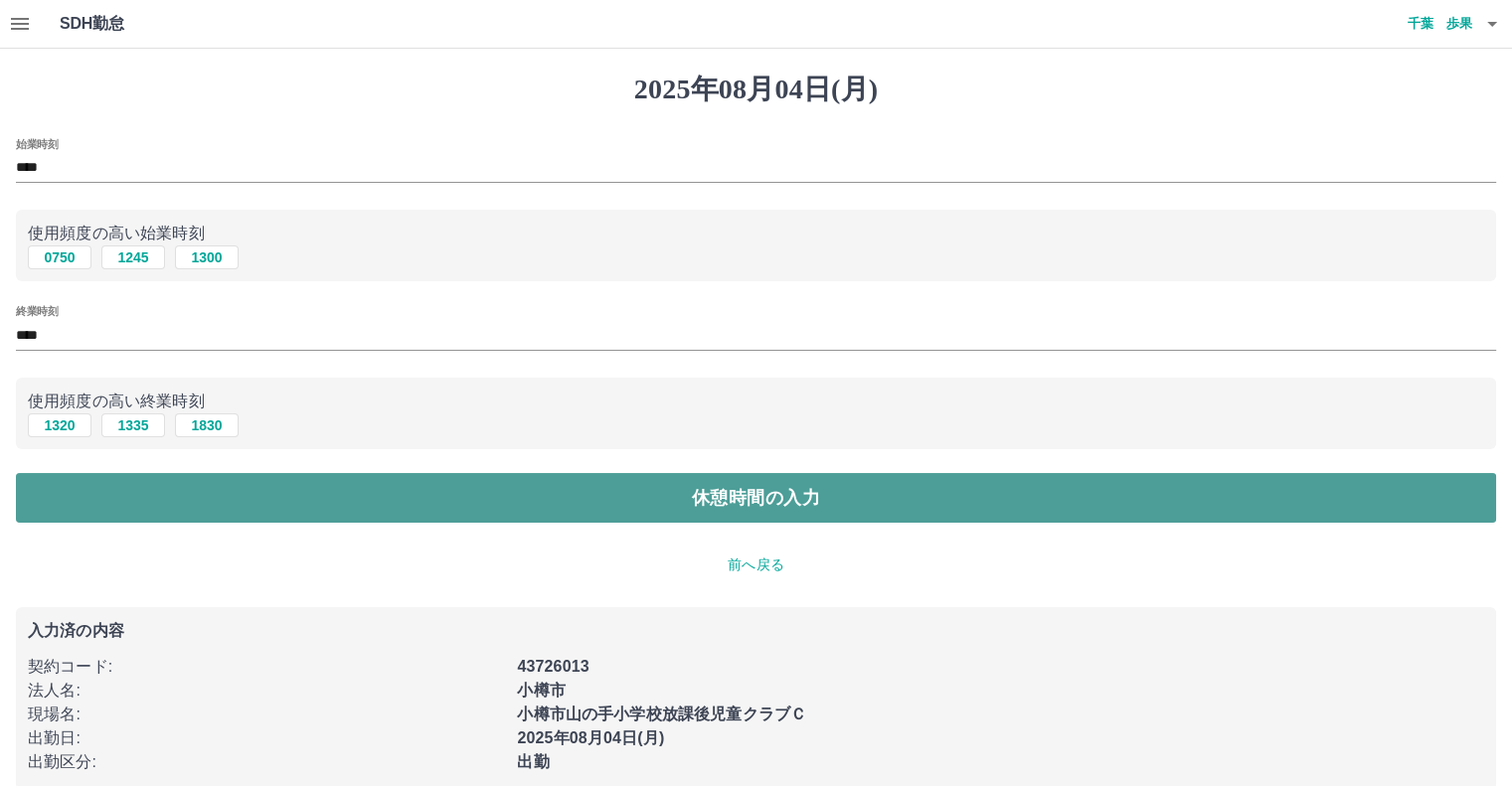 click on "休憩時間の入力" at bounding box center [756, 498] 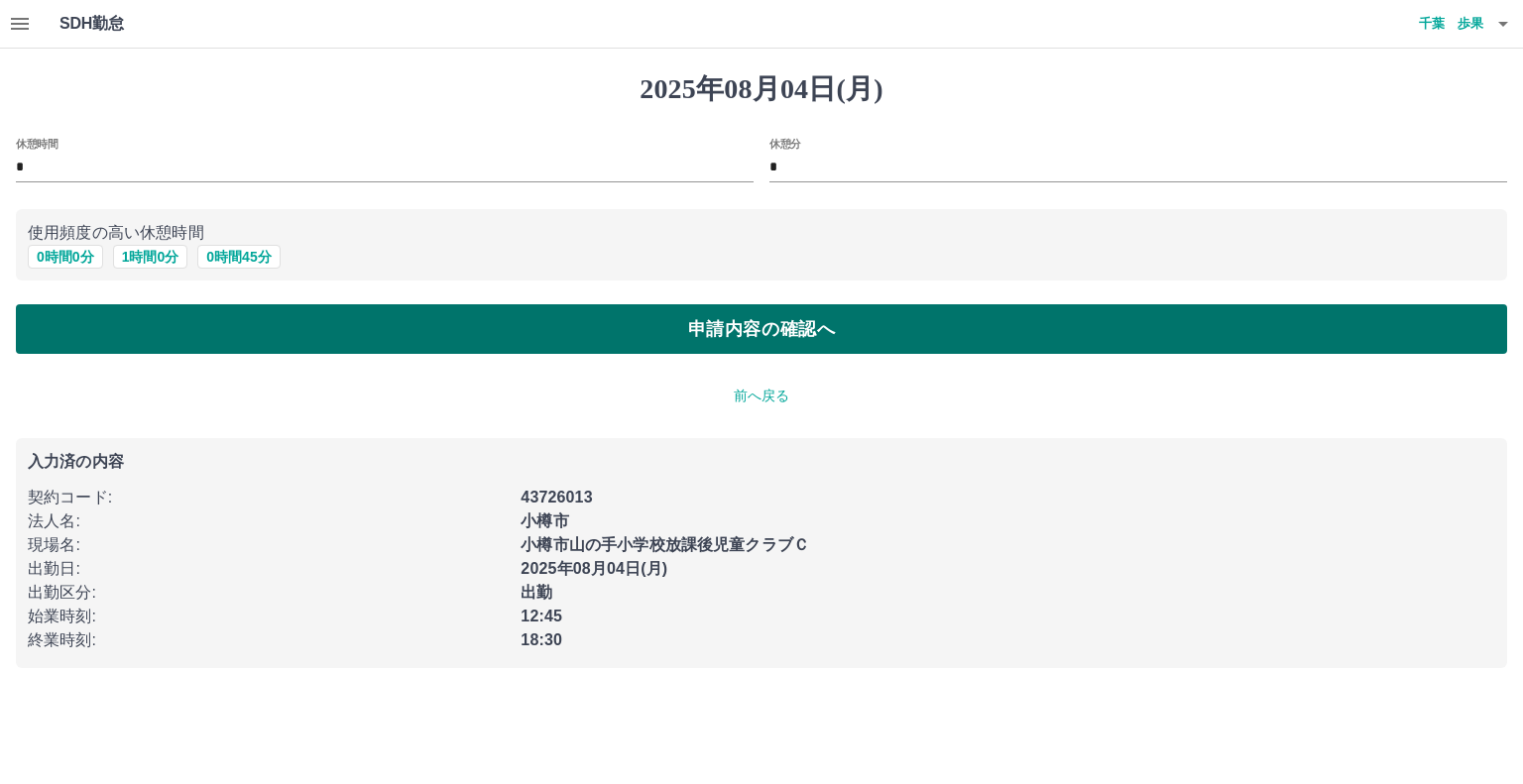 click on "申請内容の確認へ" at bounding box center [762, 329] 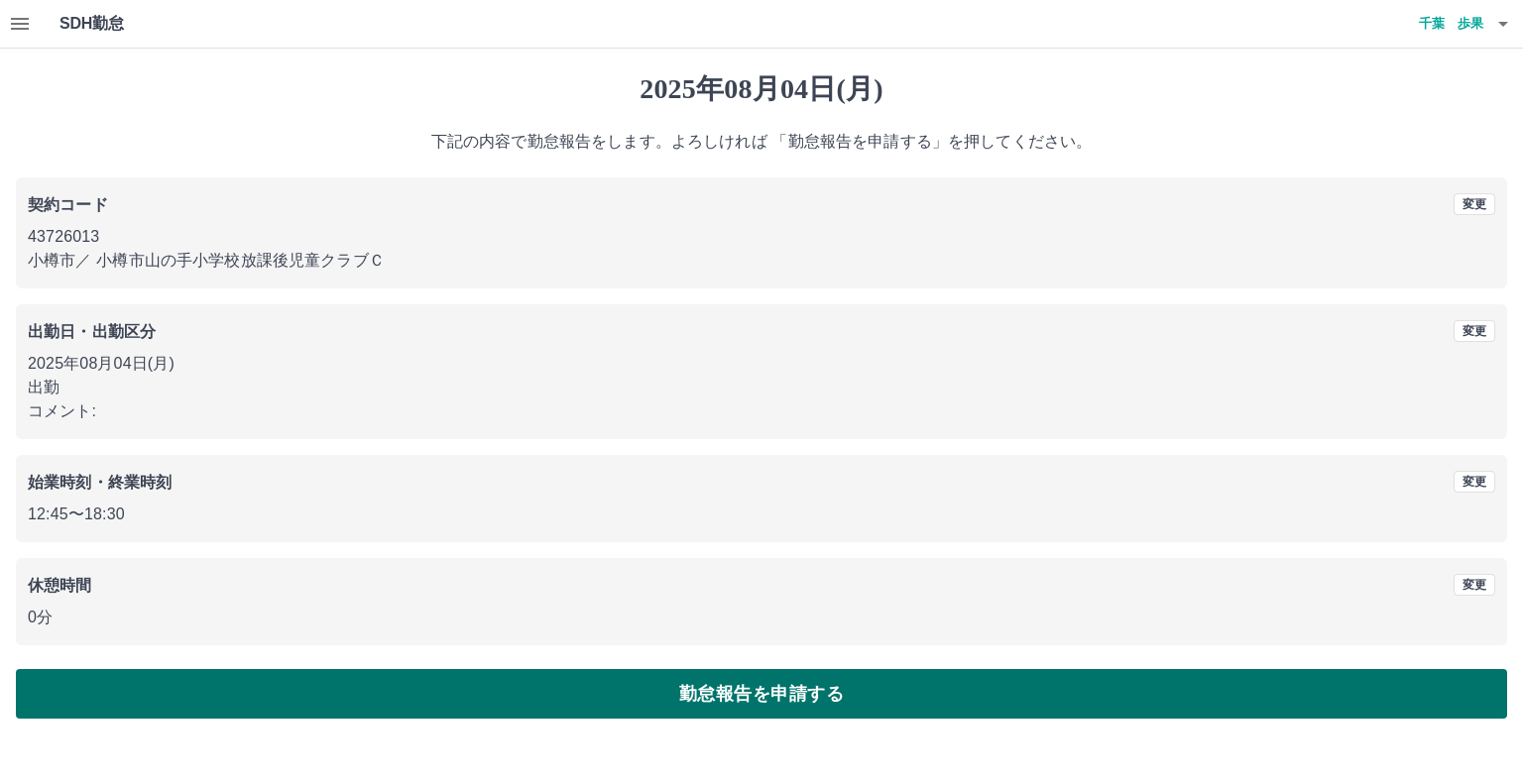 click on "勤怠報告を申請する" at bounding box center [762, 694] 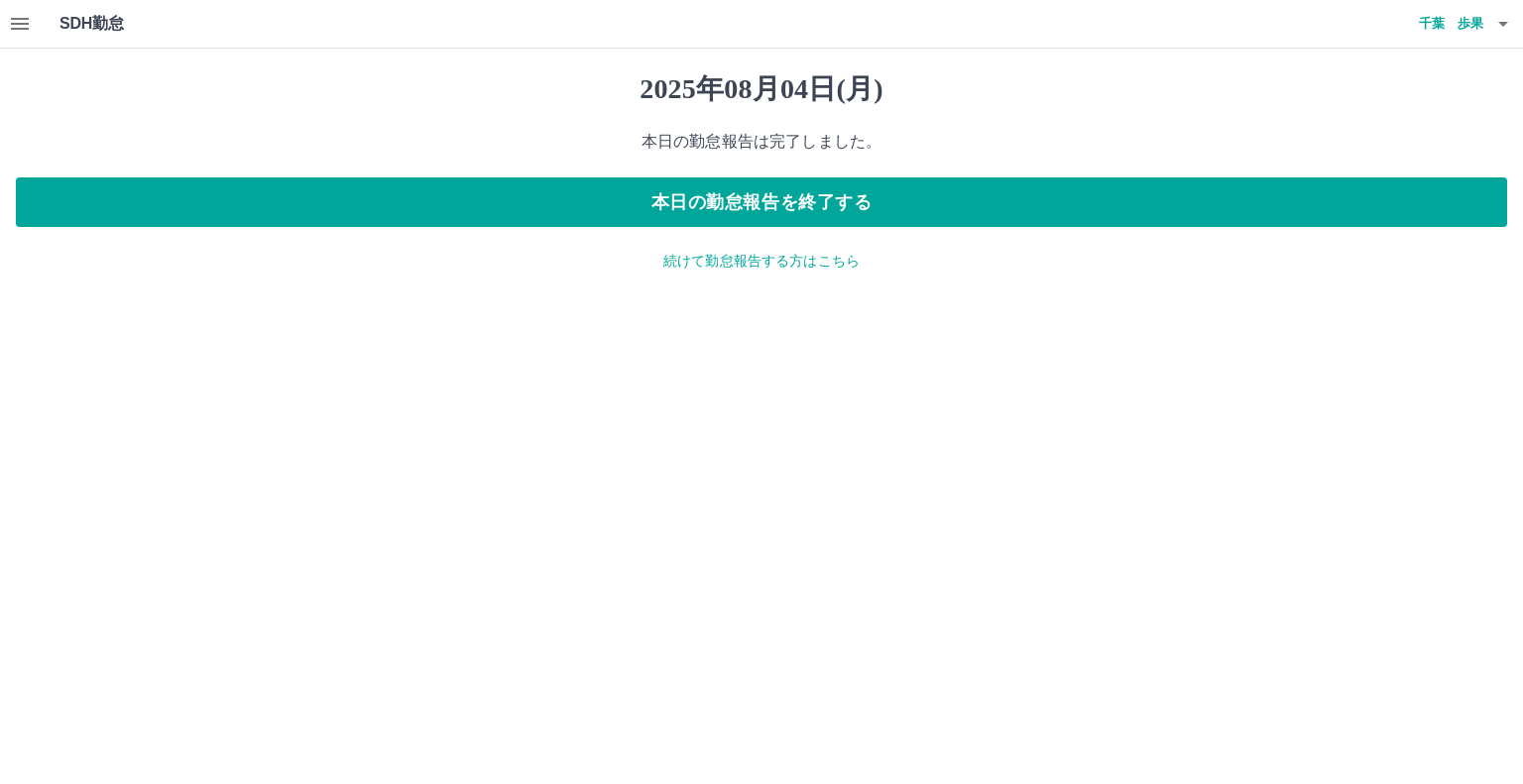 click on "2025年08月04日(月) 本日の勤怠報告は完了しました。 本日の勤怠報告を終了する 続けて勤怠報告する方はこちら" at bounding box center (762, 171) 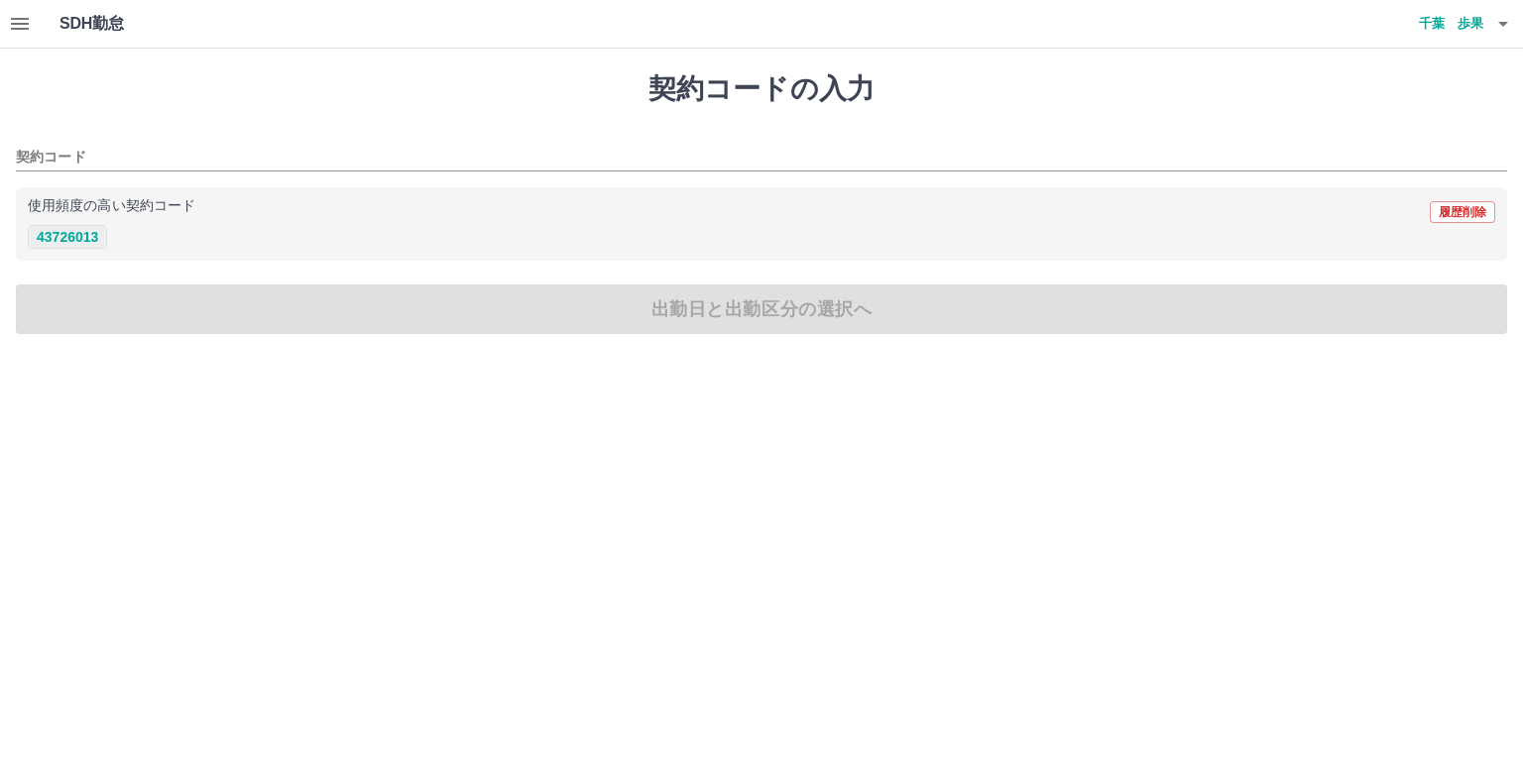 click on "43726013" at bounding box center (67, 237) 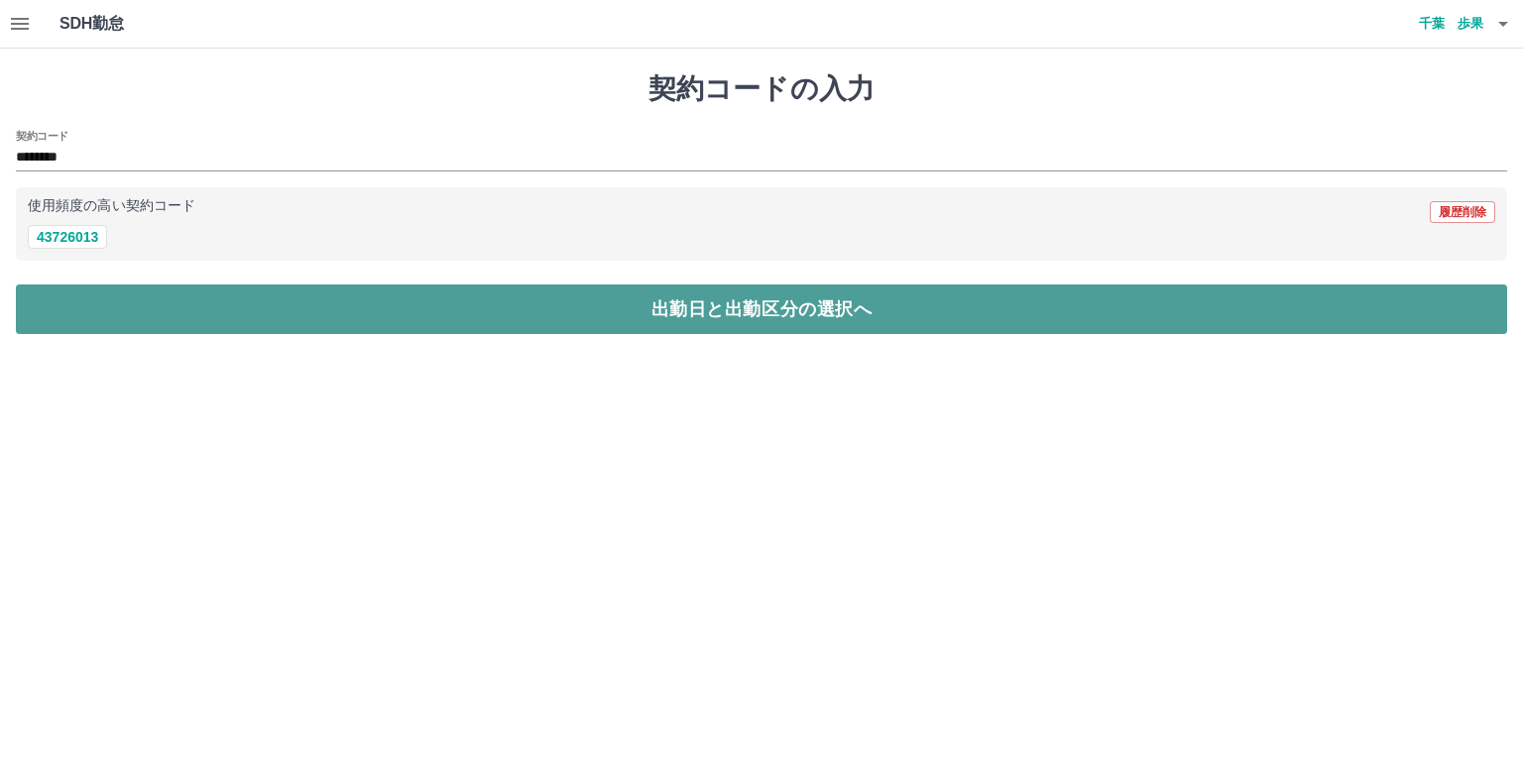 click on "出勤日と出勤区分の選択へ" at bounding box center (762, 309) 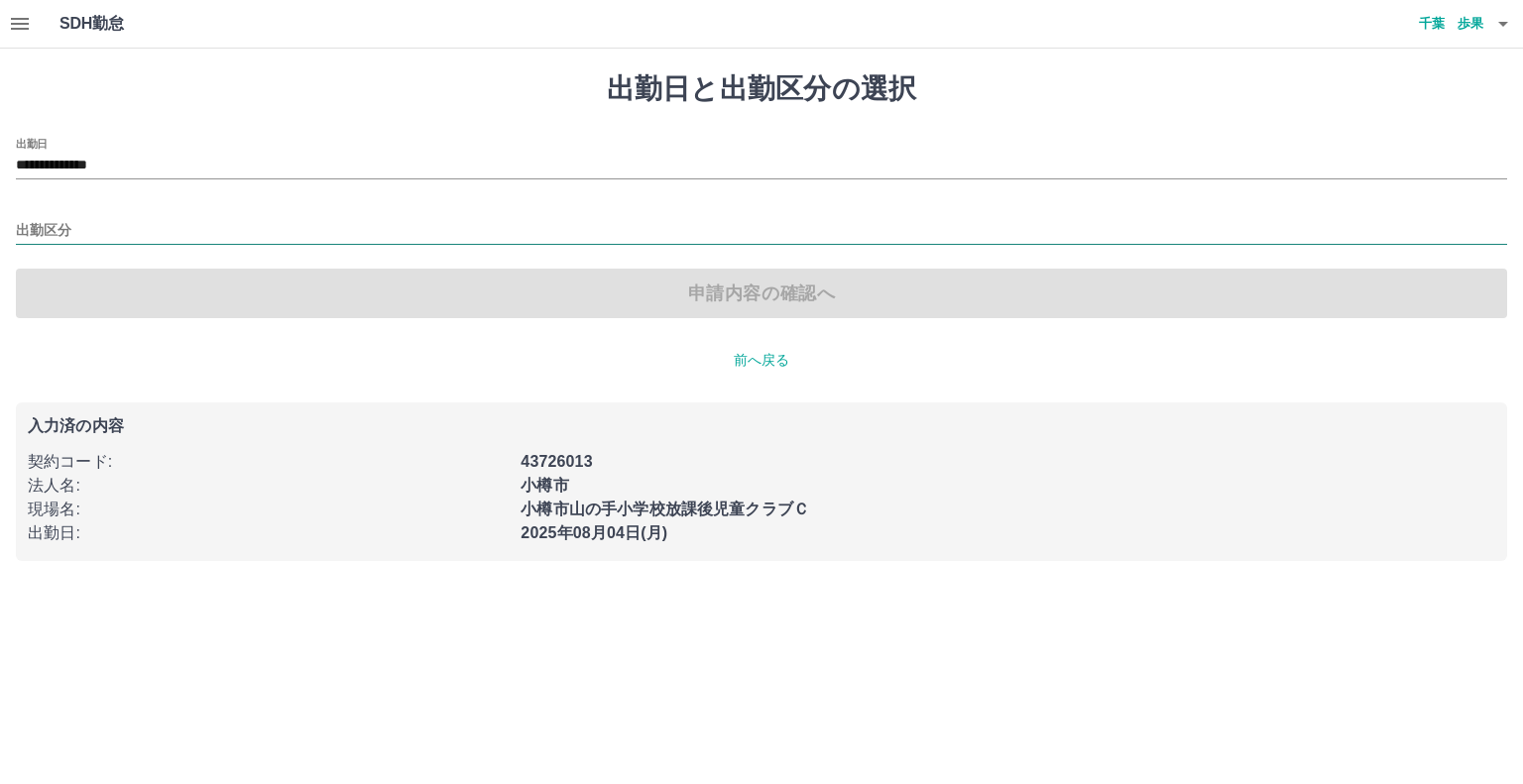 click on "出勤区分" at bounding box center [762, 231] 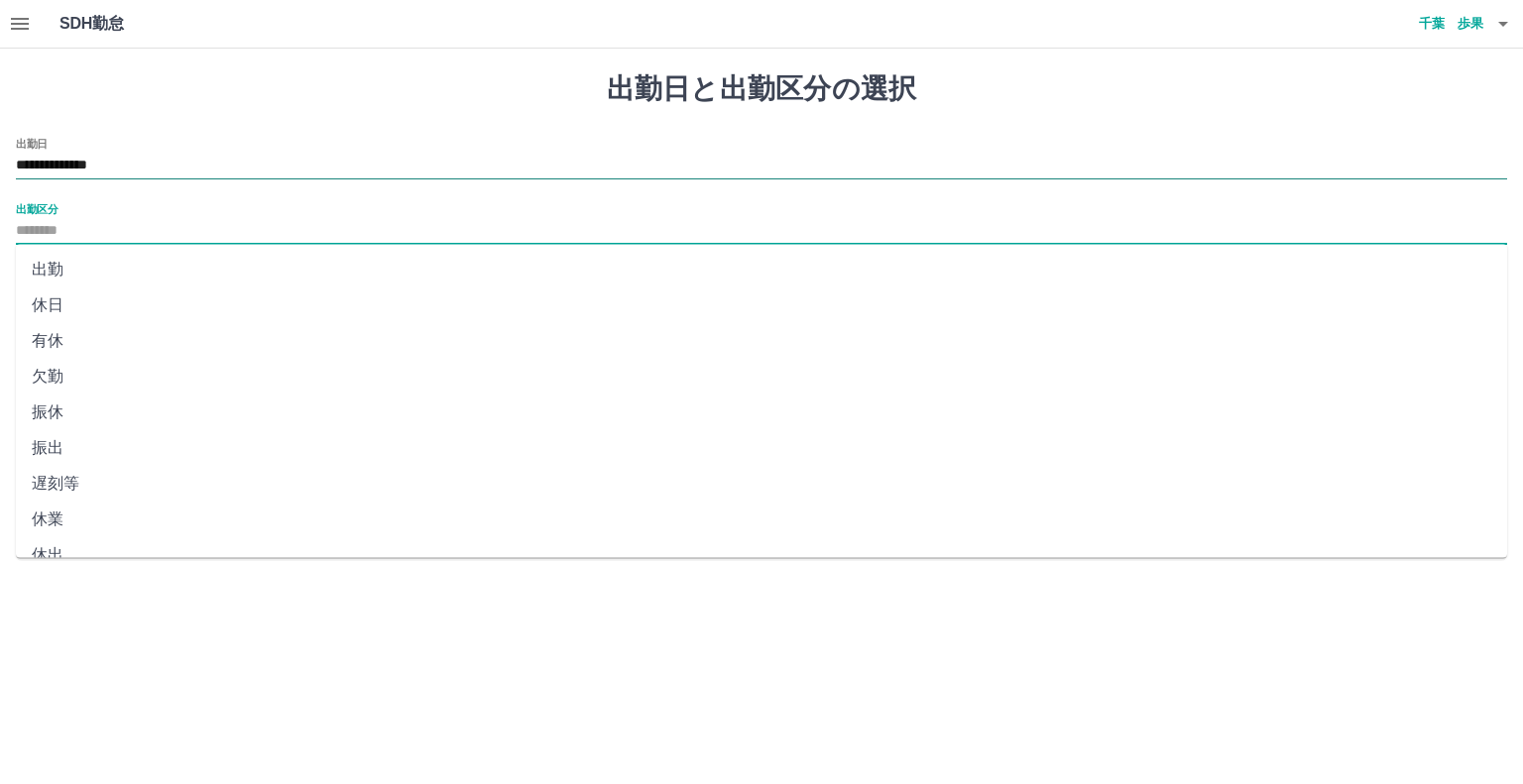 click on "**********" at bounding box center [762, 166] 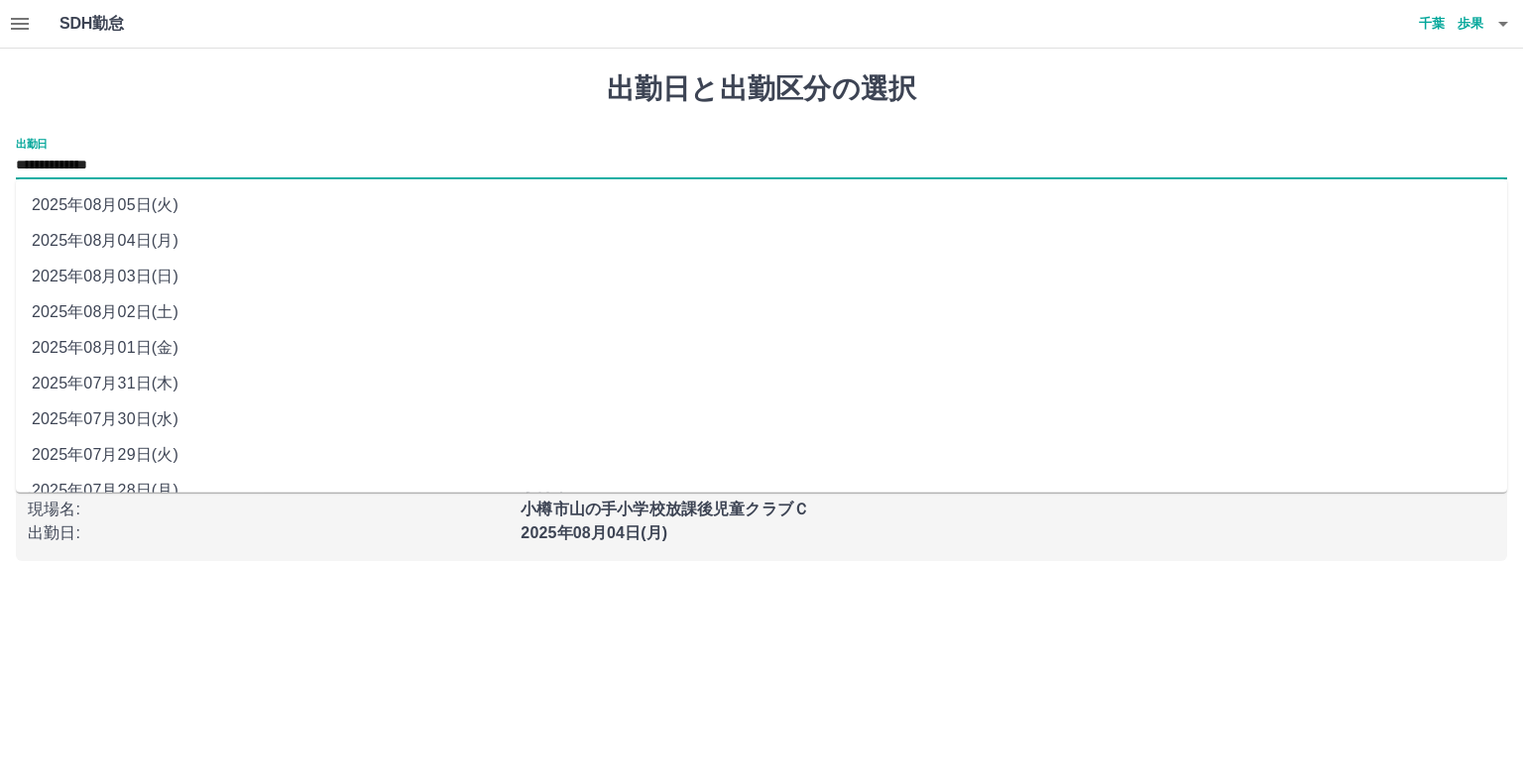 click on "2025年08月03日(日)" at bounding box center [762, 277] 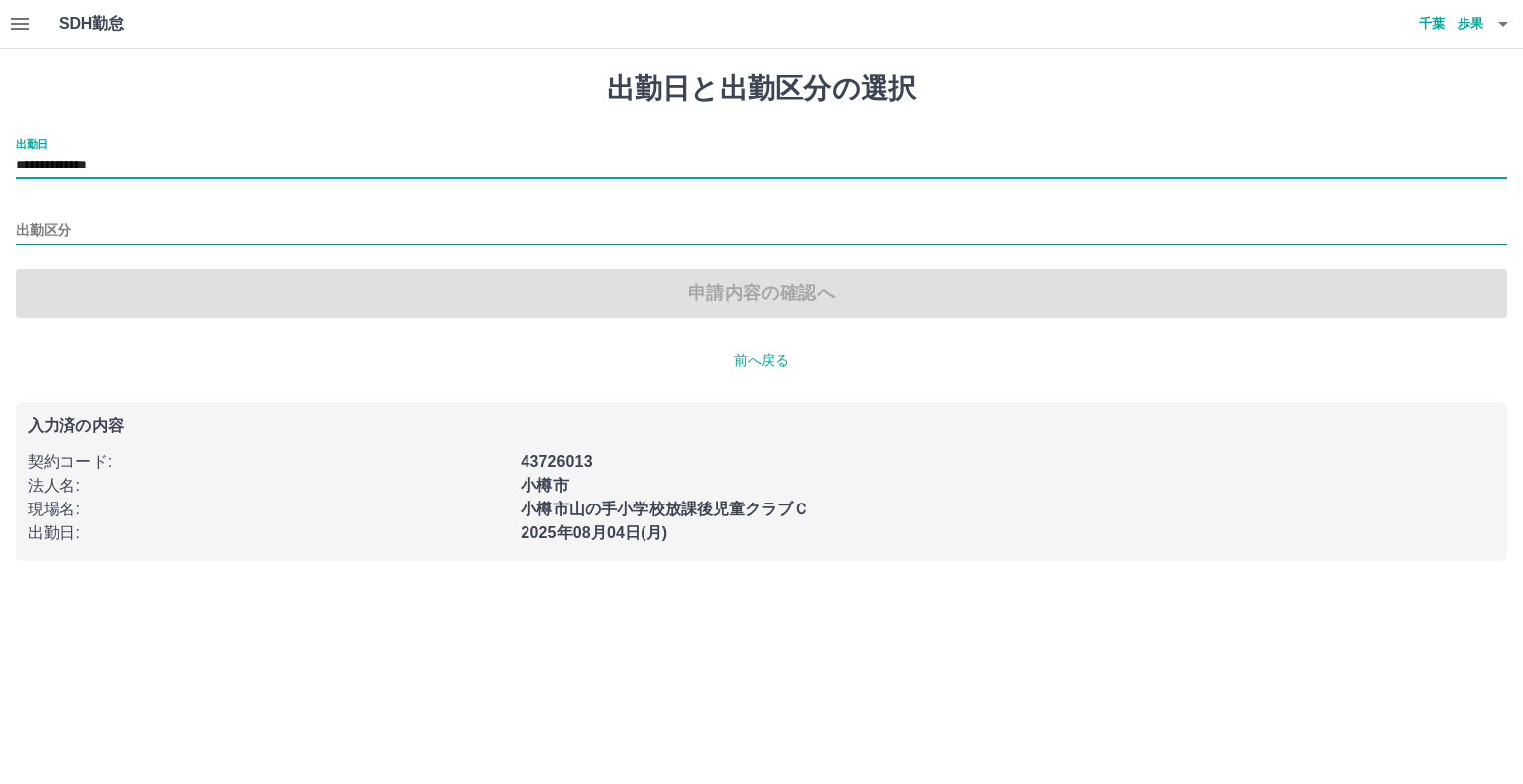 click on "出勤区分" at bounding box center (762, 231) 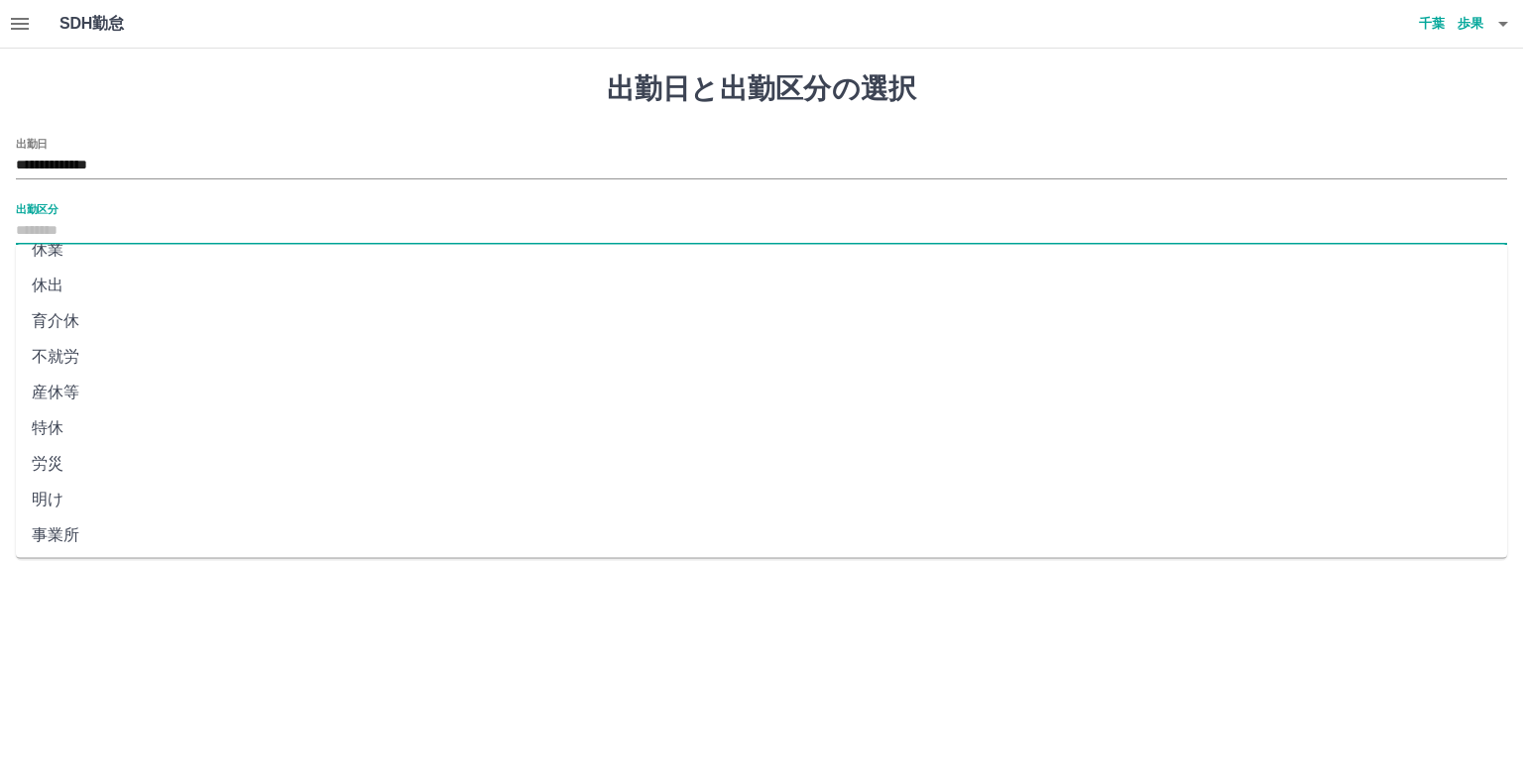 scroll, scrollTop: 344, scrollLeft: 0, axis: vertical 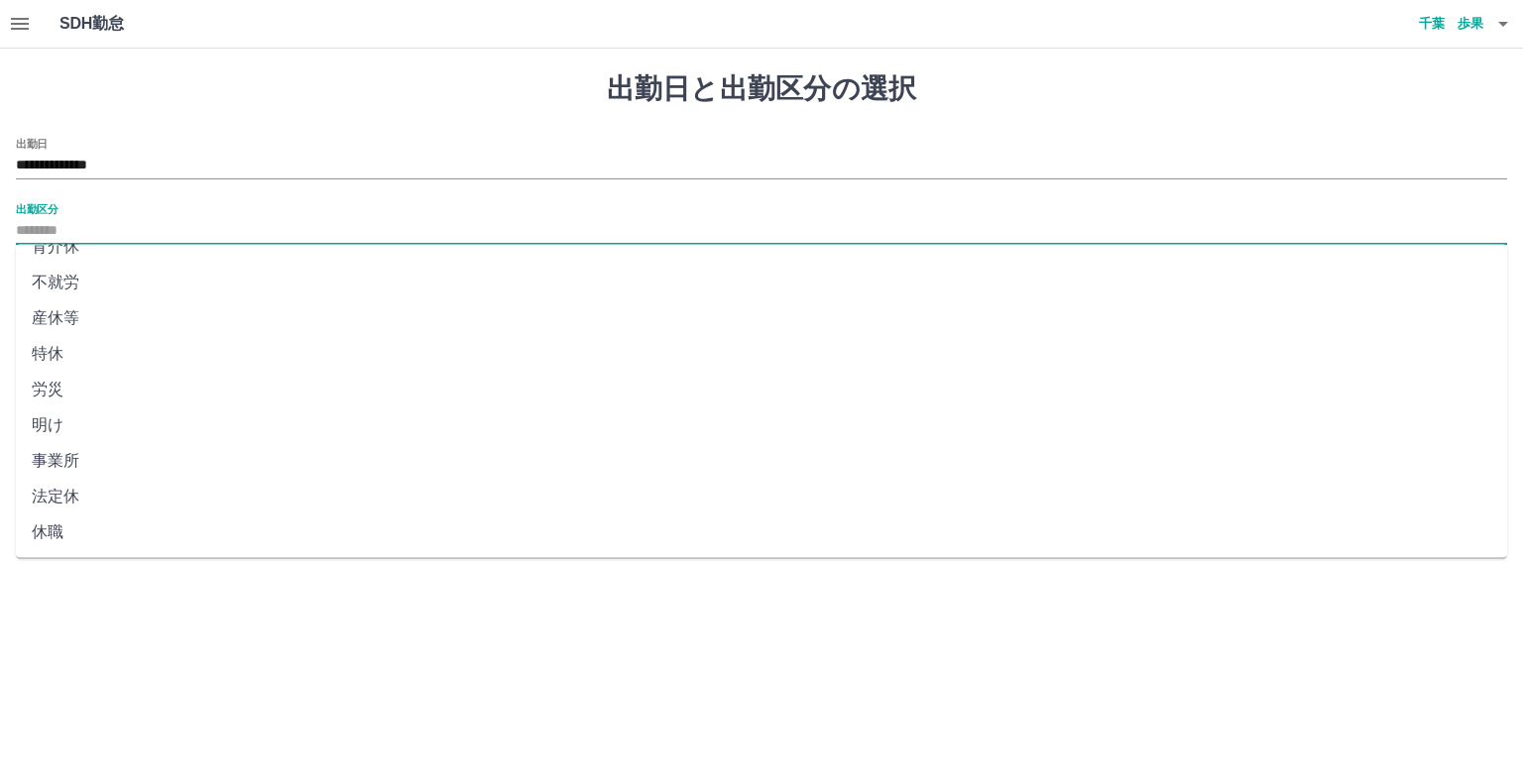 click on "法定休" at bounding box center [762, 497] 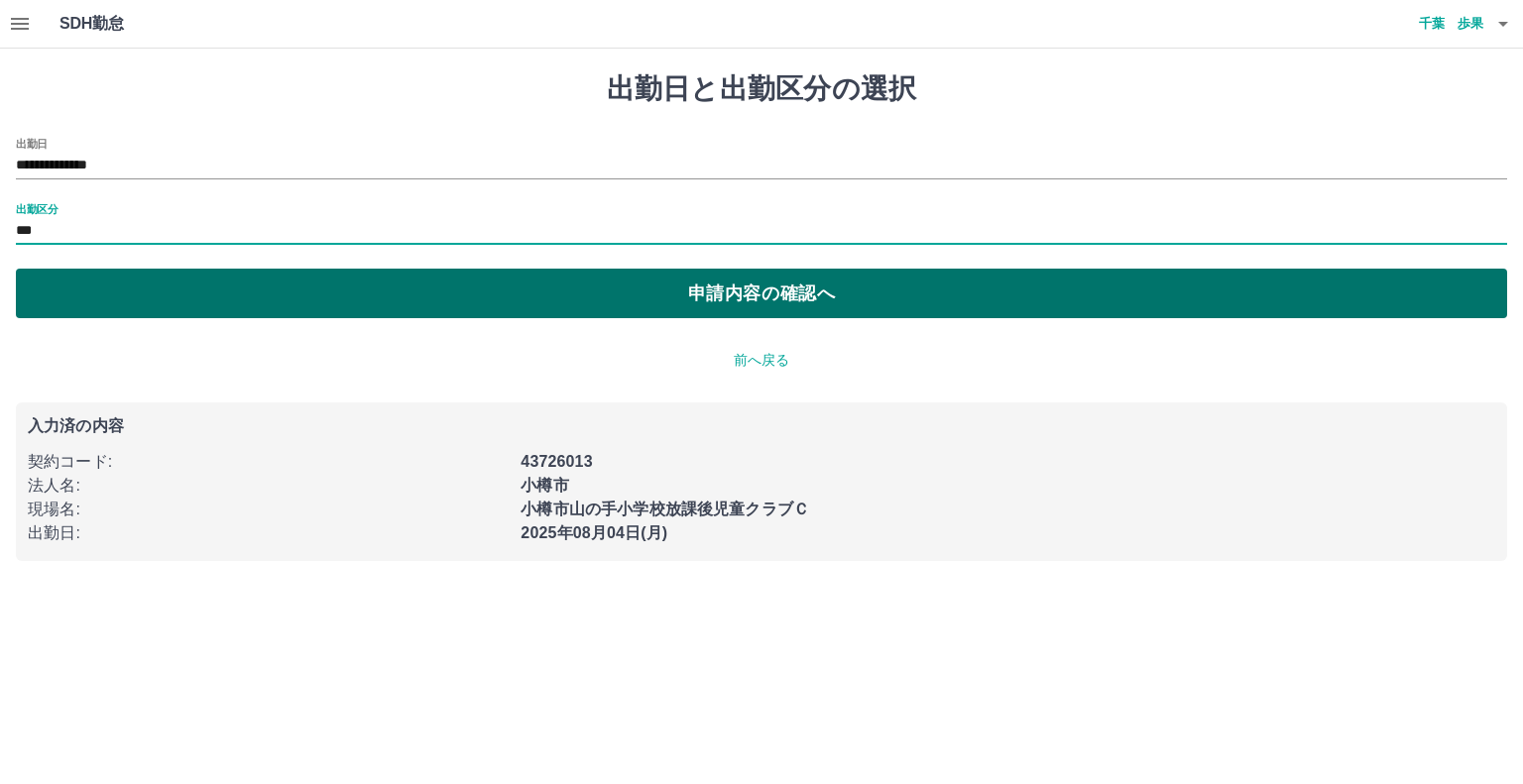 click on "申請内容の確認へ" at bounding box center [762, 293] 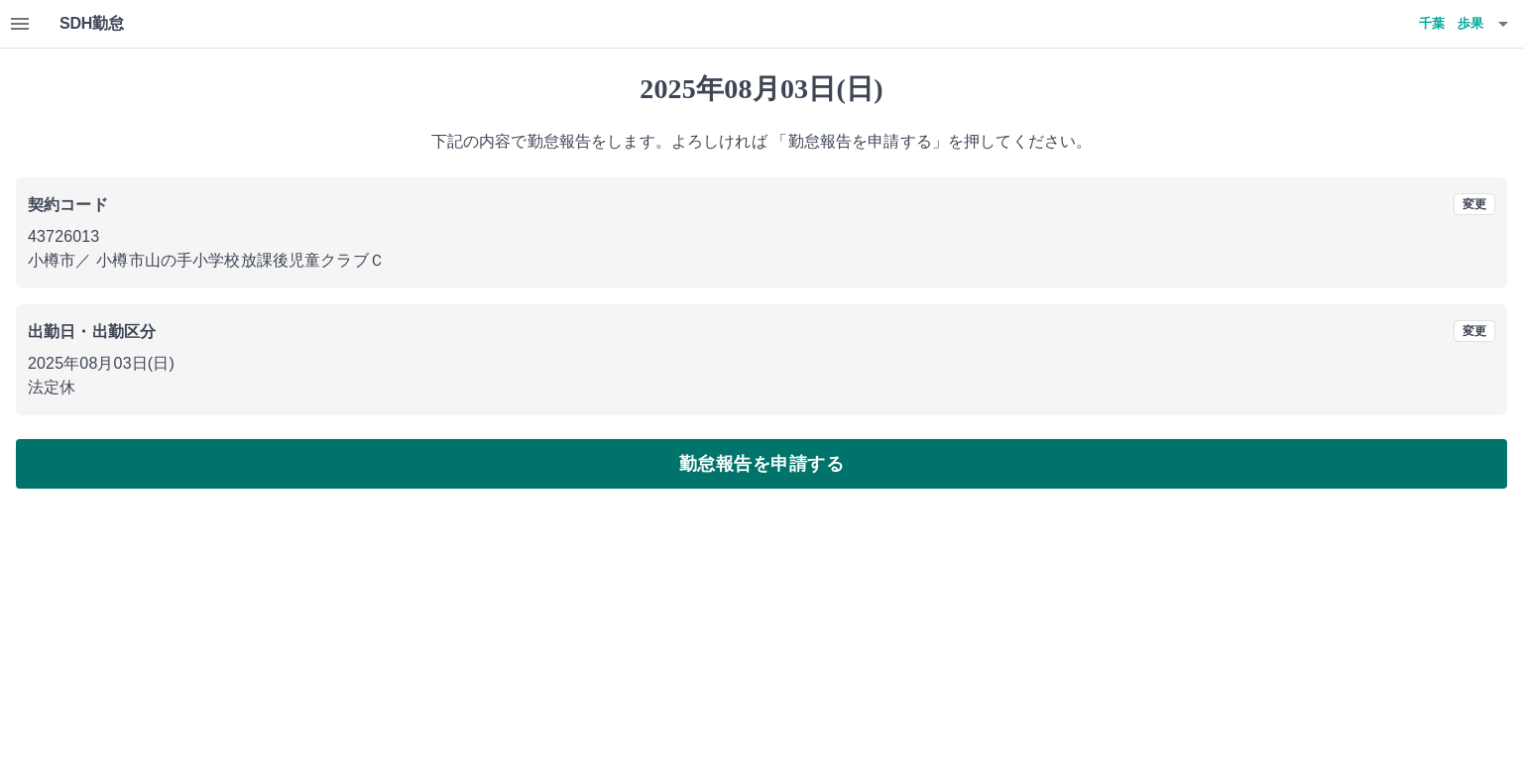 click on "勤怠報告を申請する" at bounding box center (762, 464) 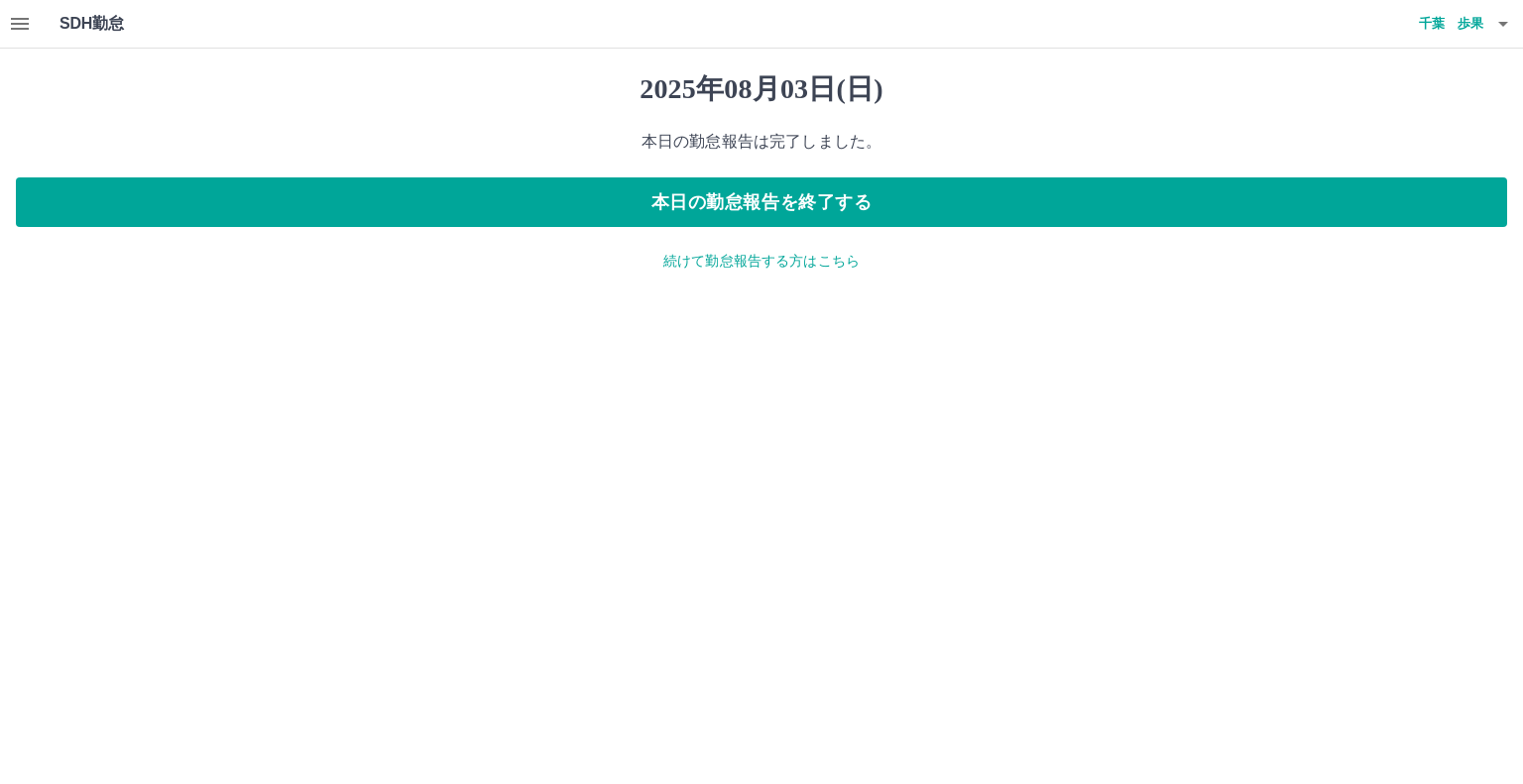 click on "続けて勤怠報告する方はこちら" at bounding box center (762, 261) 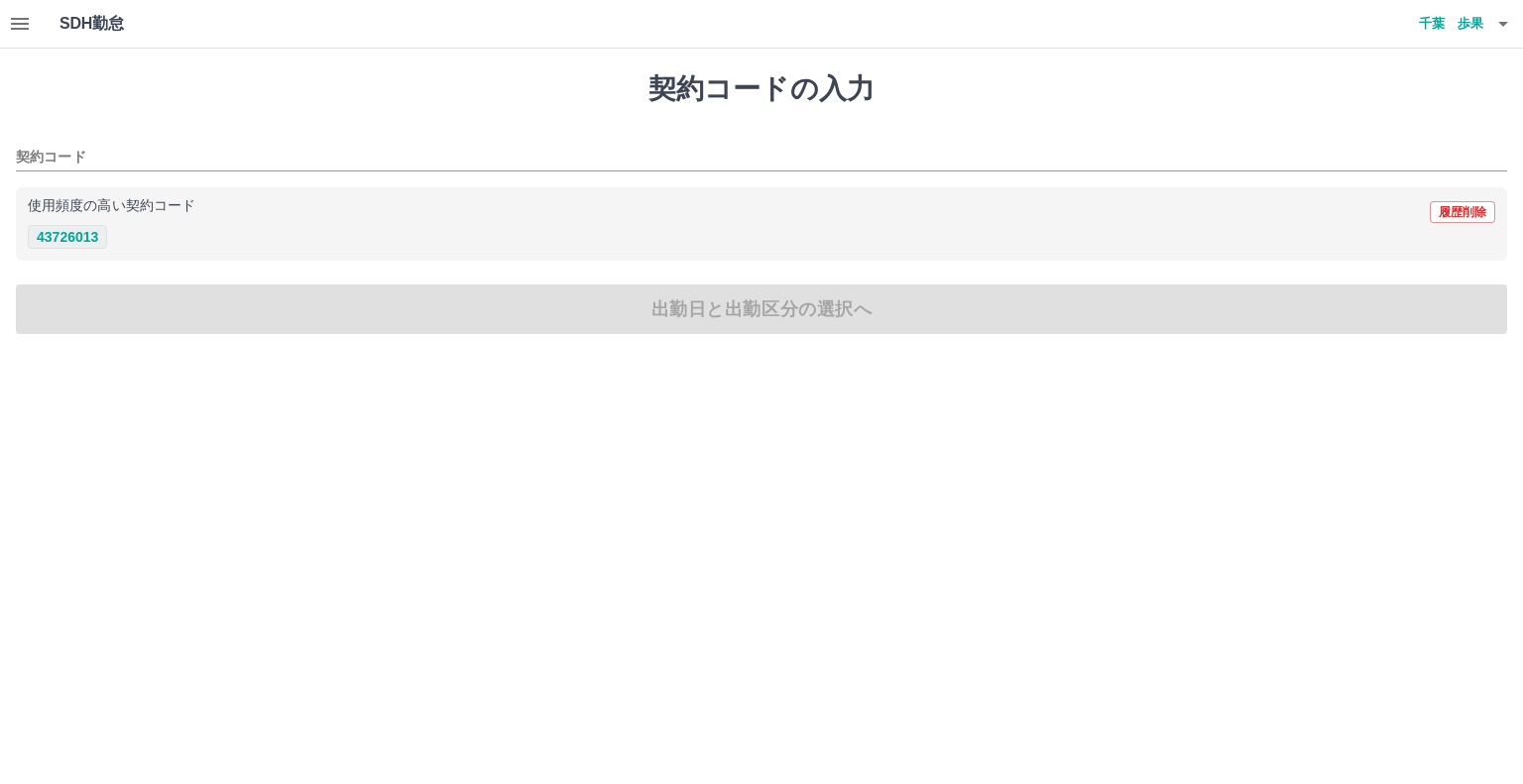 click on "43726013" at bounding box center (67, 237) 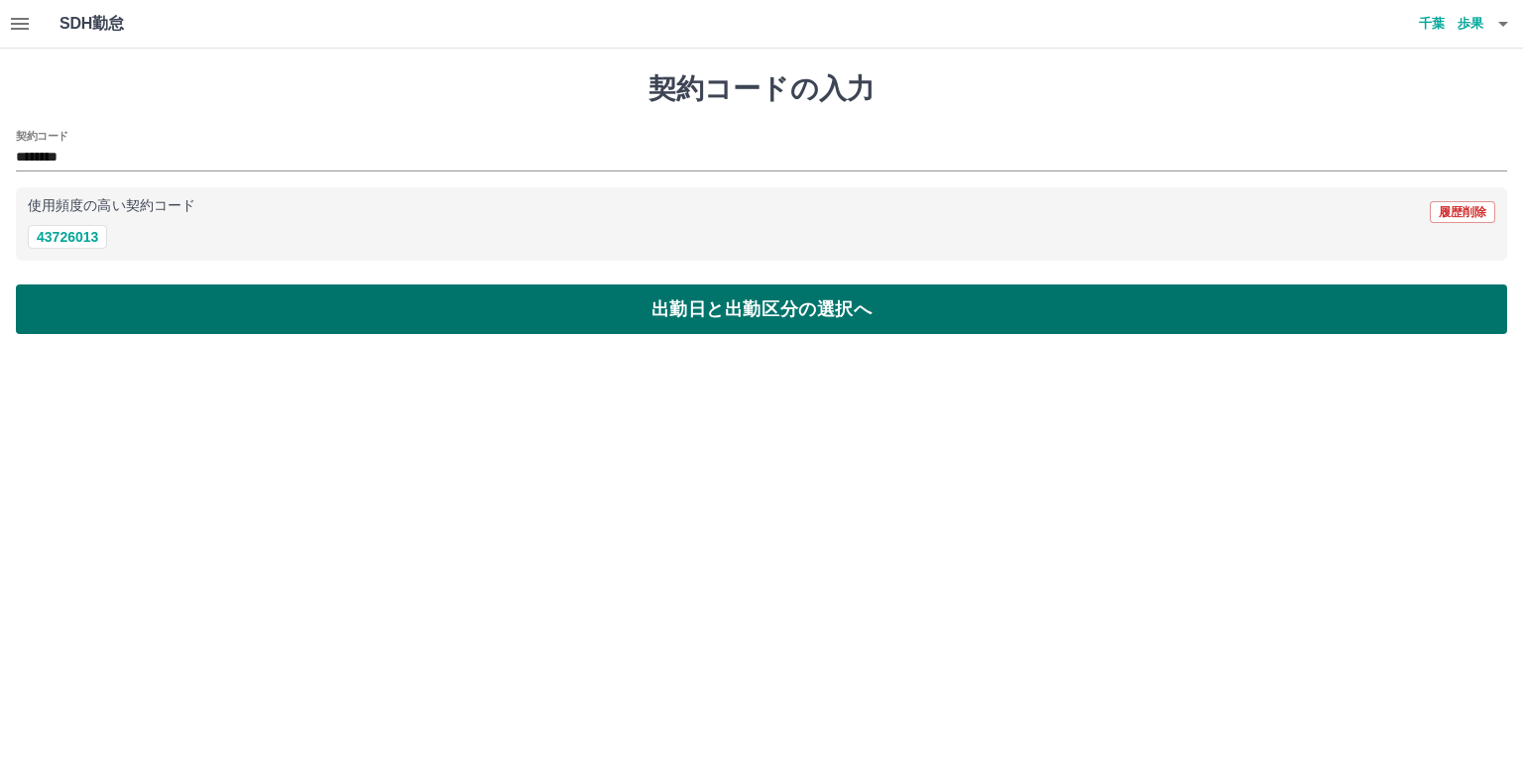 click on "出勤日と出勤区分の選択へ" at bounding box center (762, 309) 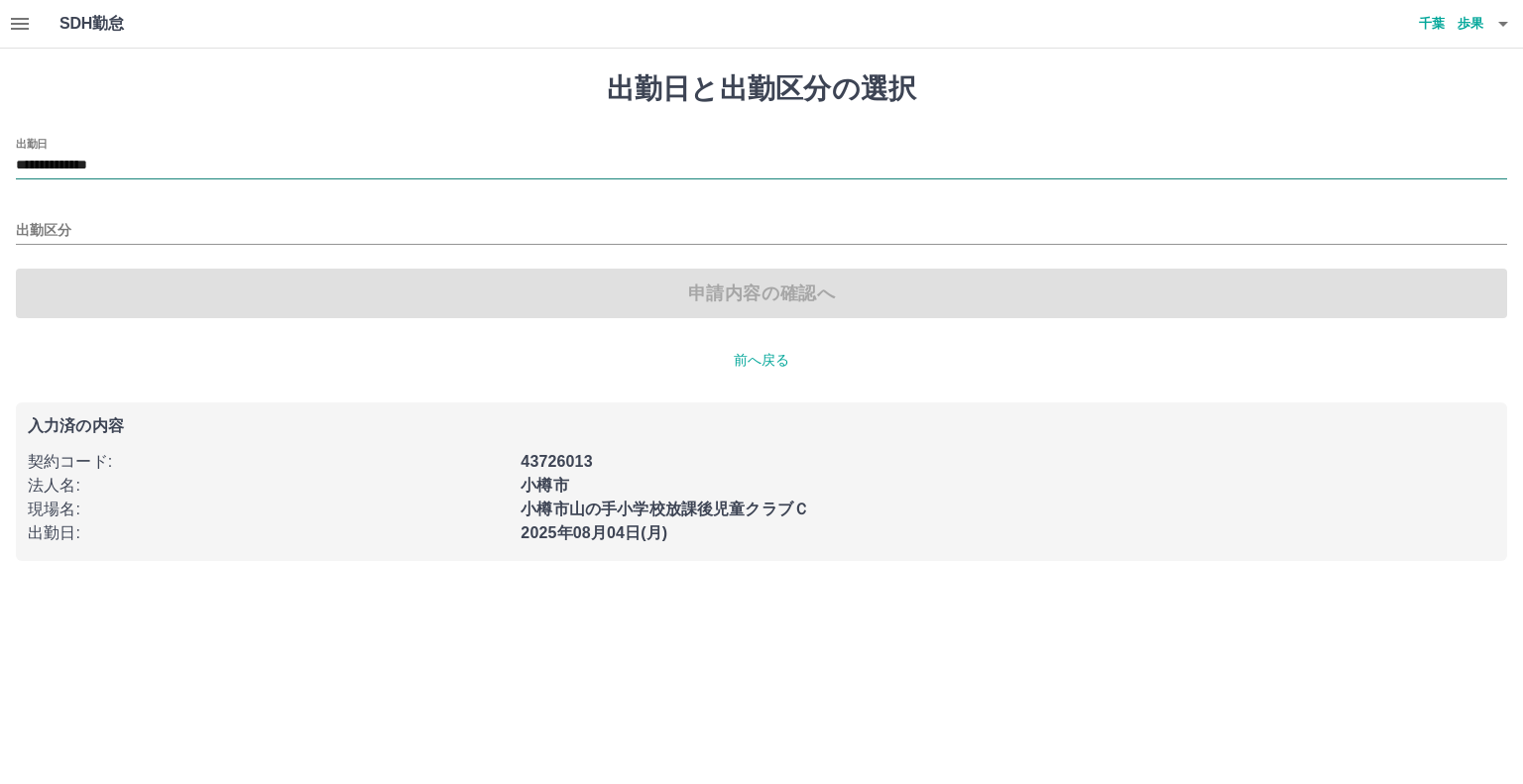 click on "**********" at bounding box center (762, 166) 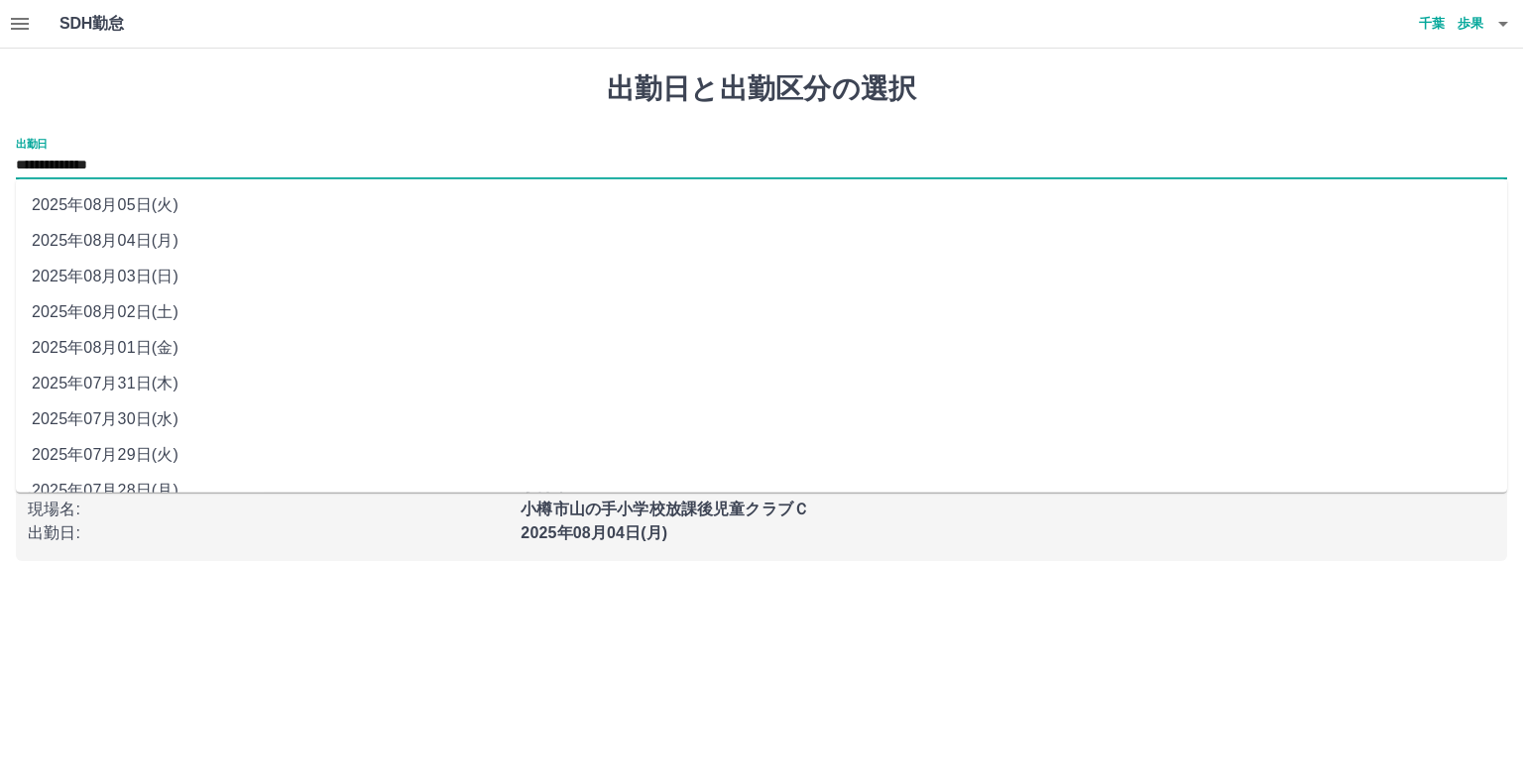 click on "2025年08月02日(土)" at bounding box center [762, 312] 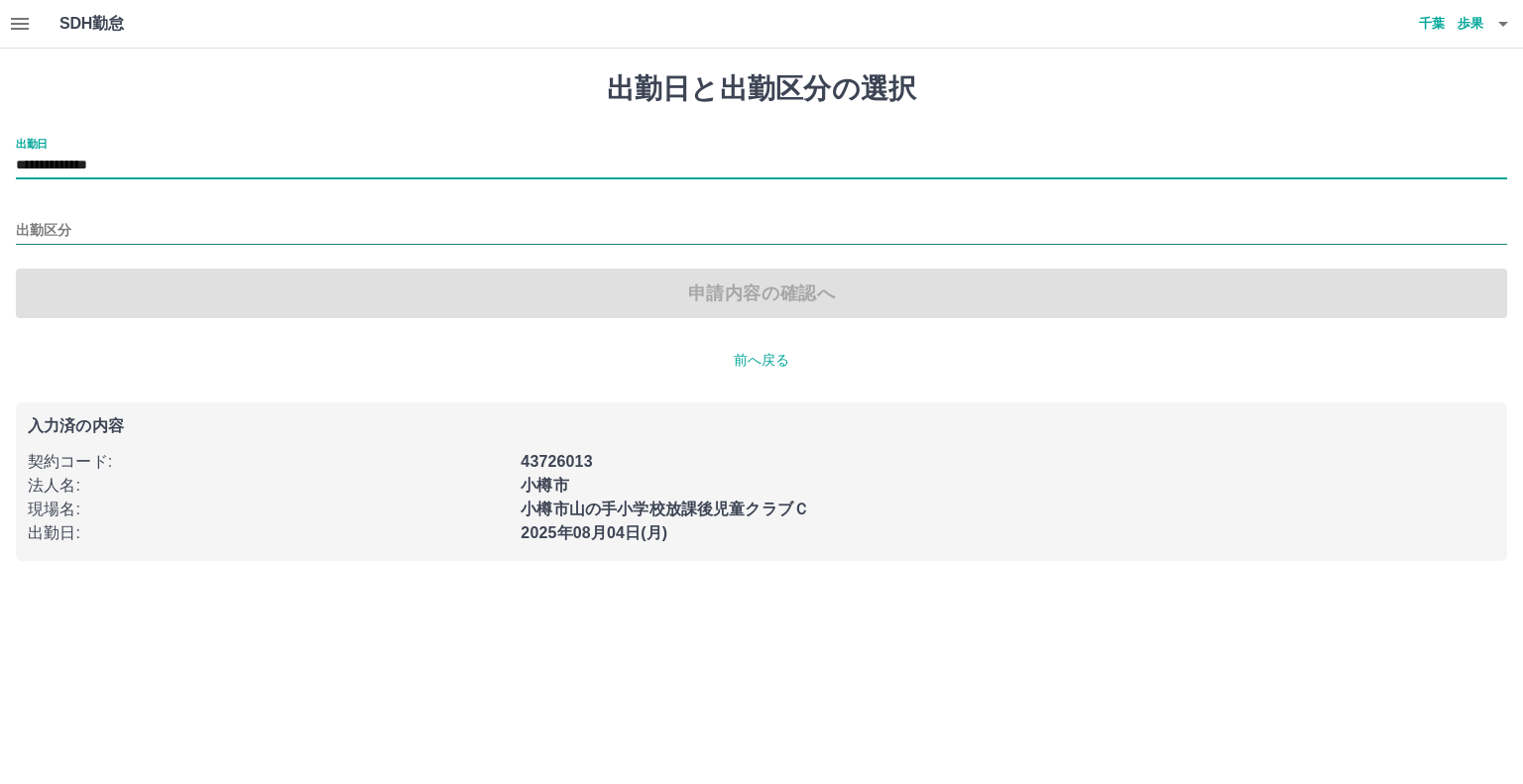 click on "出勤区分" at bounding box center [762, 231] 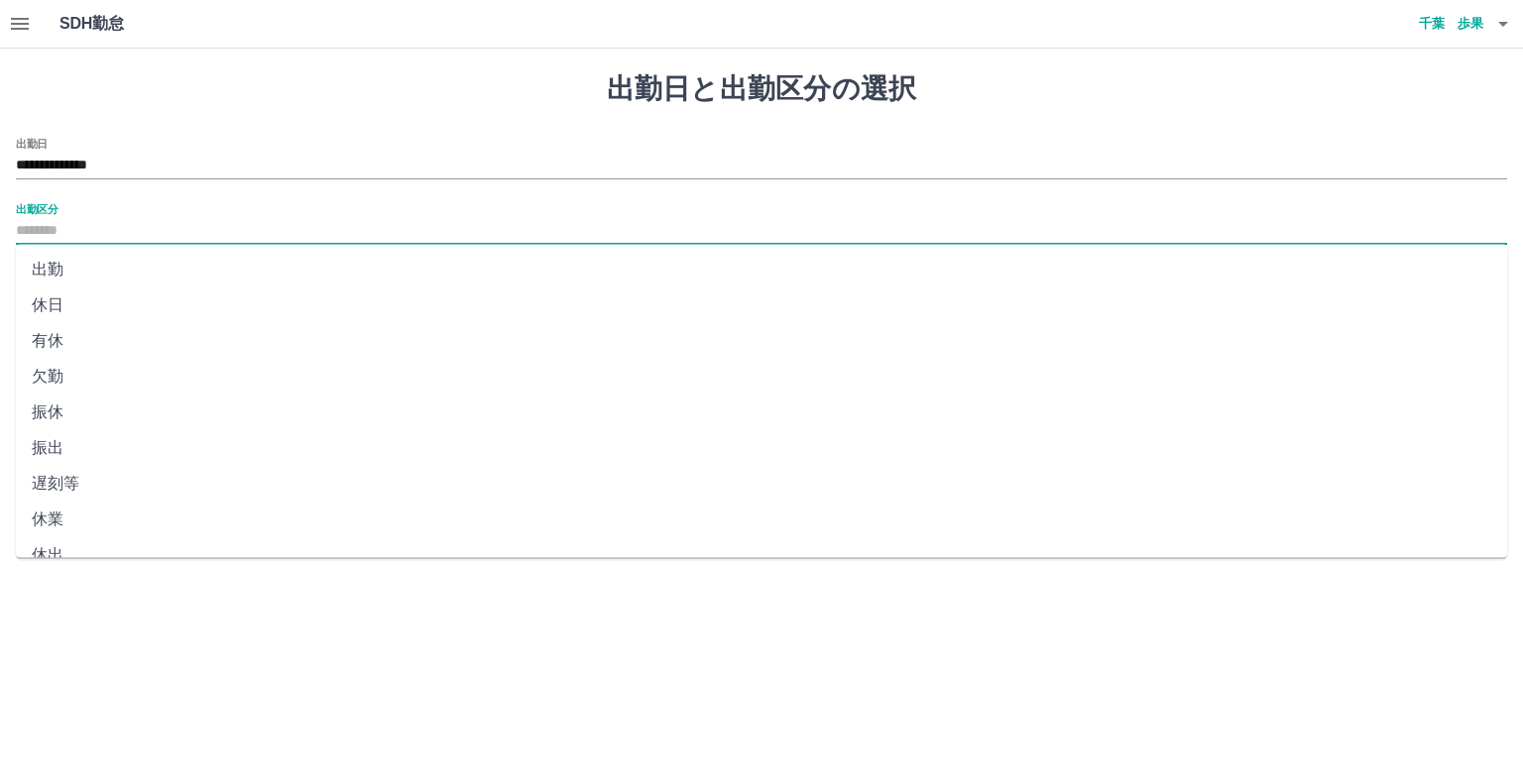 click on "休日" at bounding box center (762, 305) 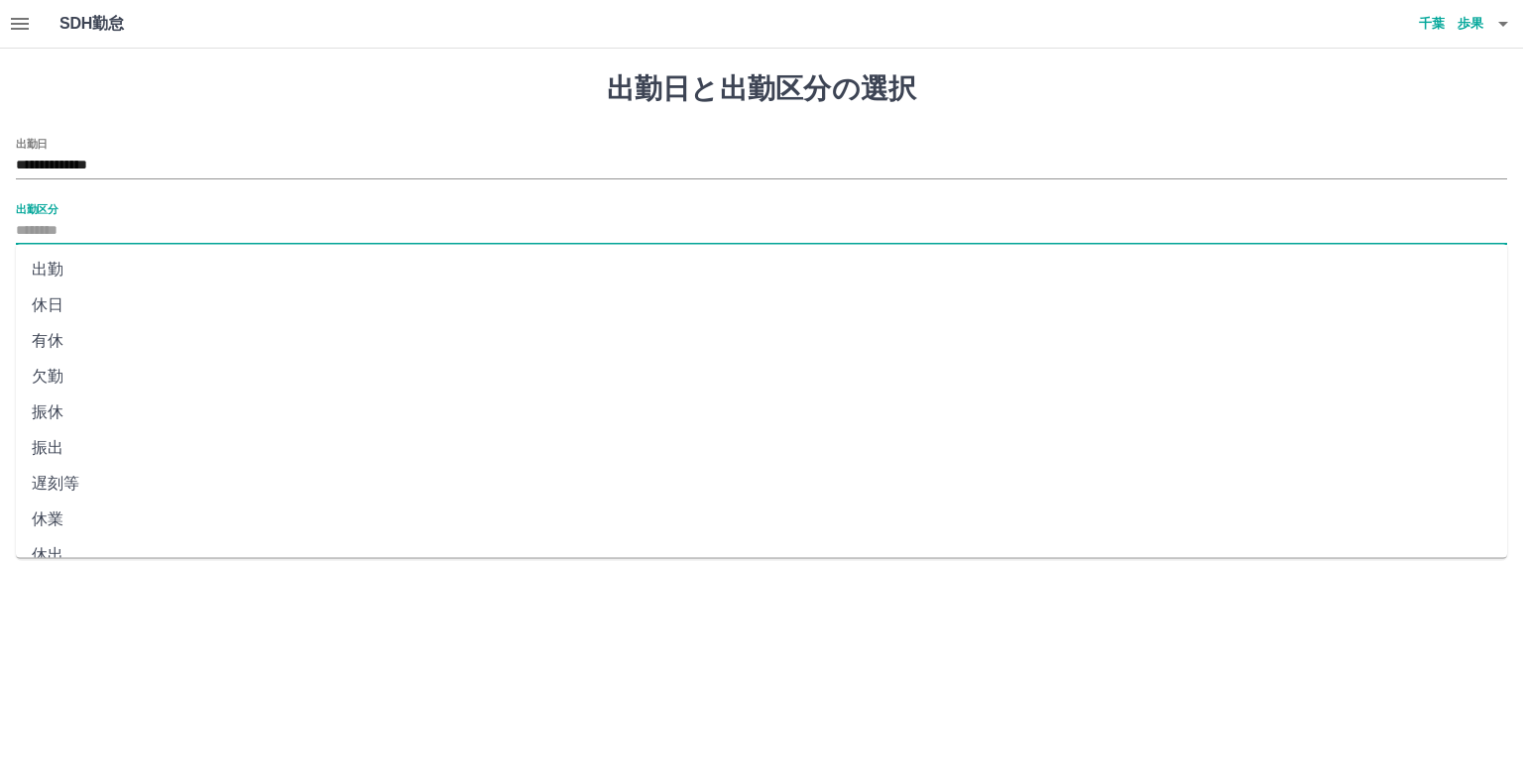 type on "**" 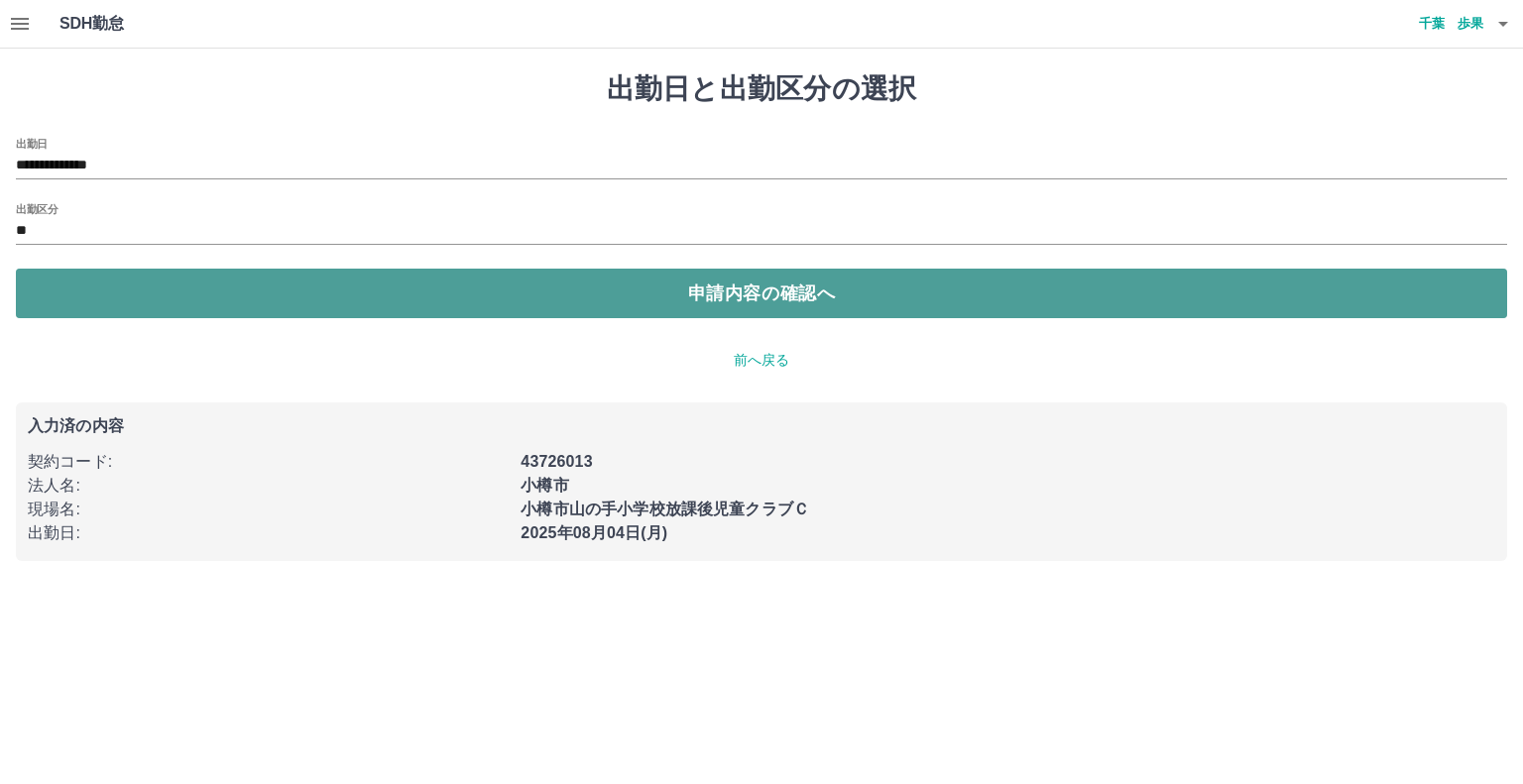 click on "申請内容の確認へ" at bounding box center (762, 293) 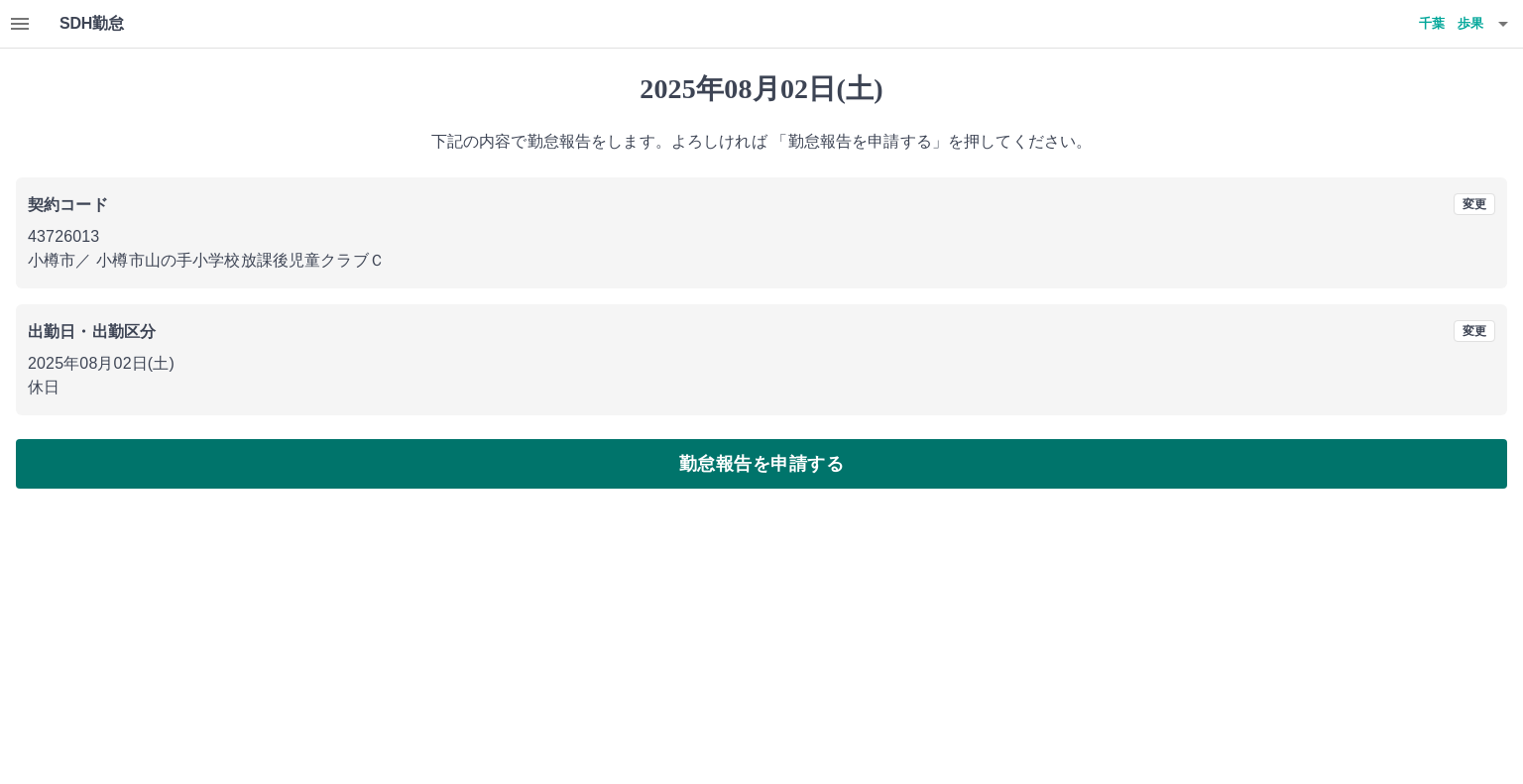 click on "勤怠報告を申請する" at bounding box center [762, 464] 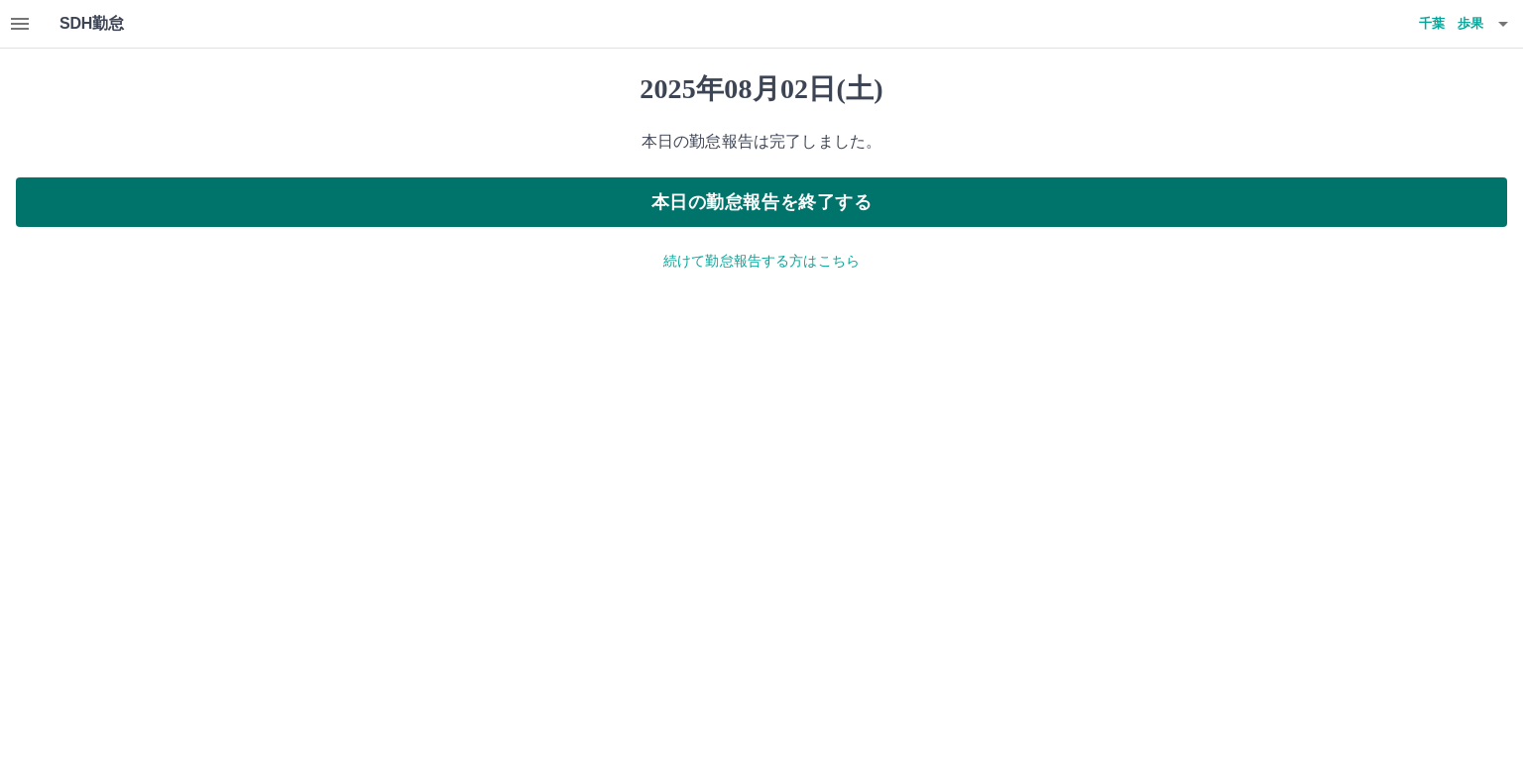 click on "本日の勤怠報告を終了する" at bounding box center [762, 202] 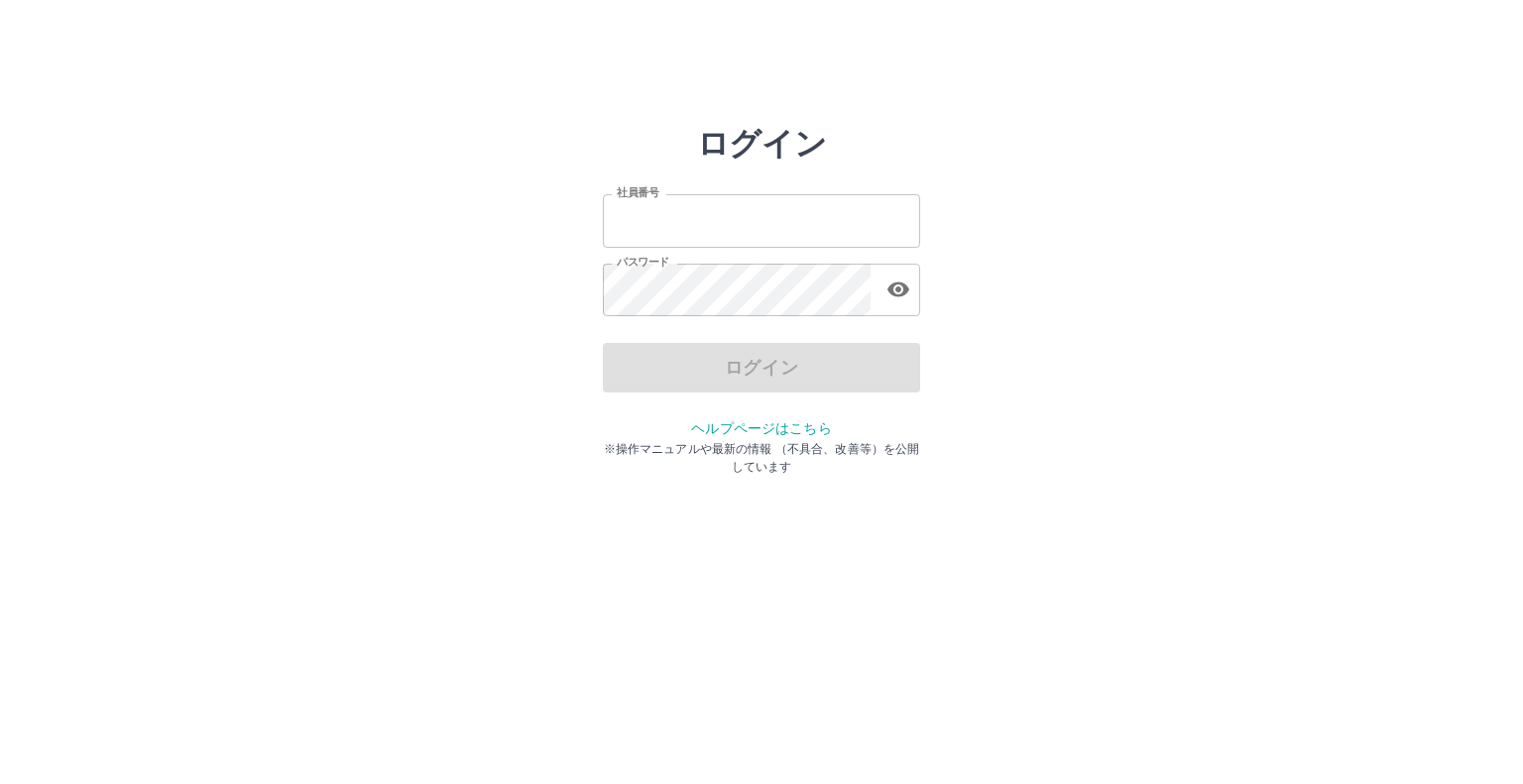 scroll, scrollTop: 0, scrollLeft: 0, axis: both 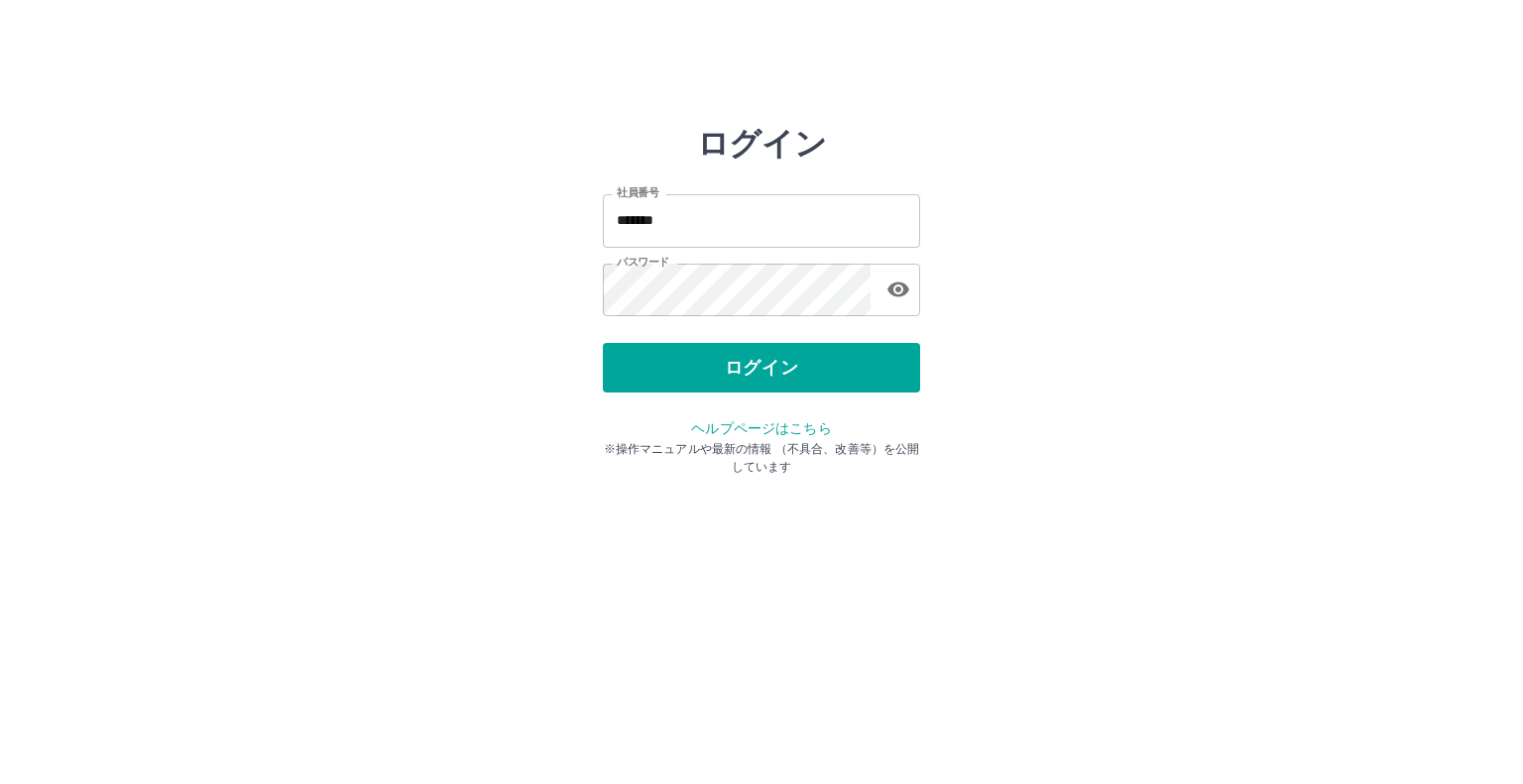 click on "社員番号 ******* 社員番号 パスワード パスワード" at bounding box center (762, 252) 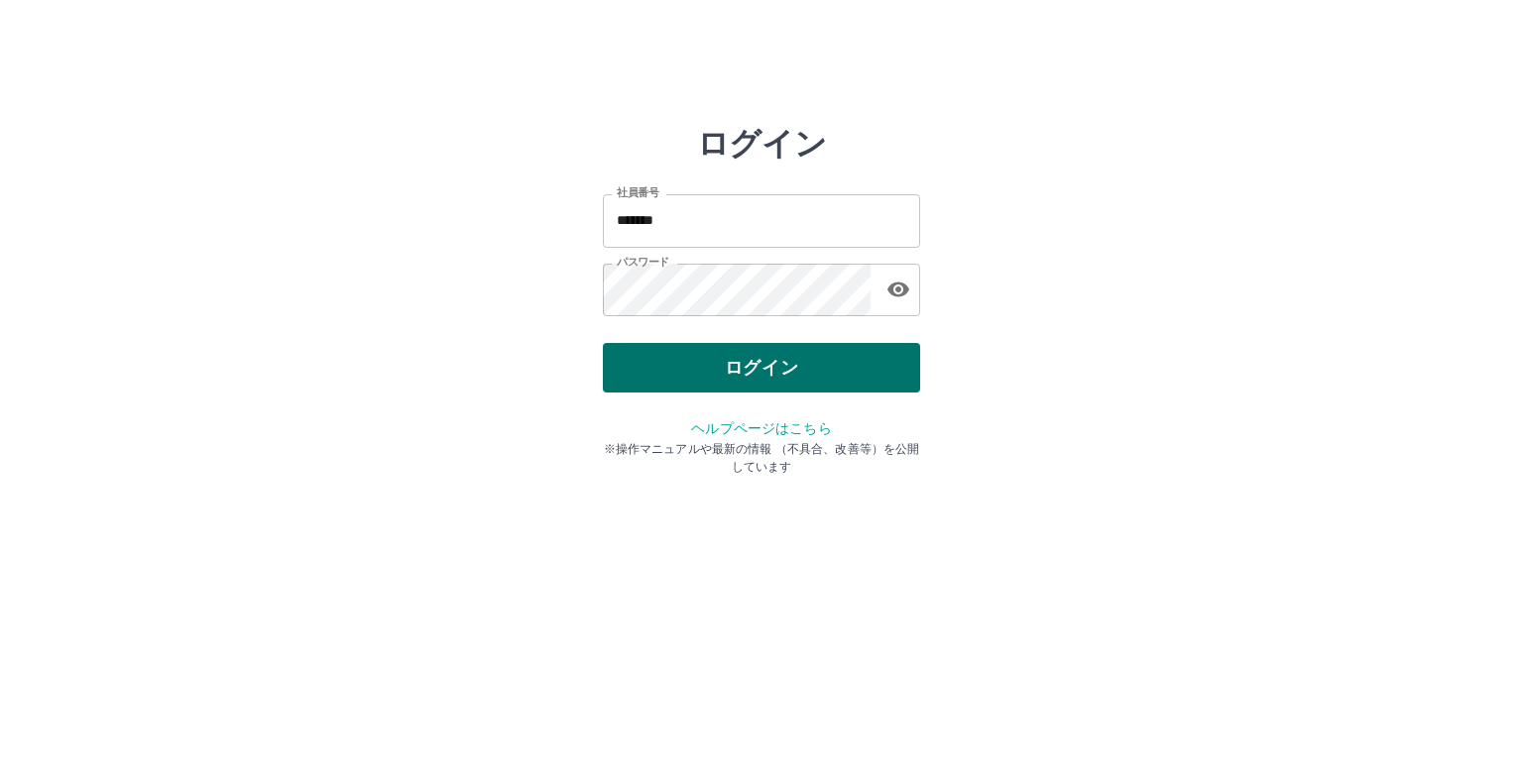 click on "ログイン" at bounding box center [762, 368] 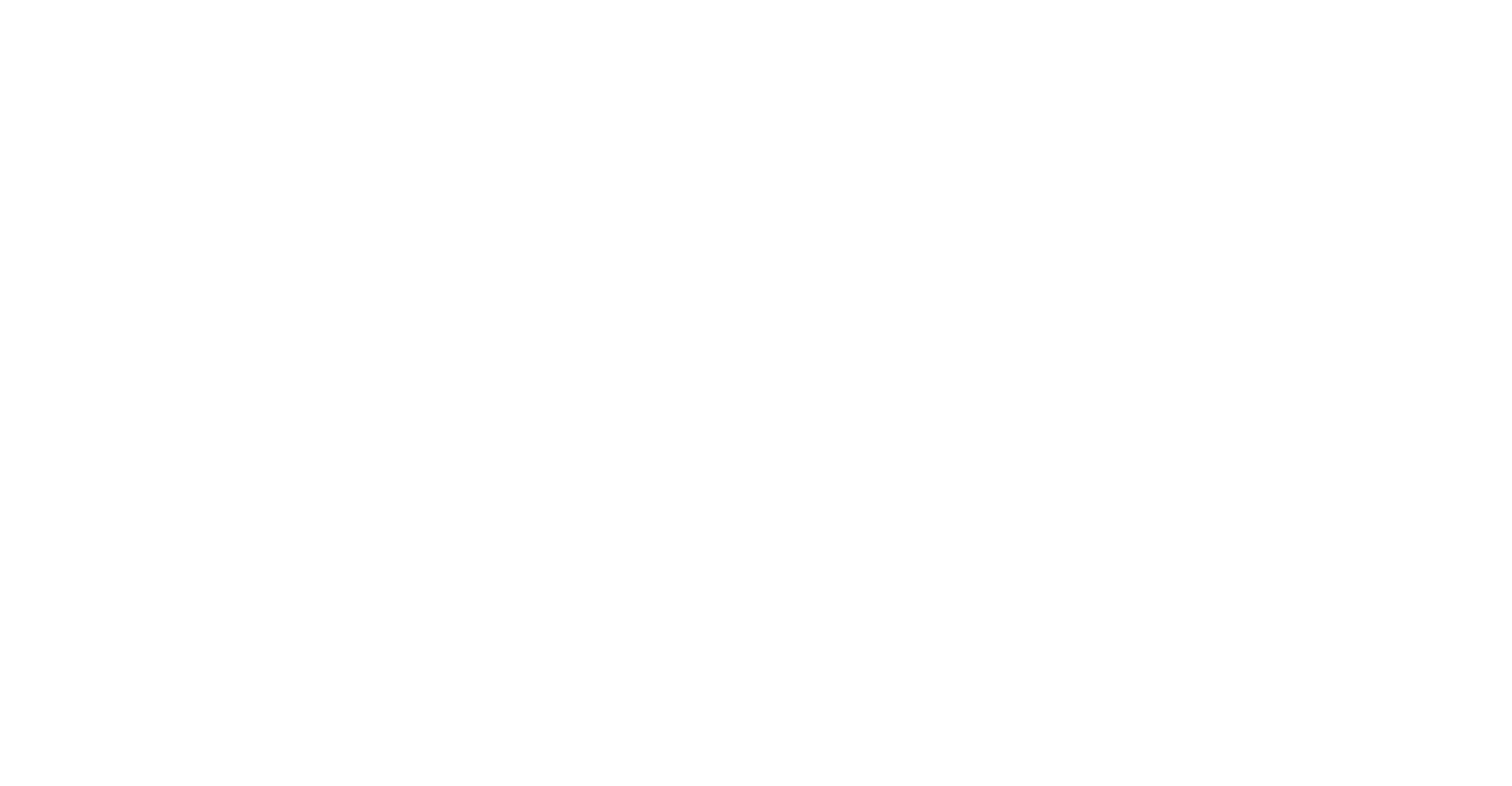 scroll, scrollTop: 0, scrollLeft: 0, axis: both 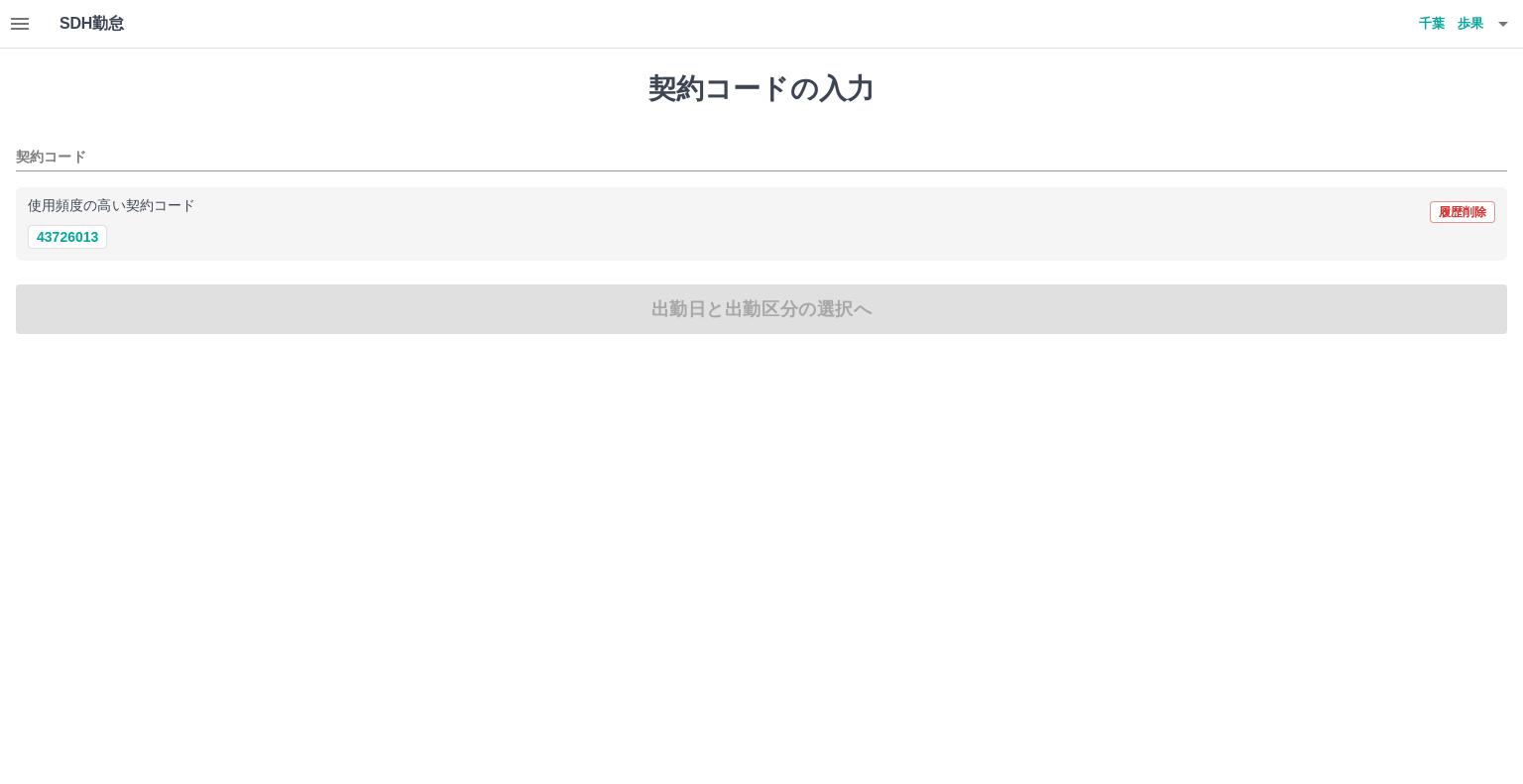 click at bounding box center (20, 24) 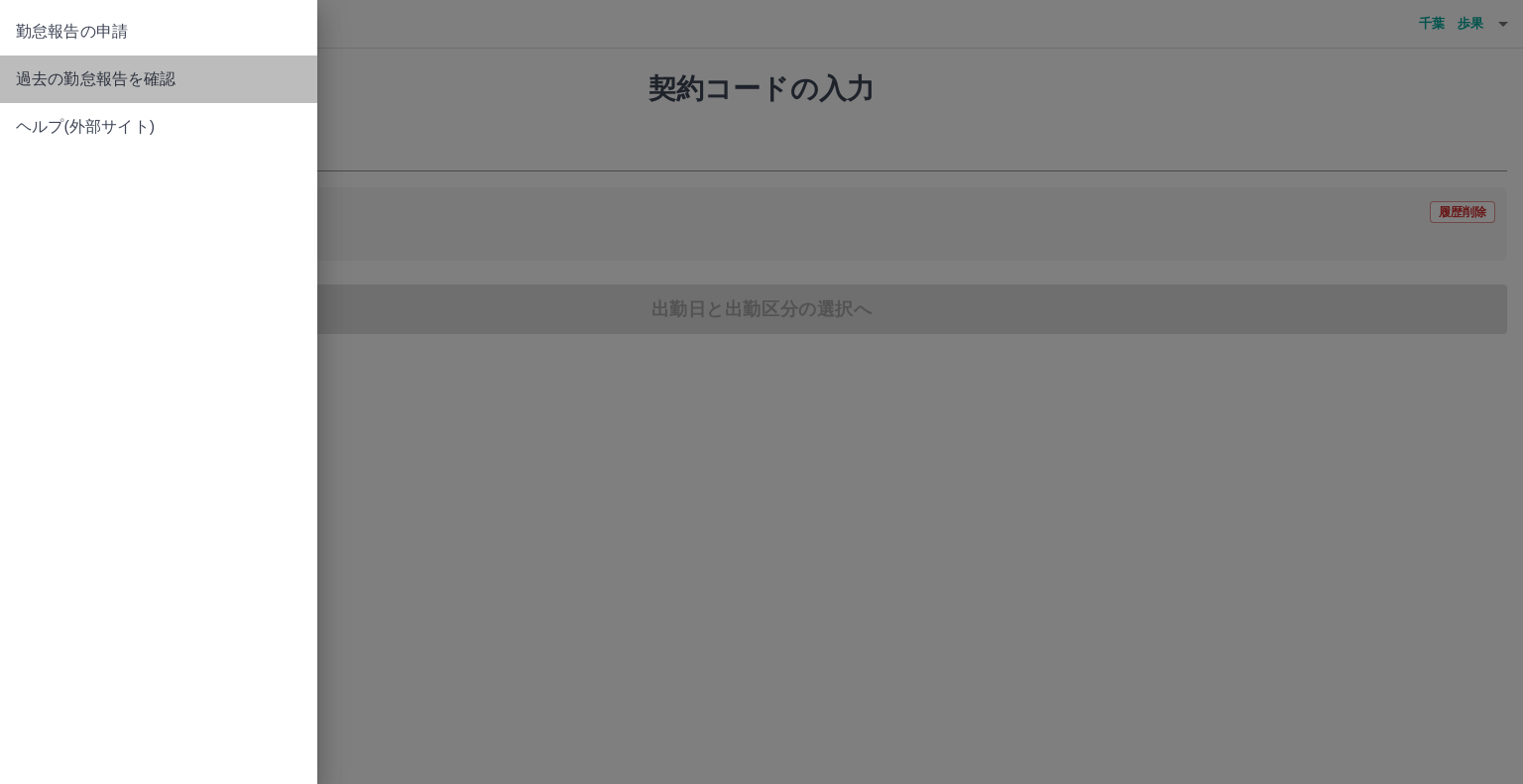 click on "過去の勤怠報告を確認" at bounding box center [159, 79] 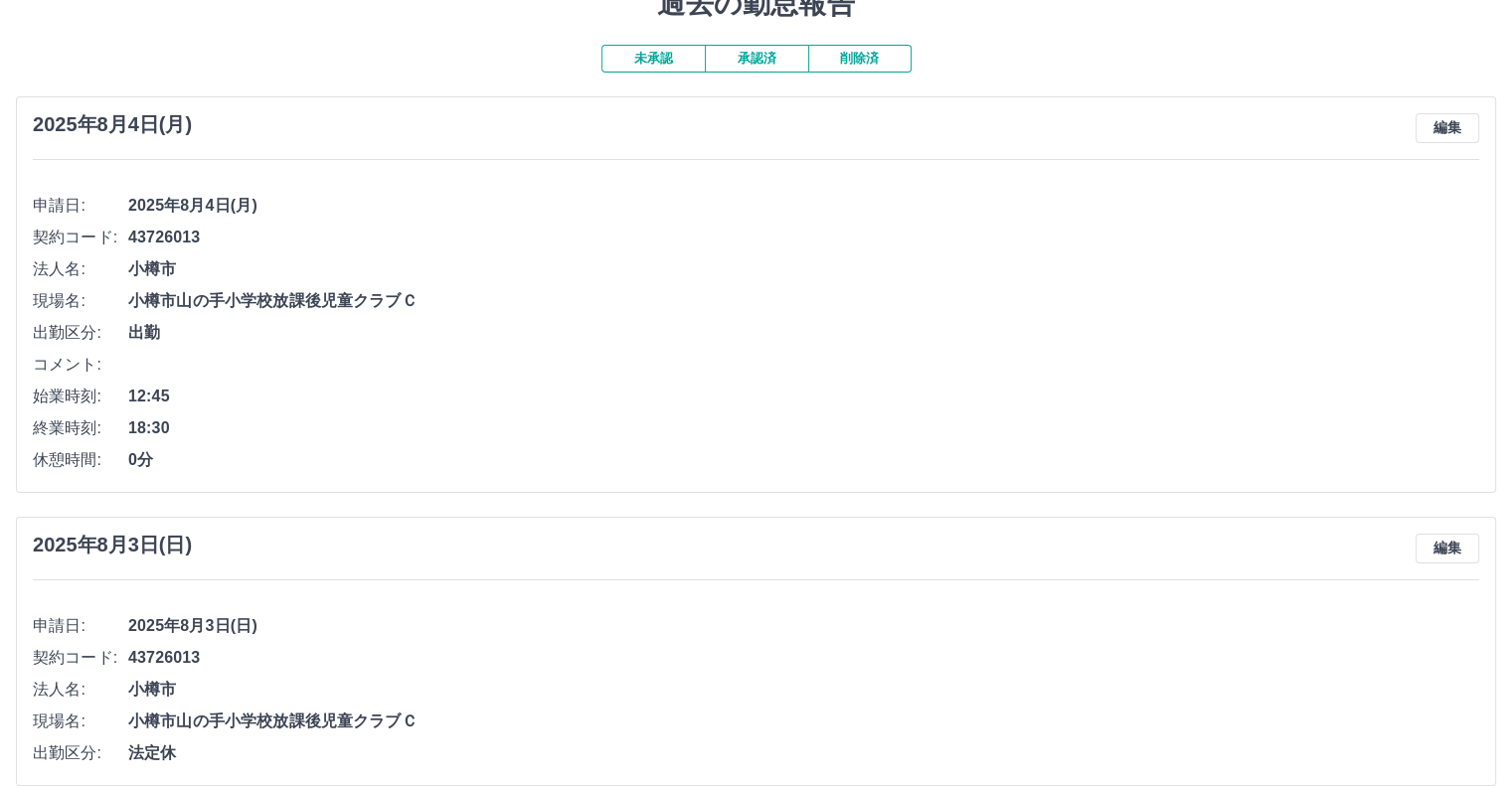 scroll, scrollTop: 0, scrollLeft: 0, axis: both 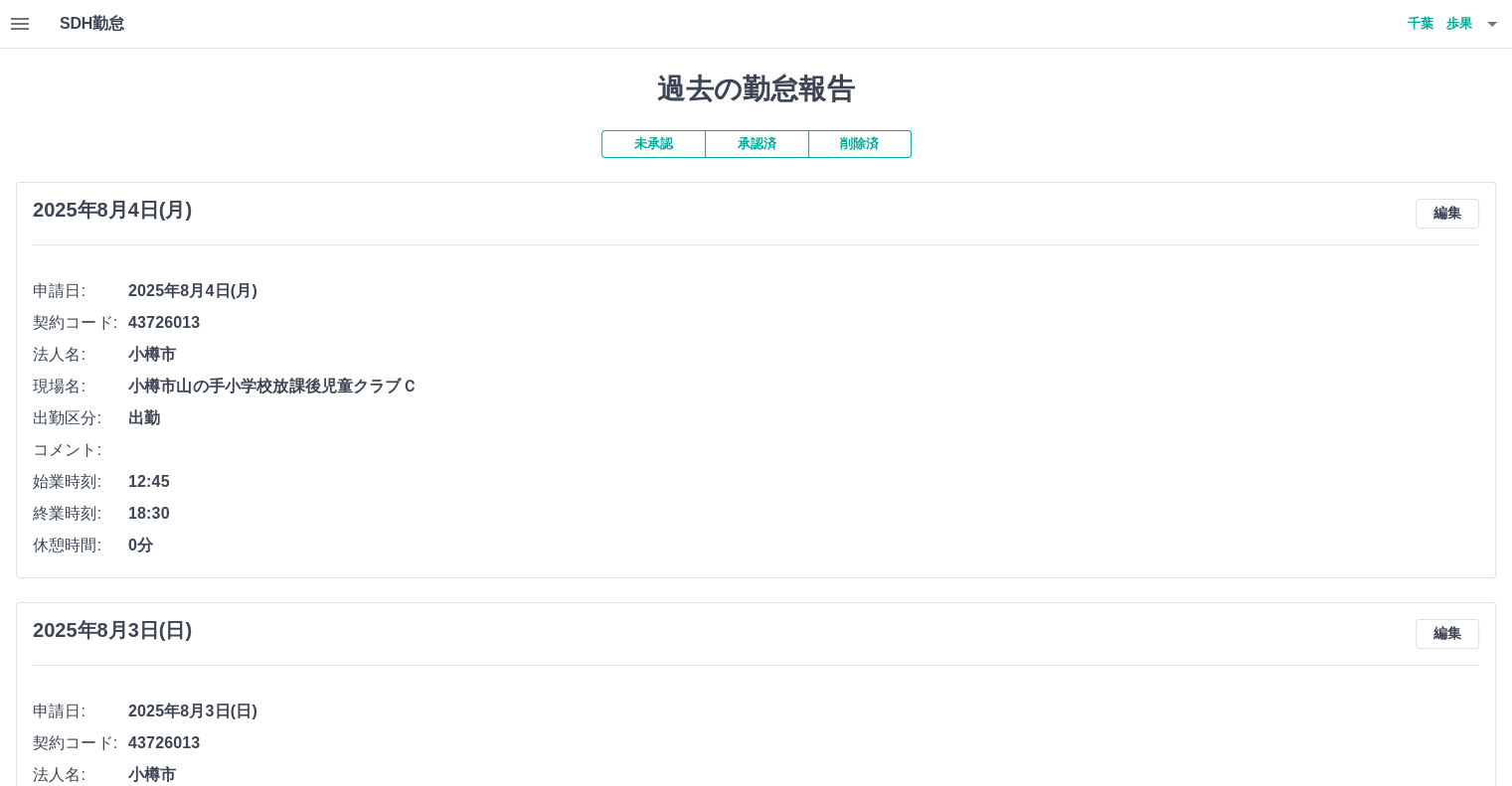 click on "承認済" at bounding box center (756, 144) 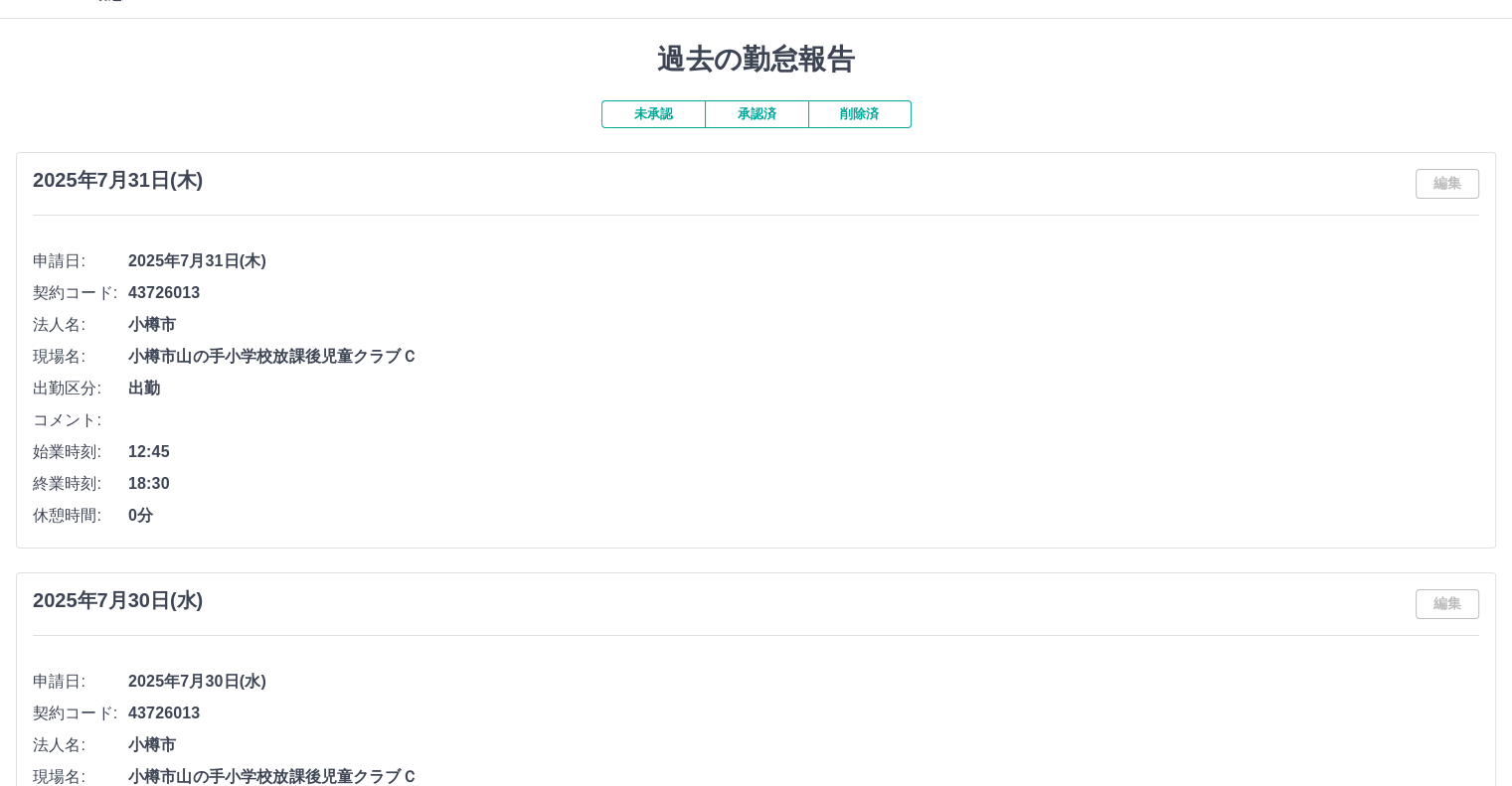 scroll, scrollTop: 0, scrollLeft: 0, axis: both 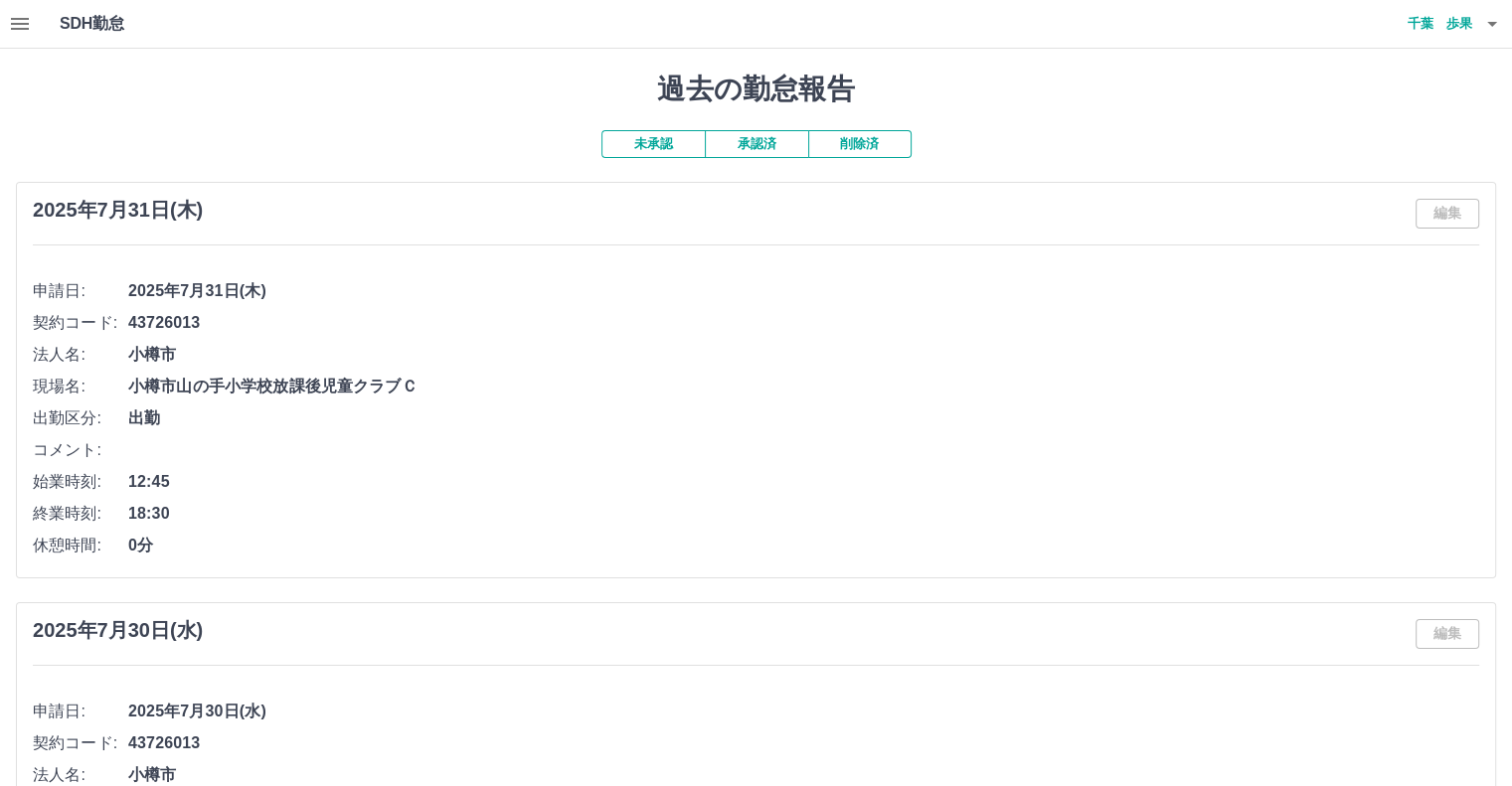 click on "未承認" at bounding box center (653, 144) 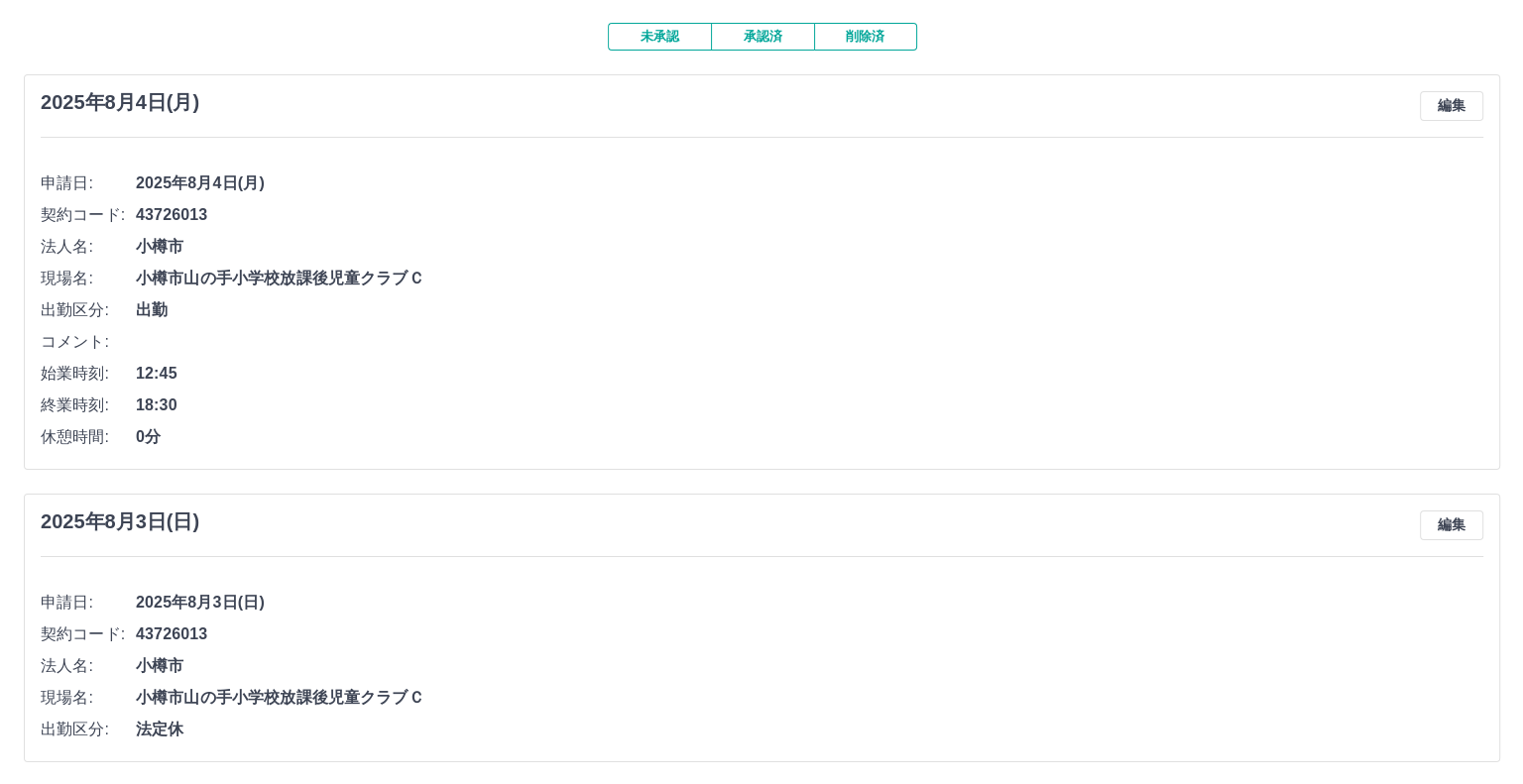 scroll, scrollTop: 0, scrollLeft: 0, axis: both 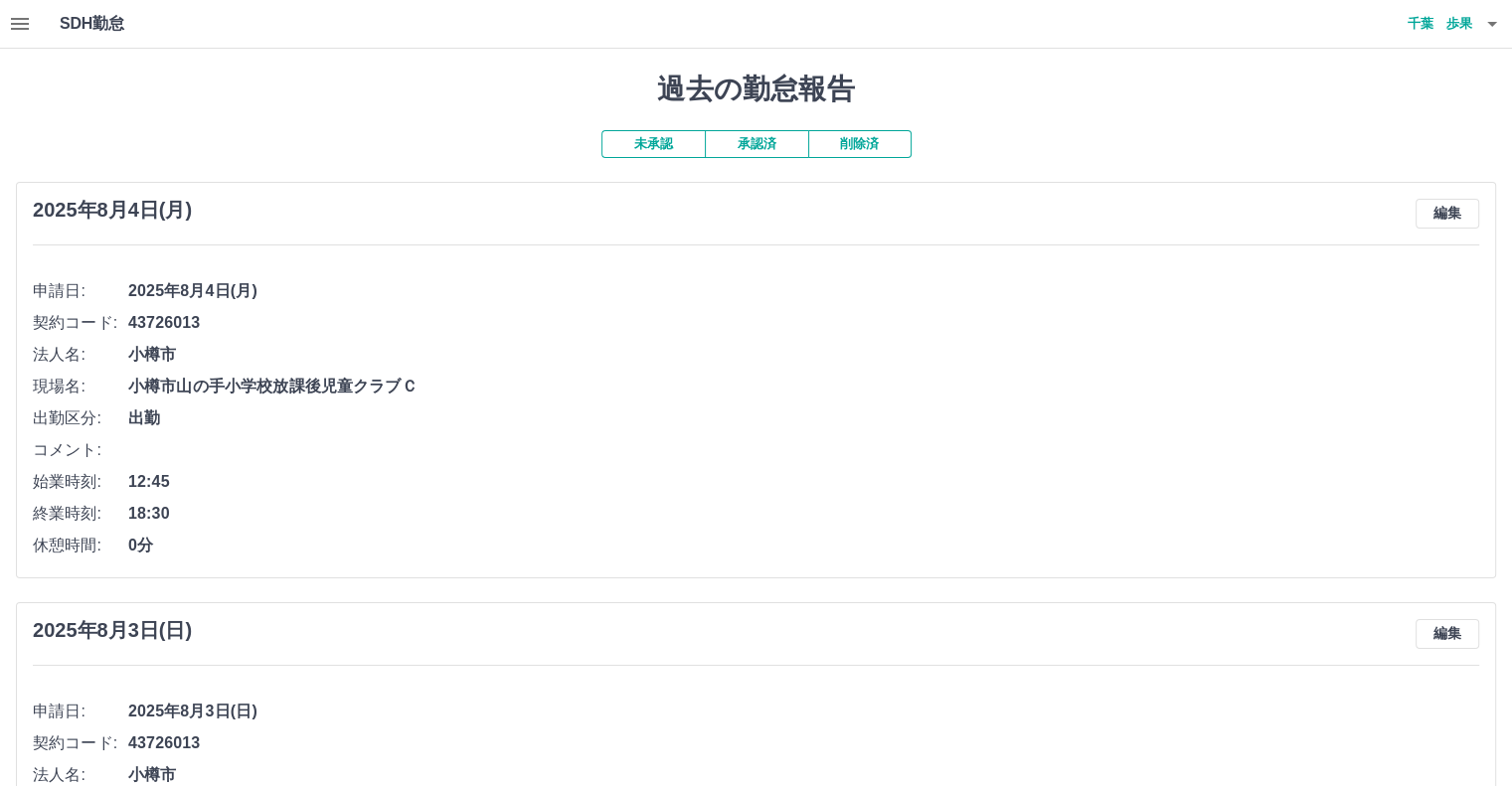 click on "千葉　歩果" at bounding box center [1413, 24] 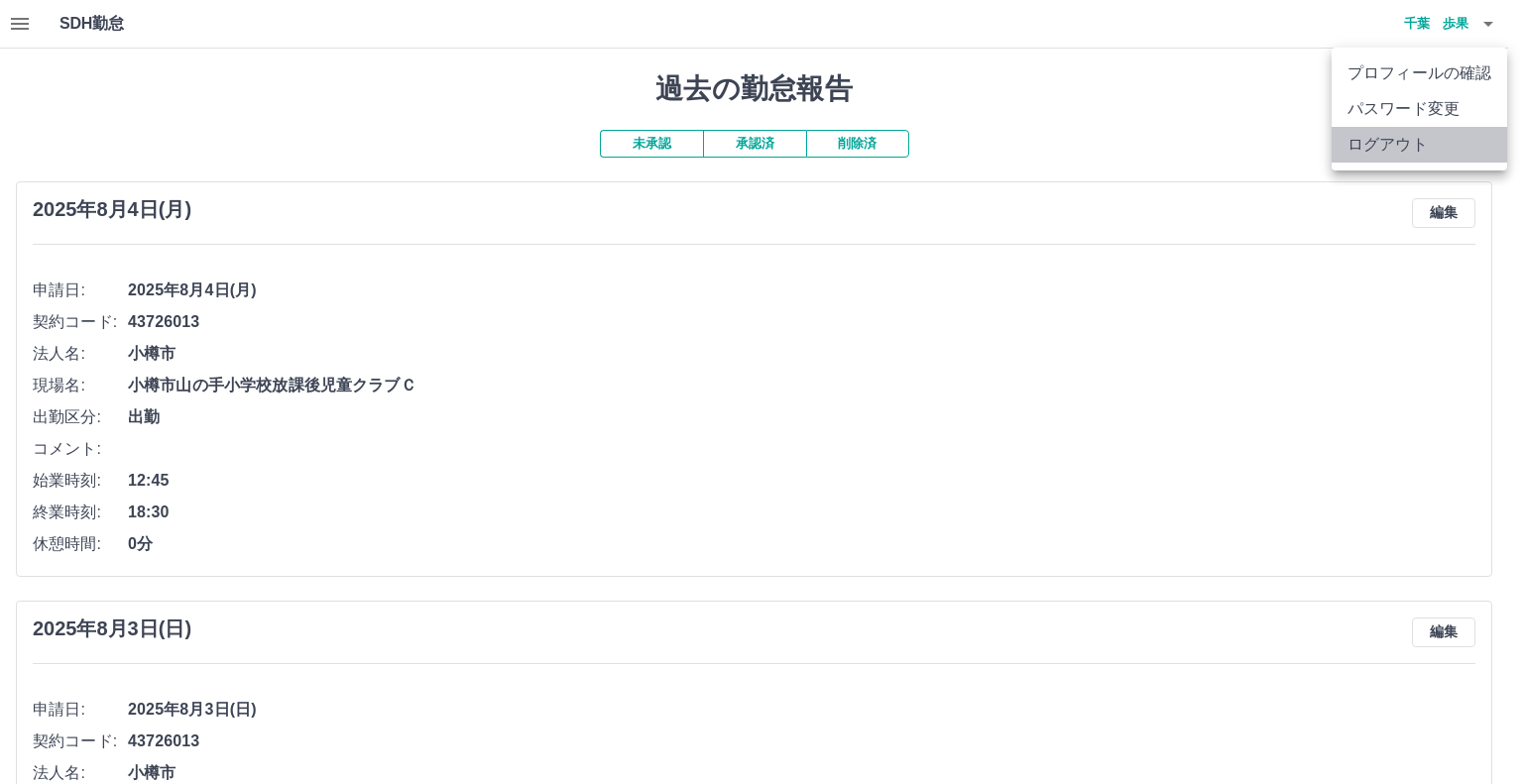 click on "ログアウト" at bounding box center [1419, 145] 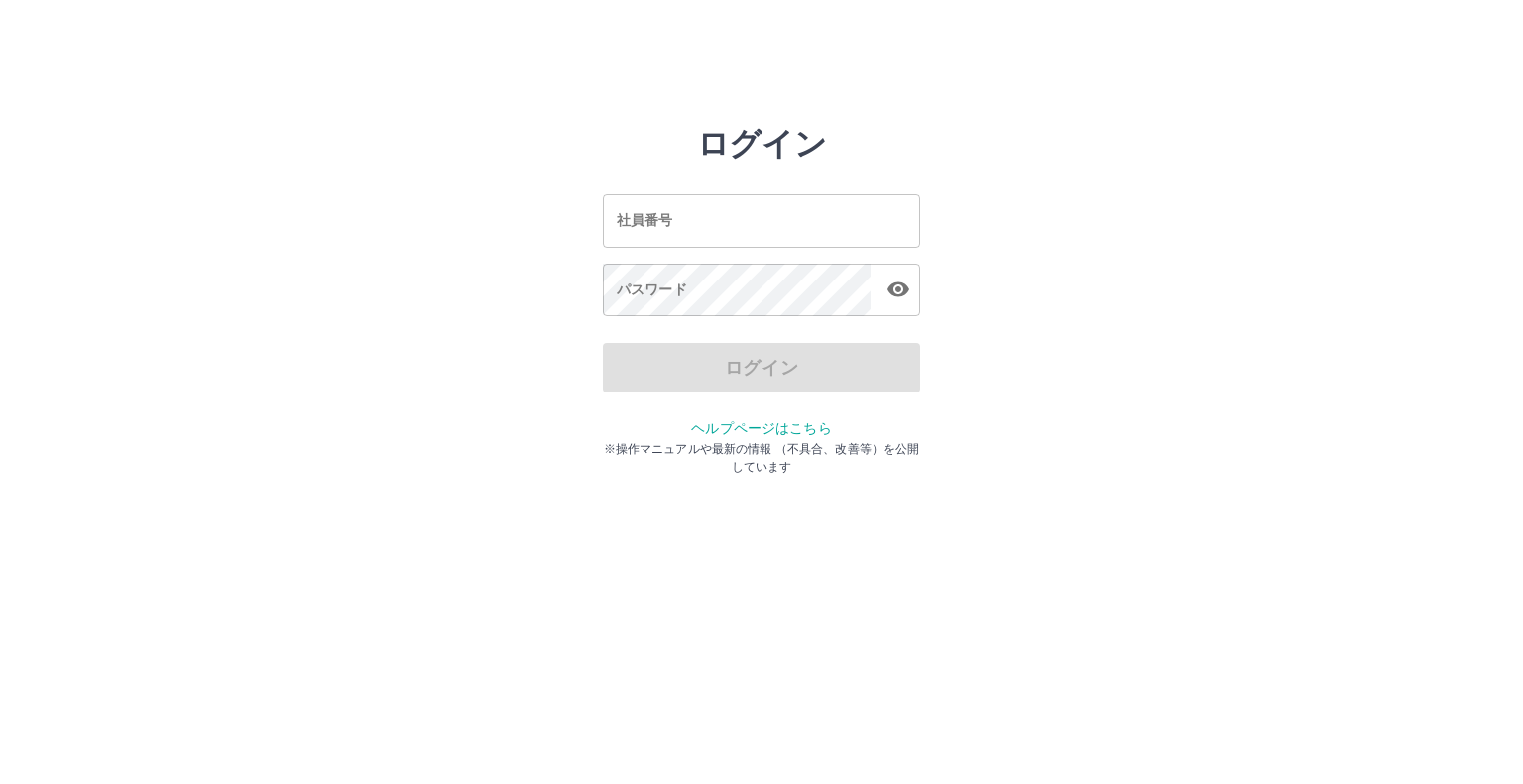 scroll, scrollTop: 0, scrollLeft: 0, axis: both 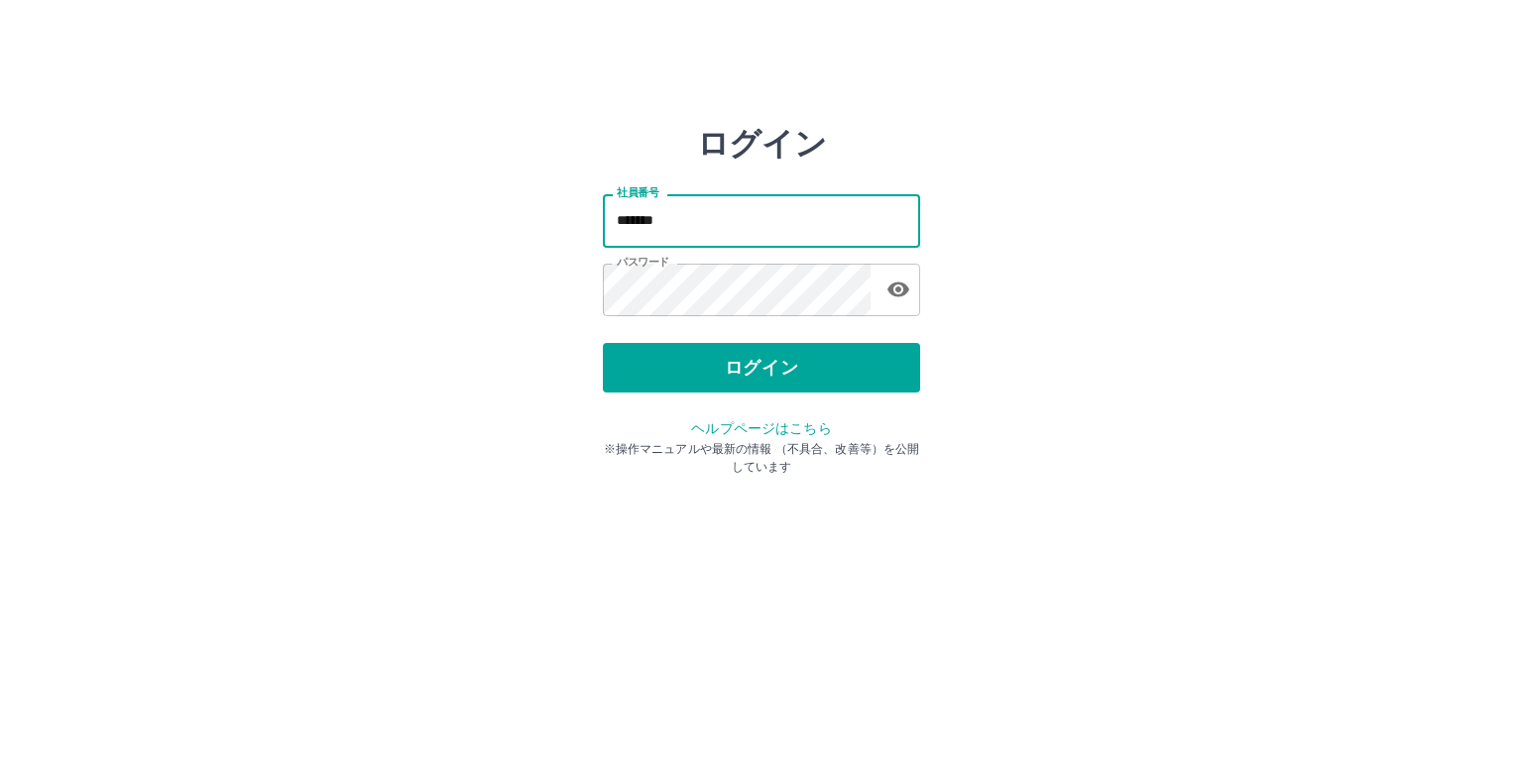drag, startPoint x: 650, startPoint y: 223, endPoint x: 644, endPoint y: 427, distance: 204.0882 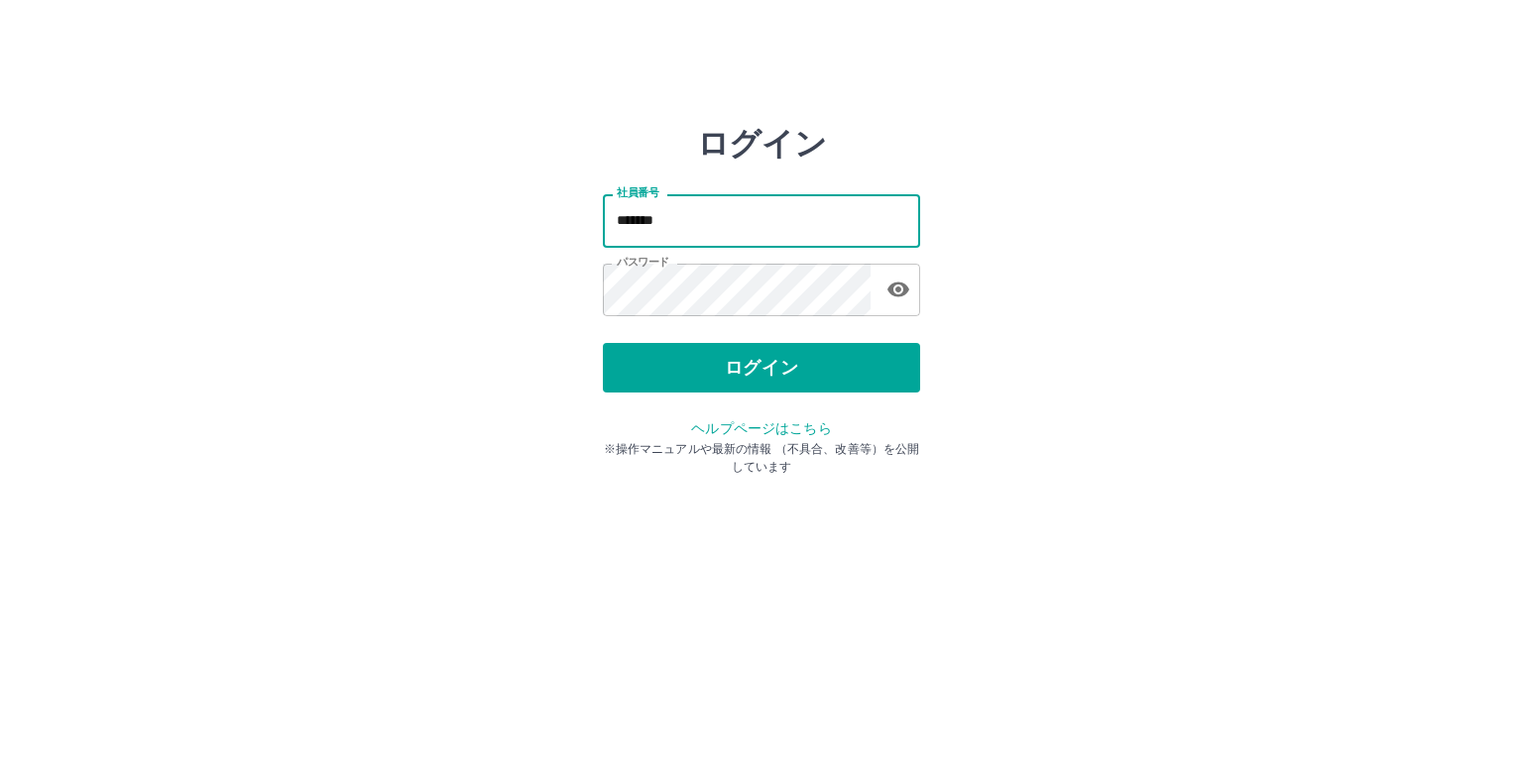 type on "*******" 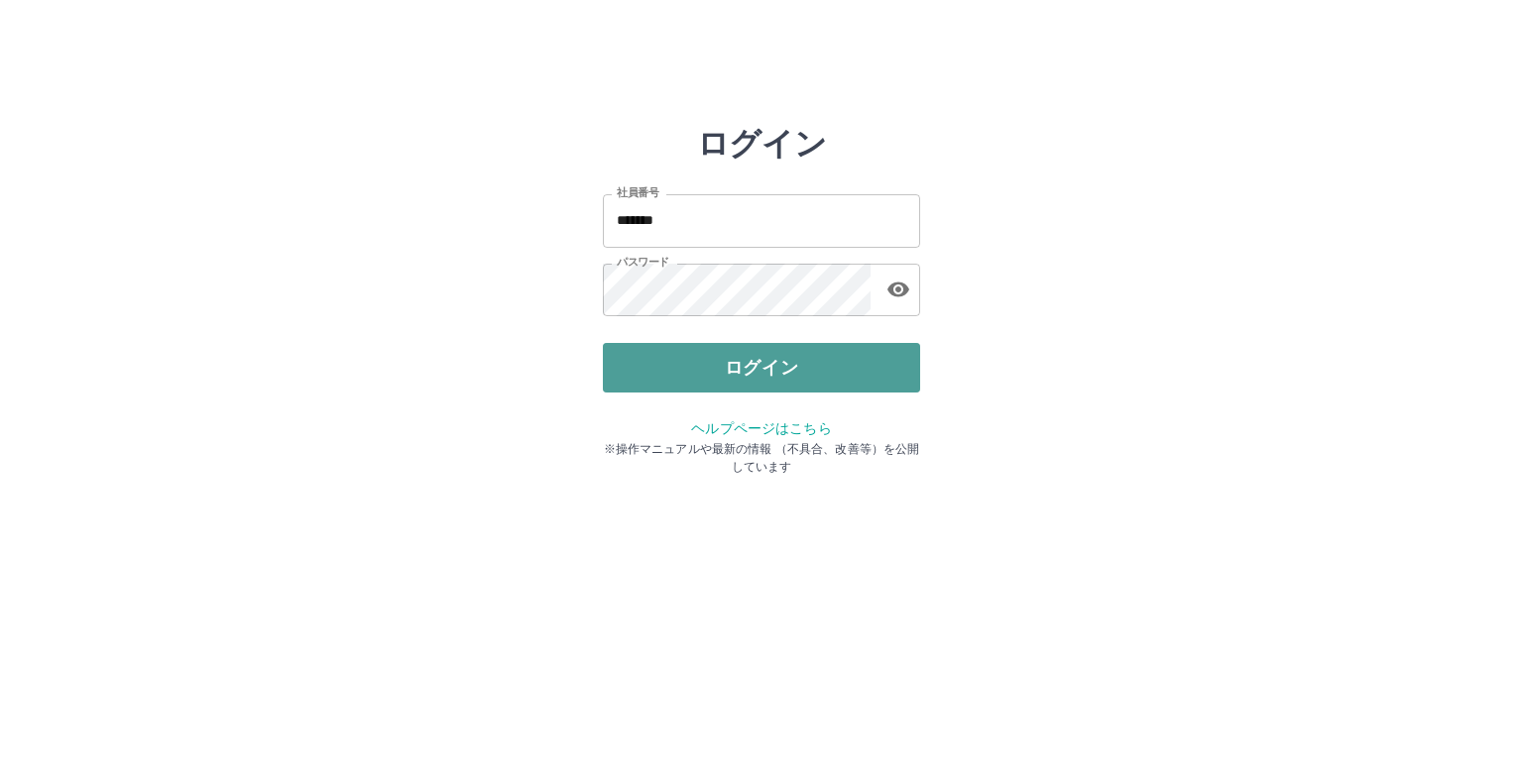 click on "ログイン" at bounding box center (762, 368) 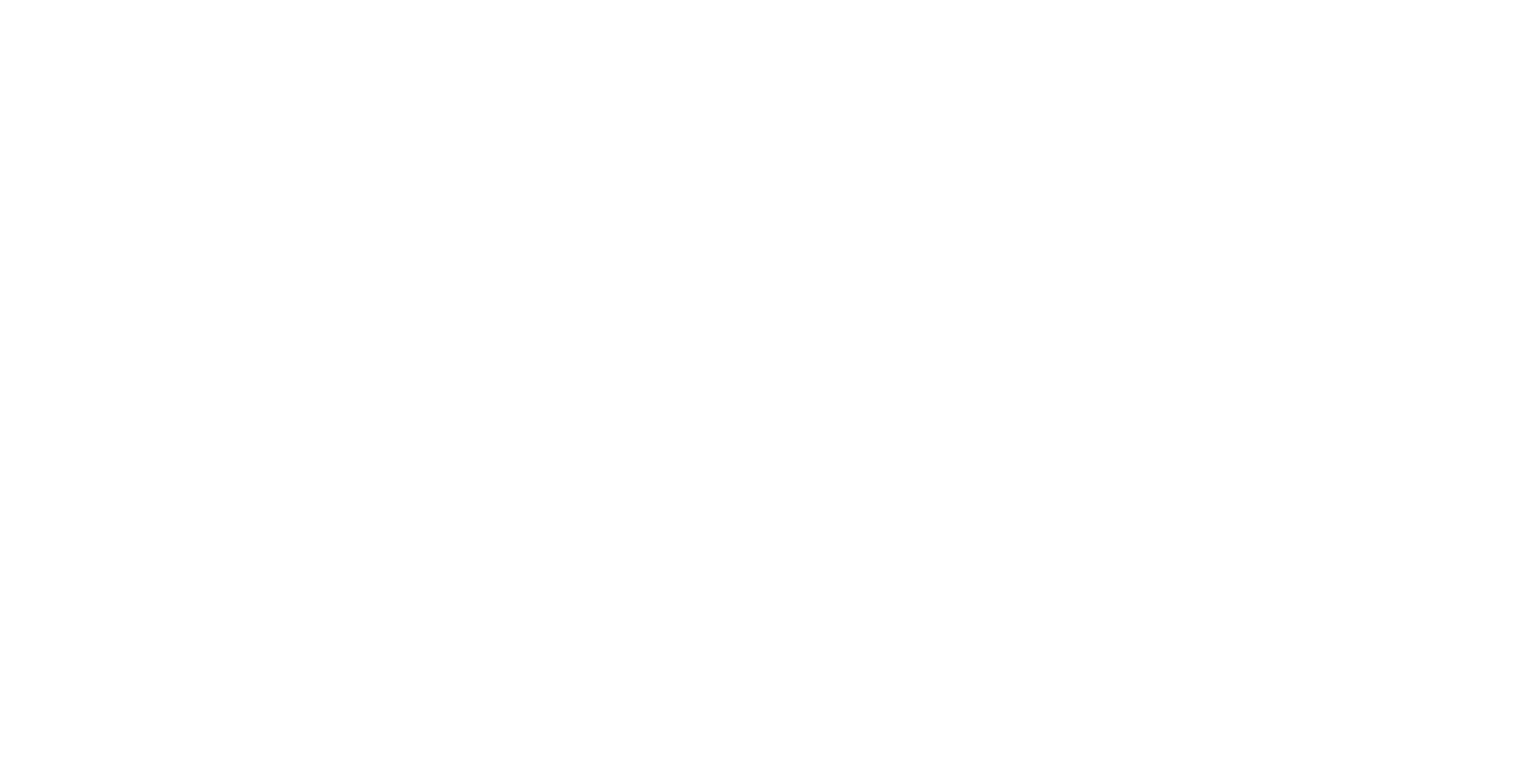 scroll, scrollTop: 0, scrollLeft: 0, axis: both 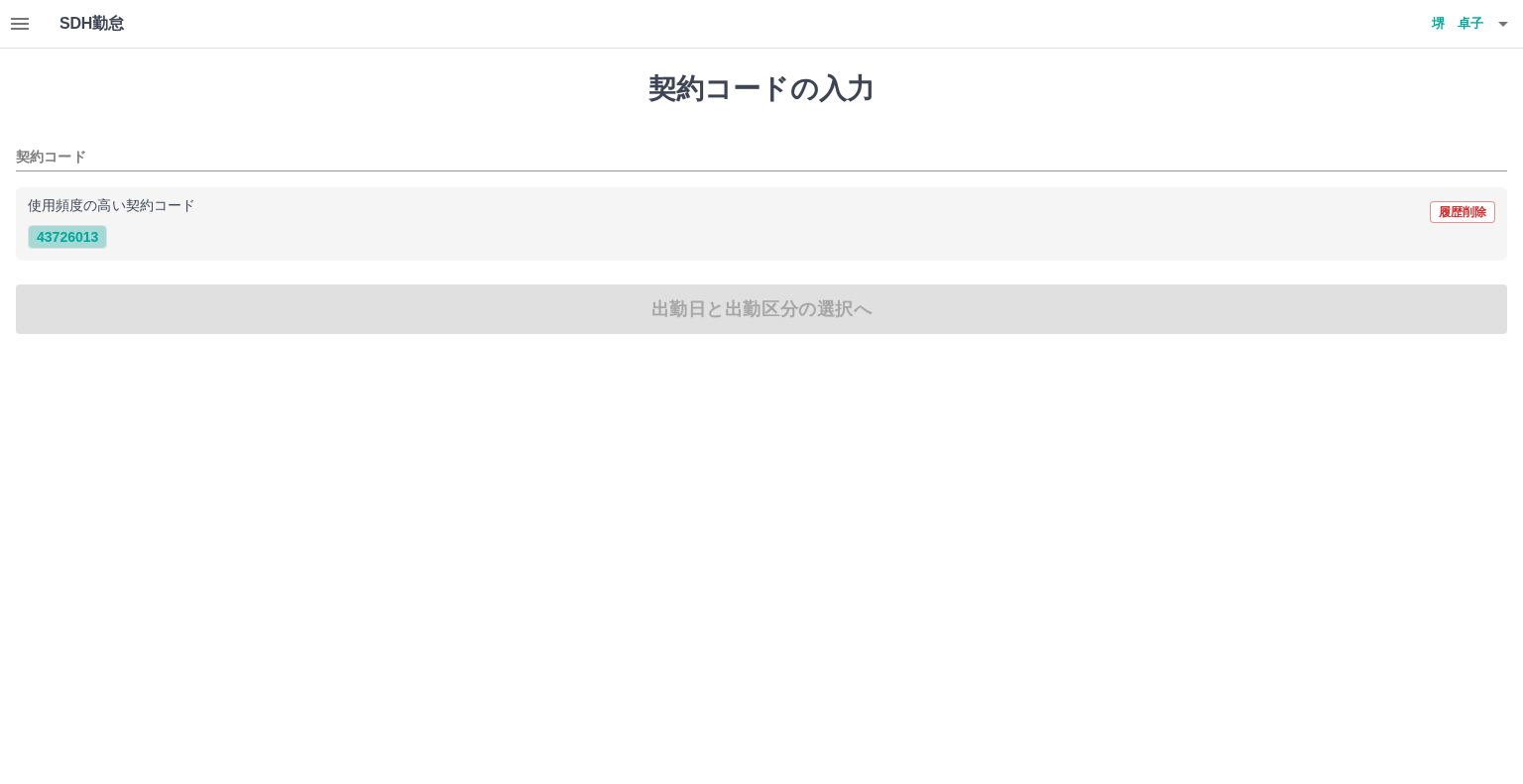 click on "43726013" at bounding box center (67, 237) 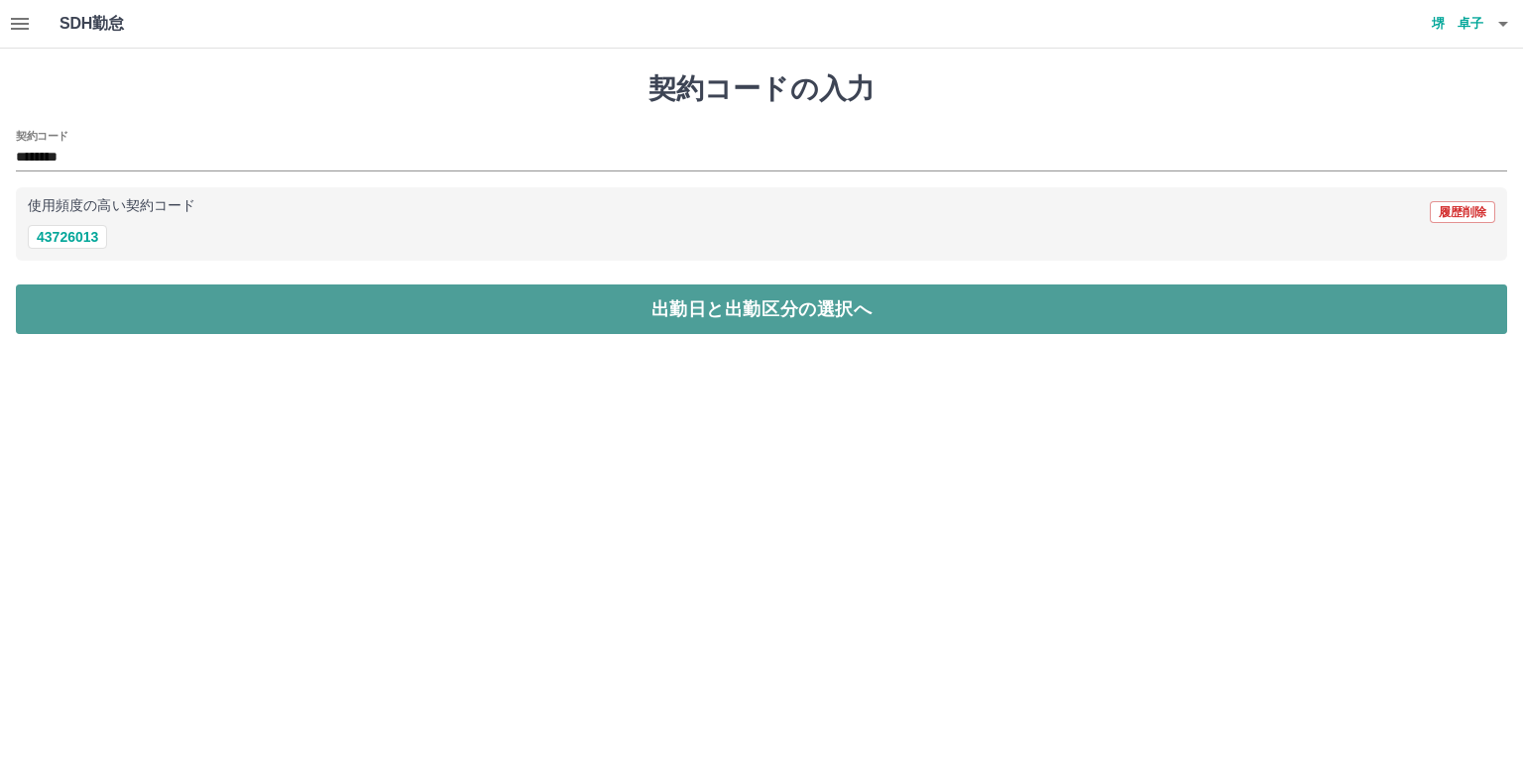 click on "出勤日と出勤区分の選択へ" at bounding box center [762, 309] 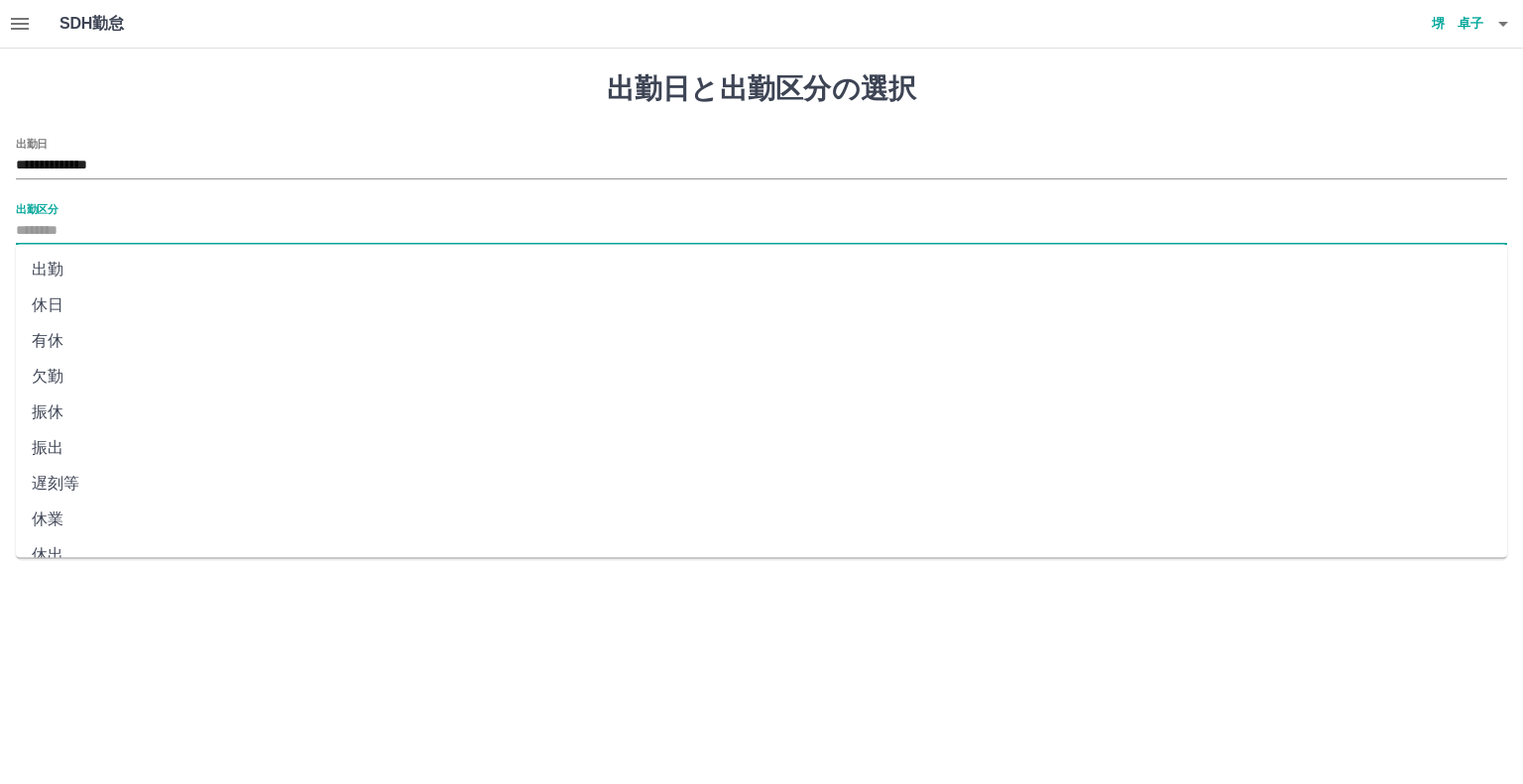 click on "出勤区分" at bounding box center [762, 231] 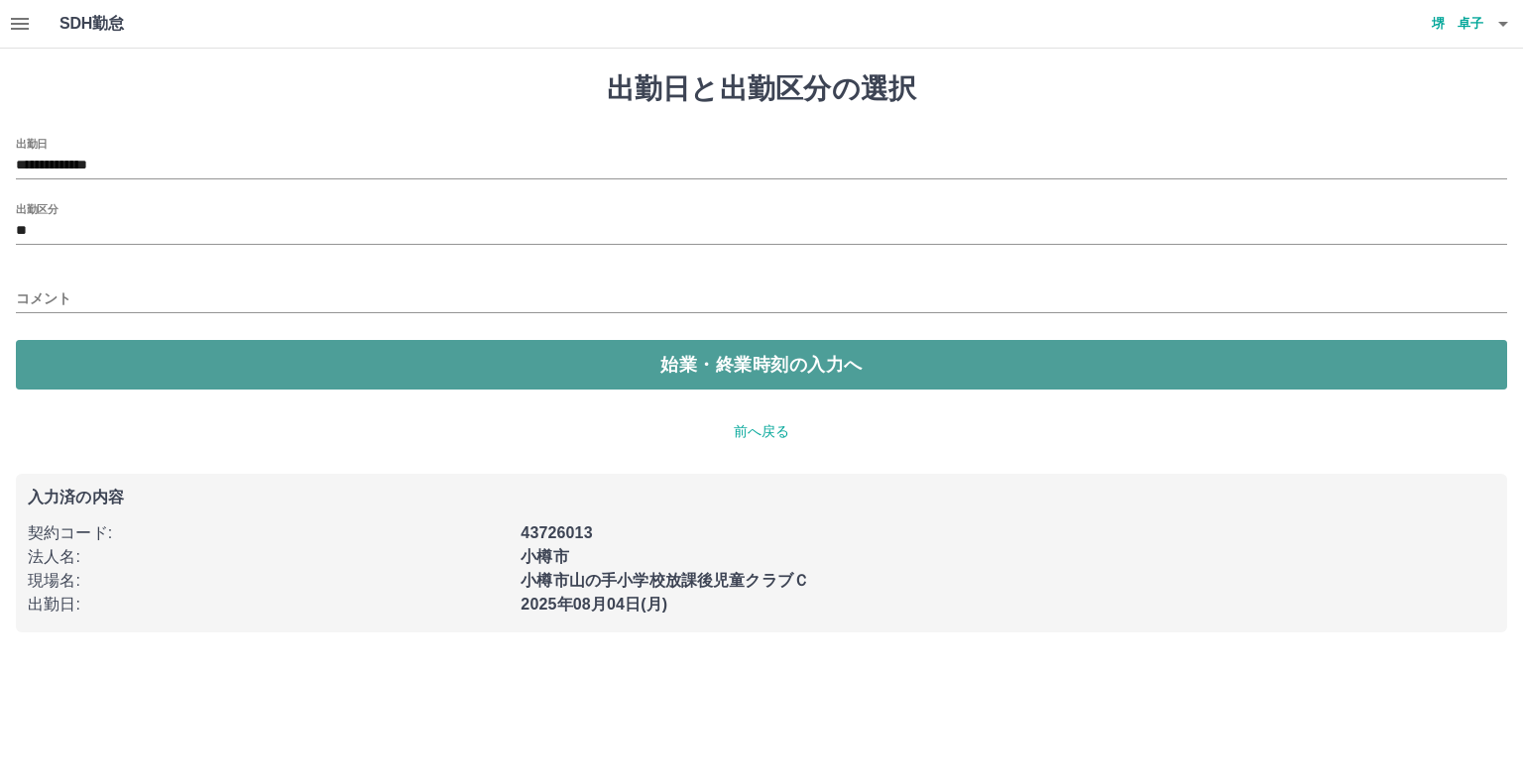 click on "始業・終業時刻の入力へ" at bounding box center (762, 365) 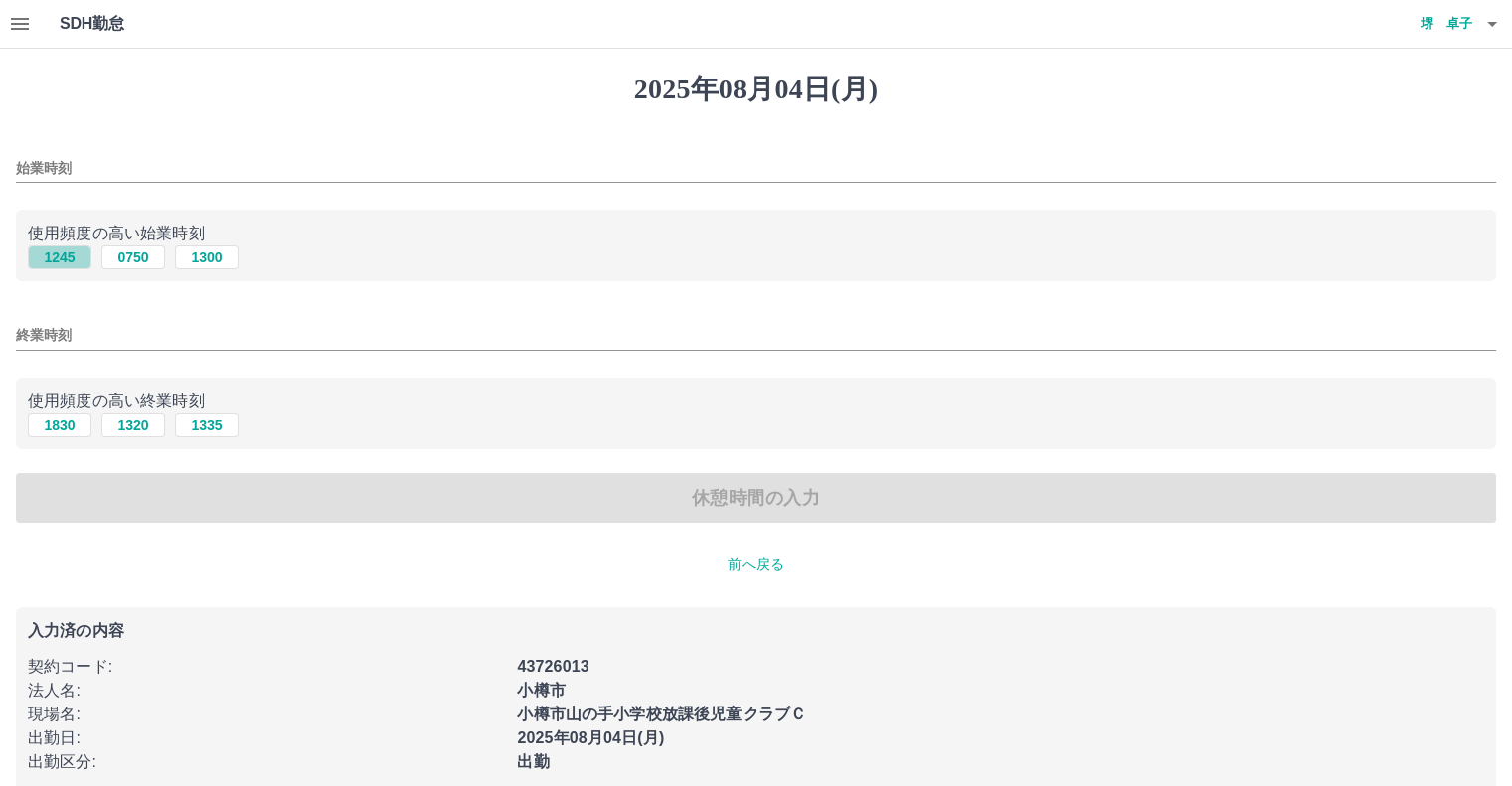 click on "1245" at bounding box center [60, 257] 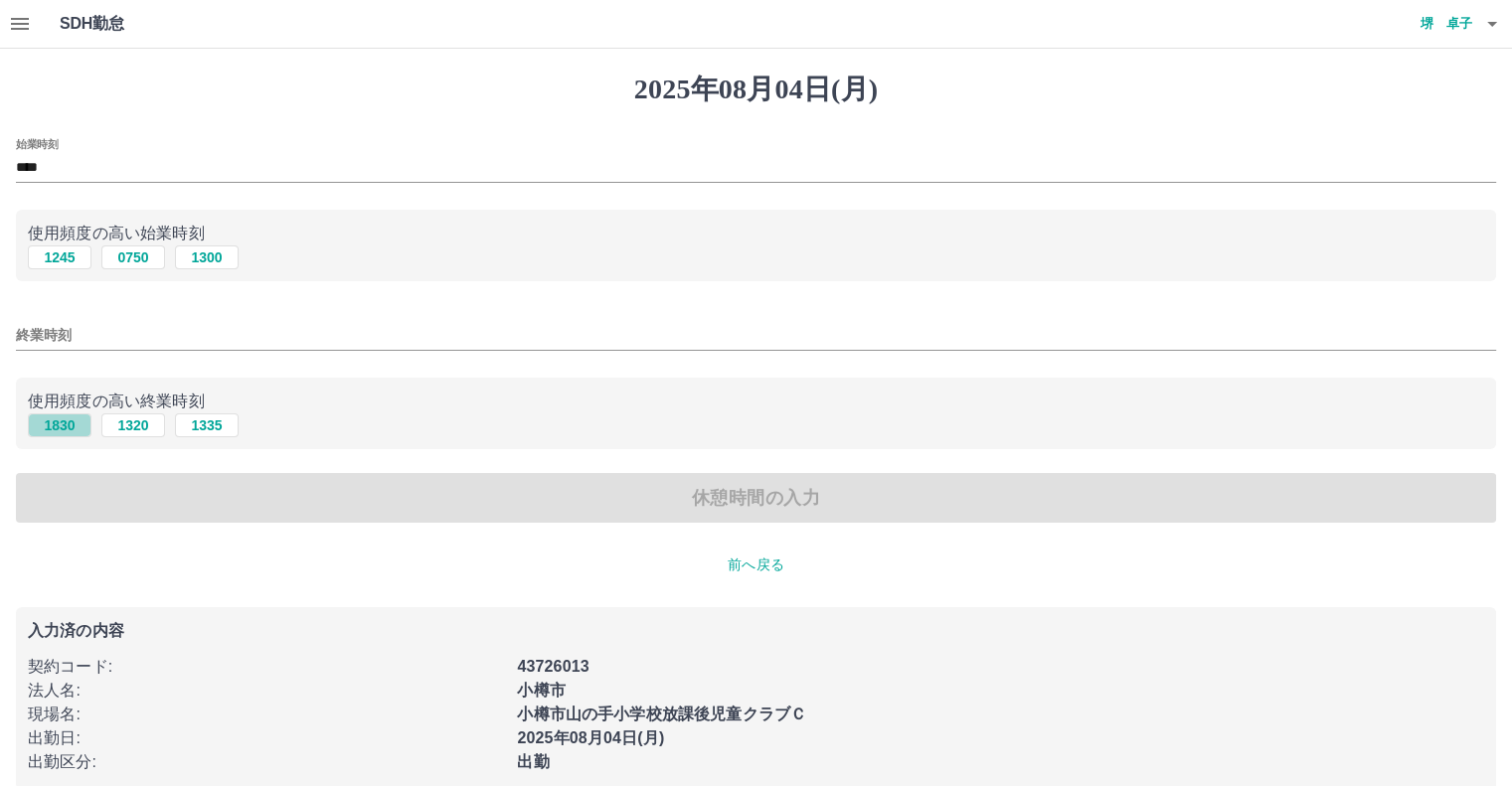 click on "1830" at bounding box center [60, 425] 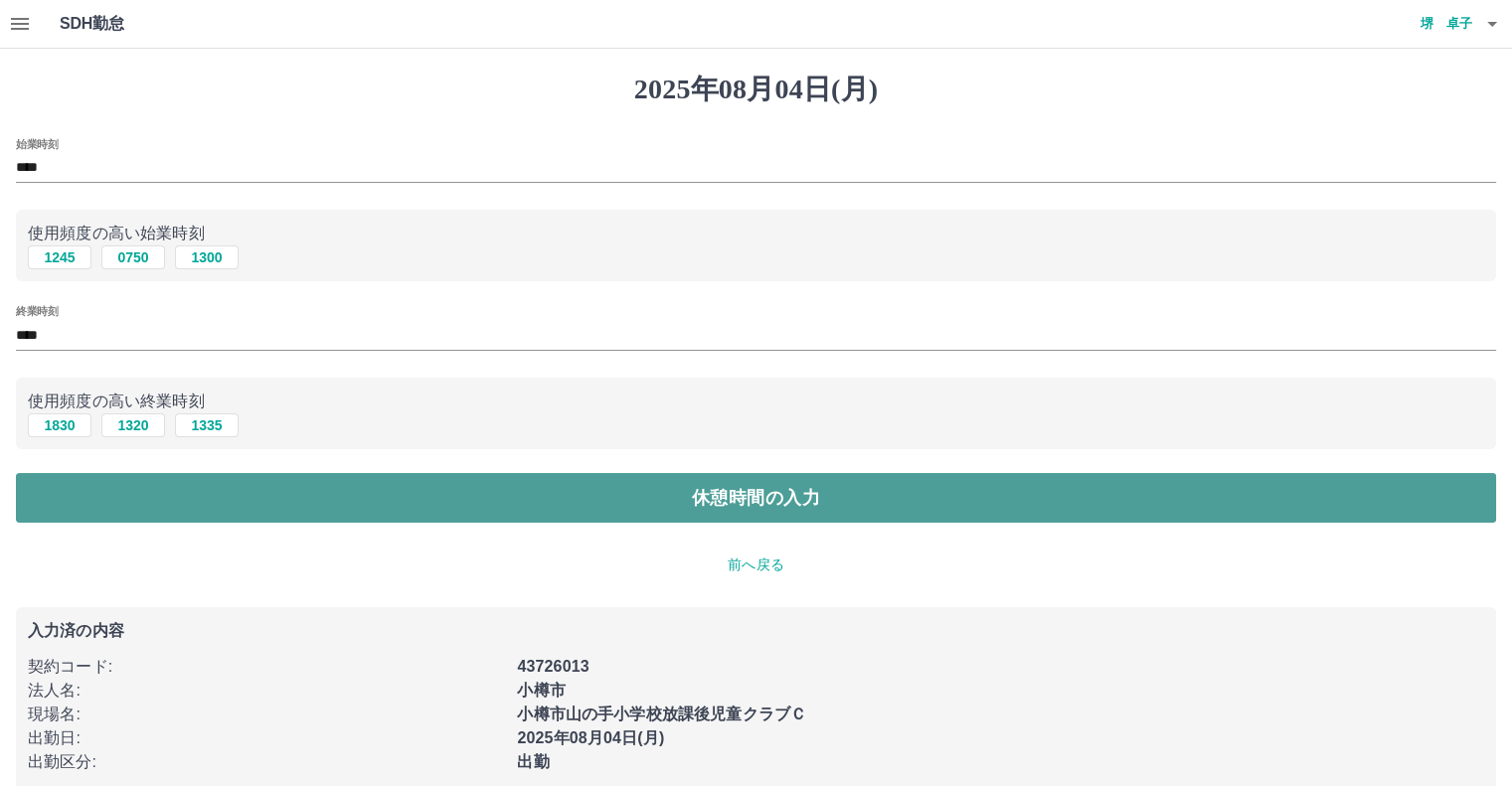 click on "休憩時間の入力" at bounding box center (756, 498) 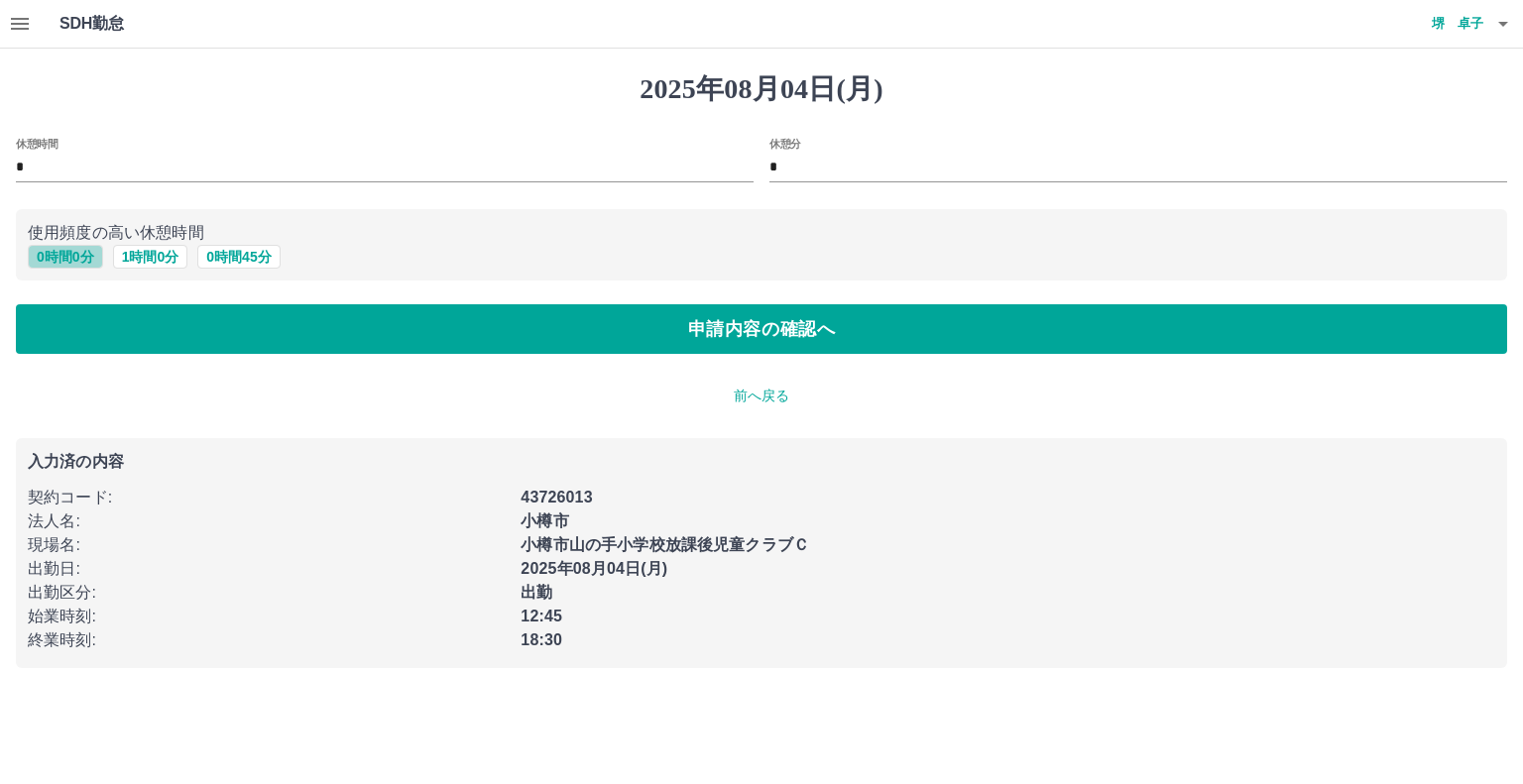 click on "0 時間 0 分" at bounding box center [65, 257] 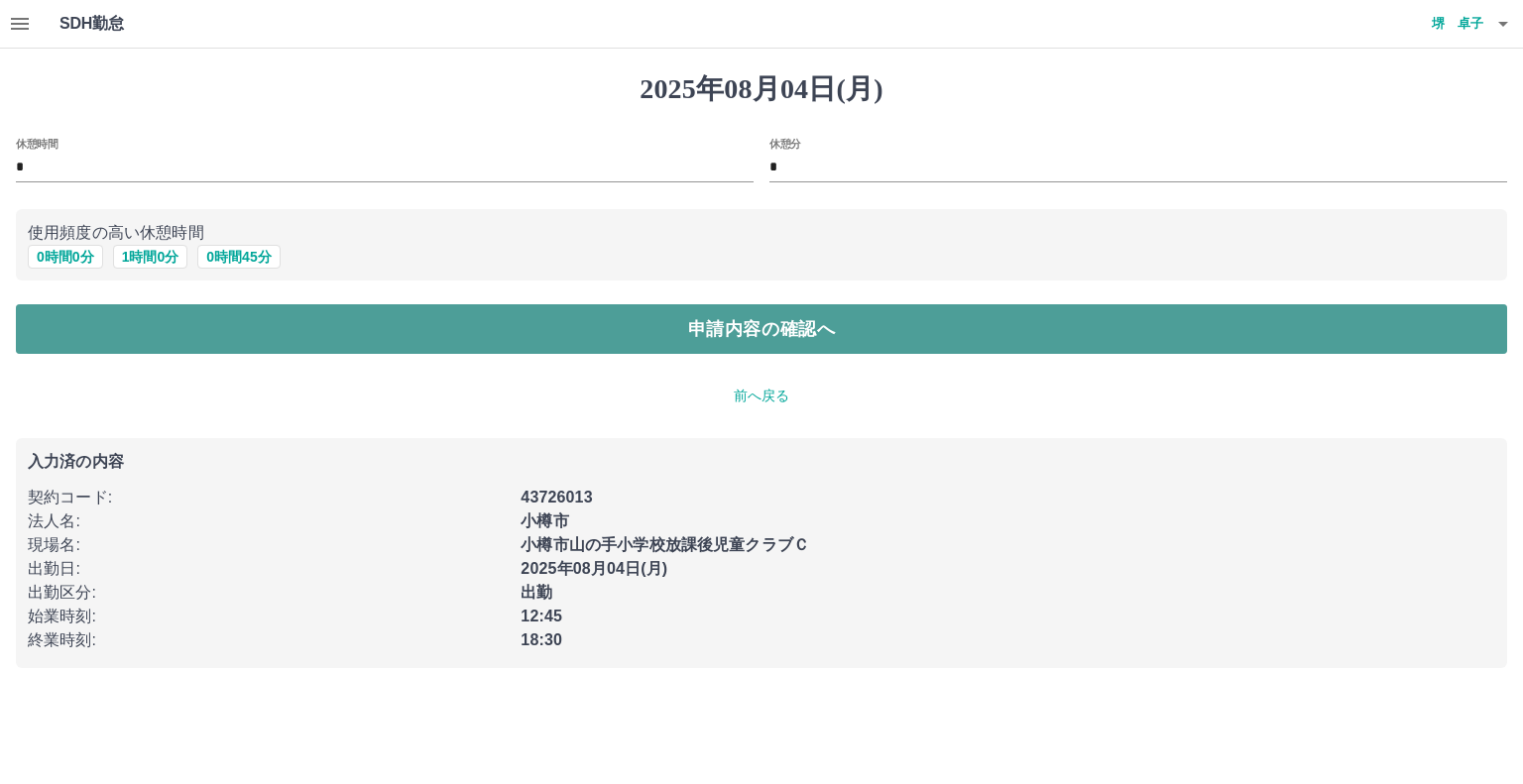 click on "申請内容の確認へ" at bounding box center (762, 329) 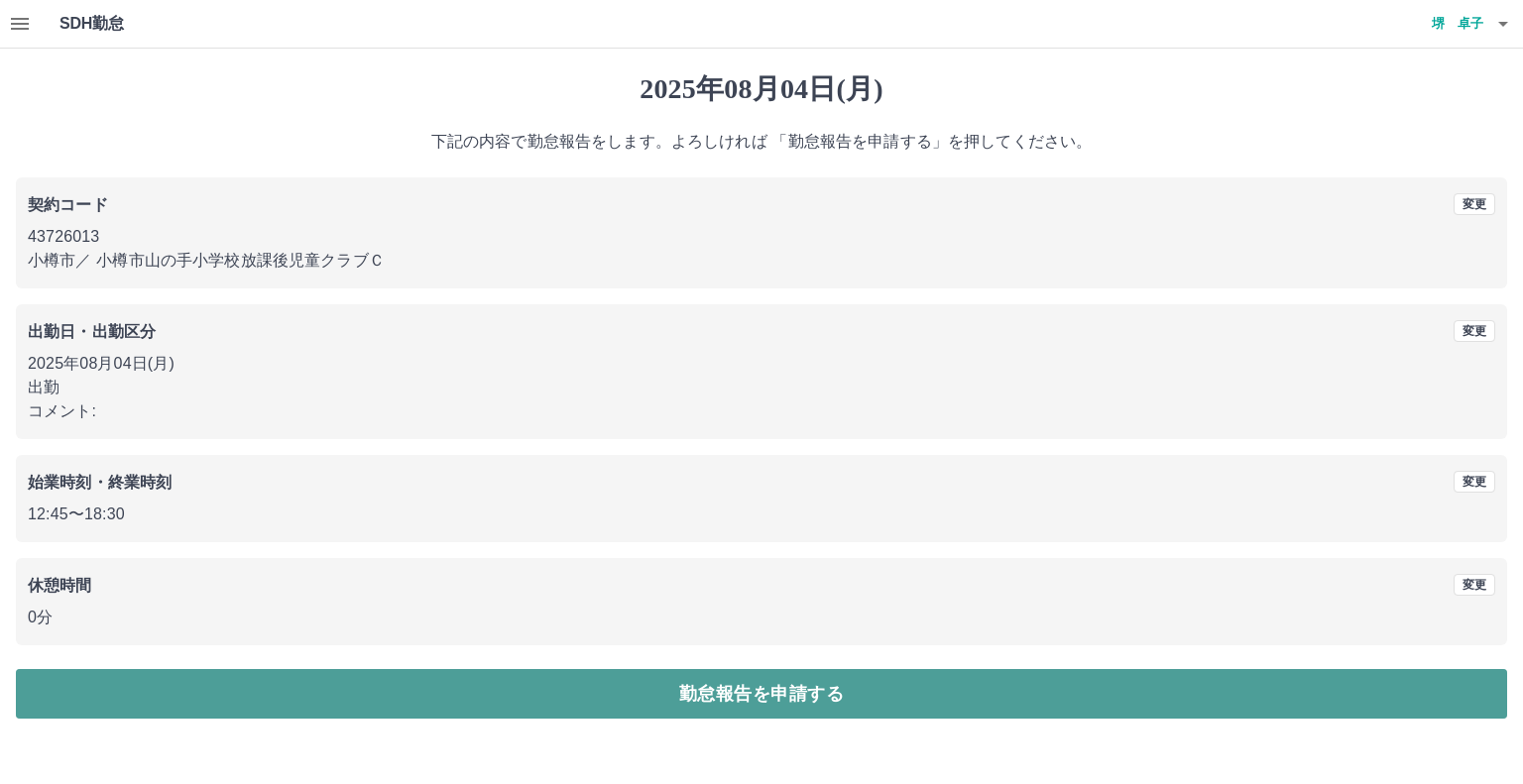 click on "勤怠報告を申請する" at bounding box center (762, 694) 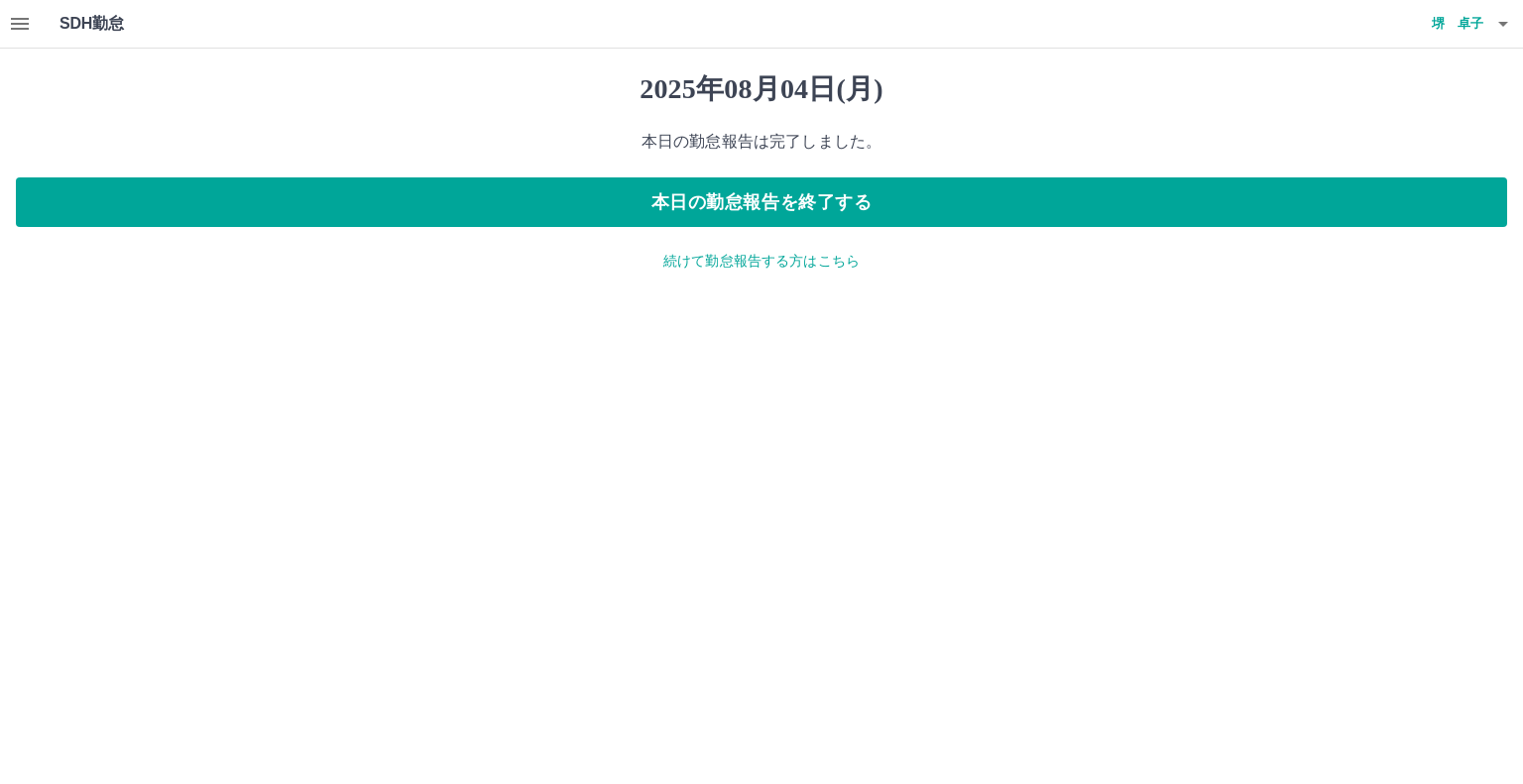 click on "続けて勤怠報告する方はこちら" at bounding box center [762, 261] 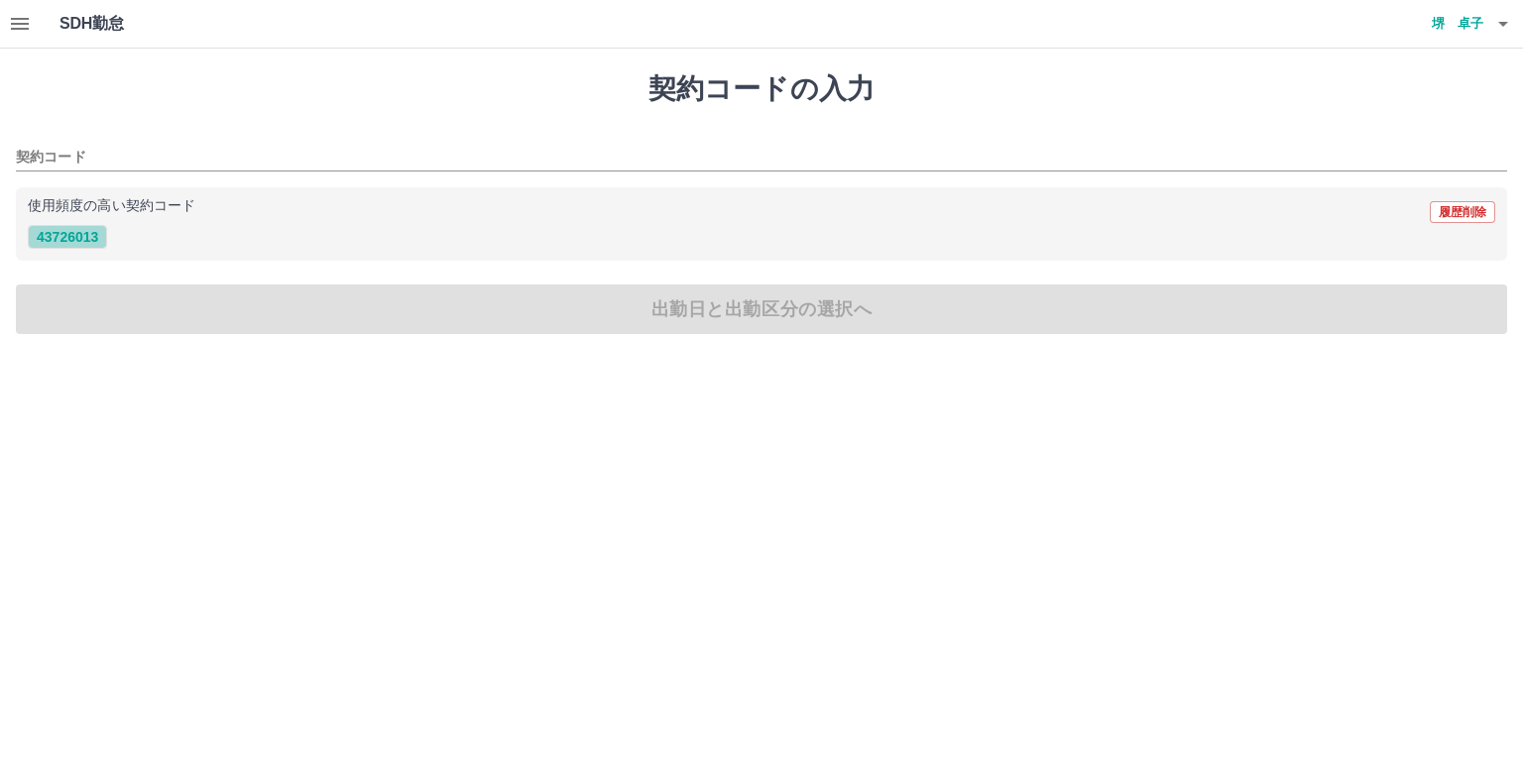 click on "43726013" at bounding box center (67, 237) 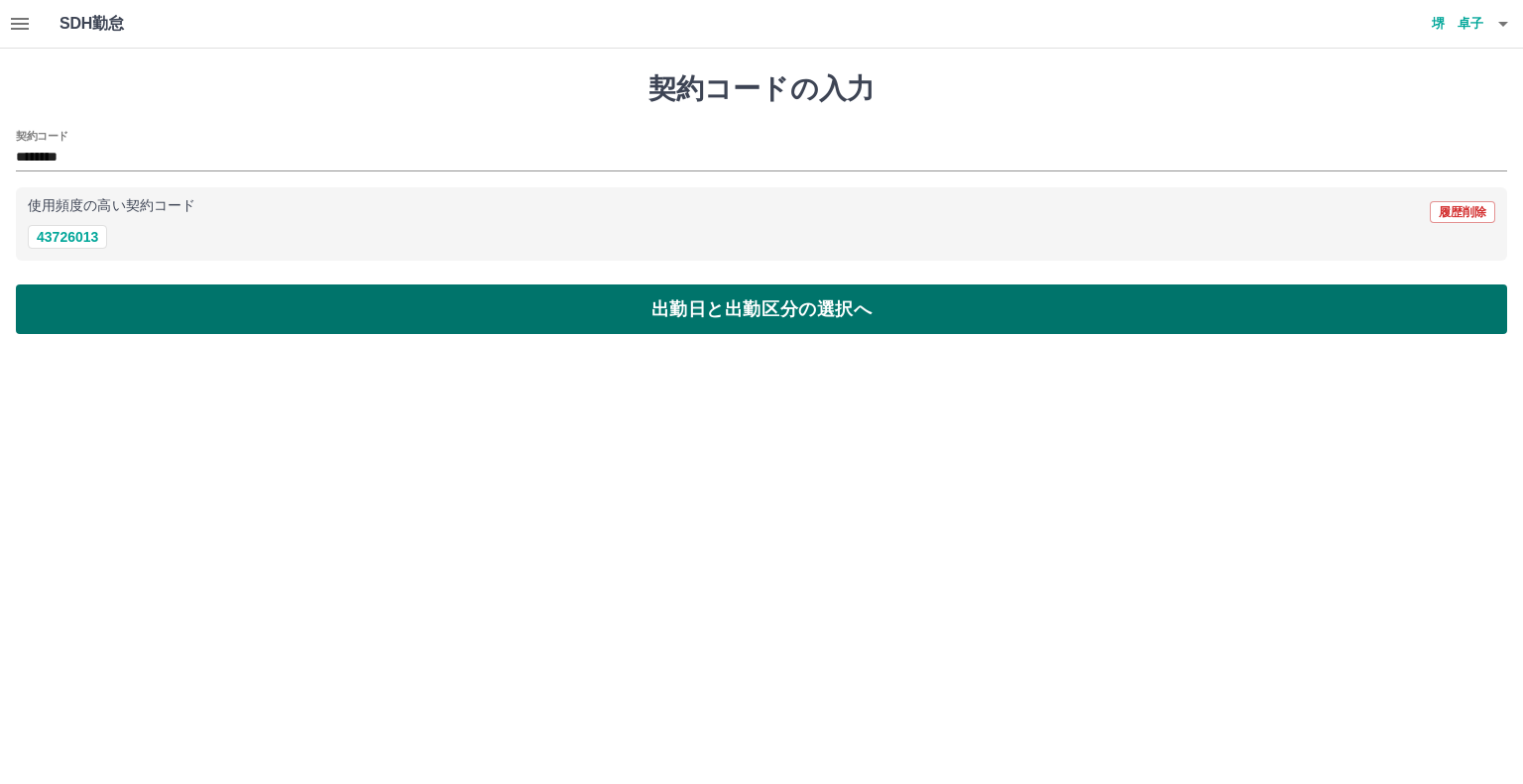 click on "出勤日と出勤区分の選択へ" at bounding box center (762, 309) 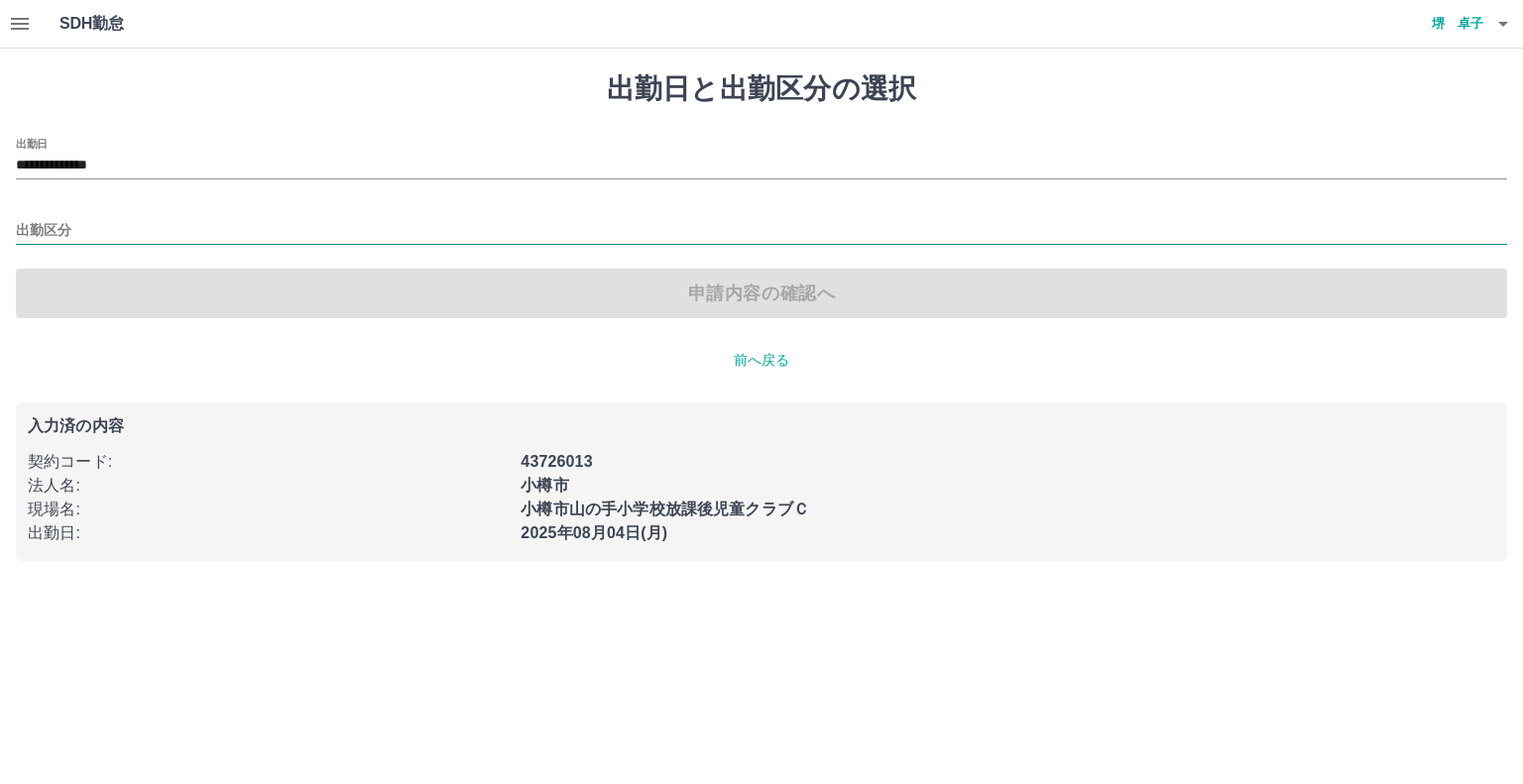 click on "出勤区分" at bounding box center (762, 231) 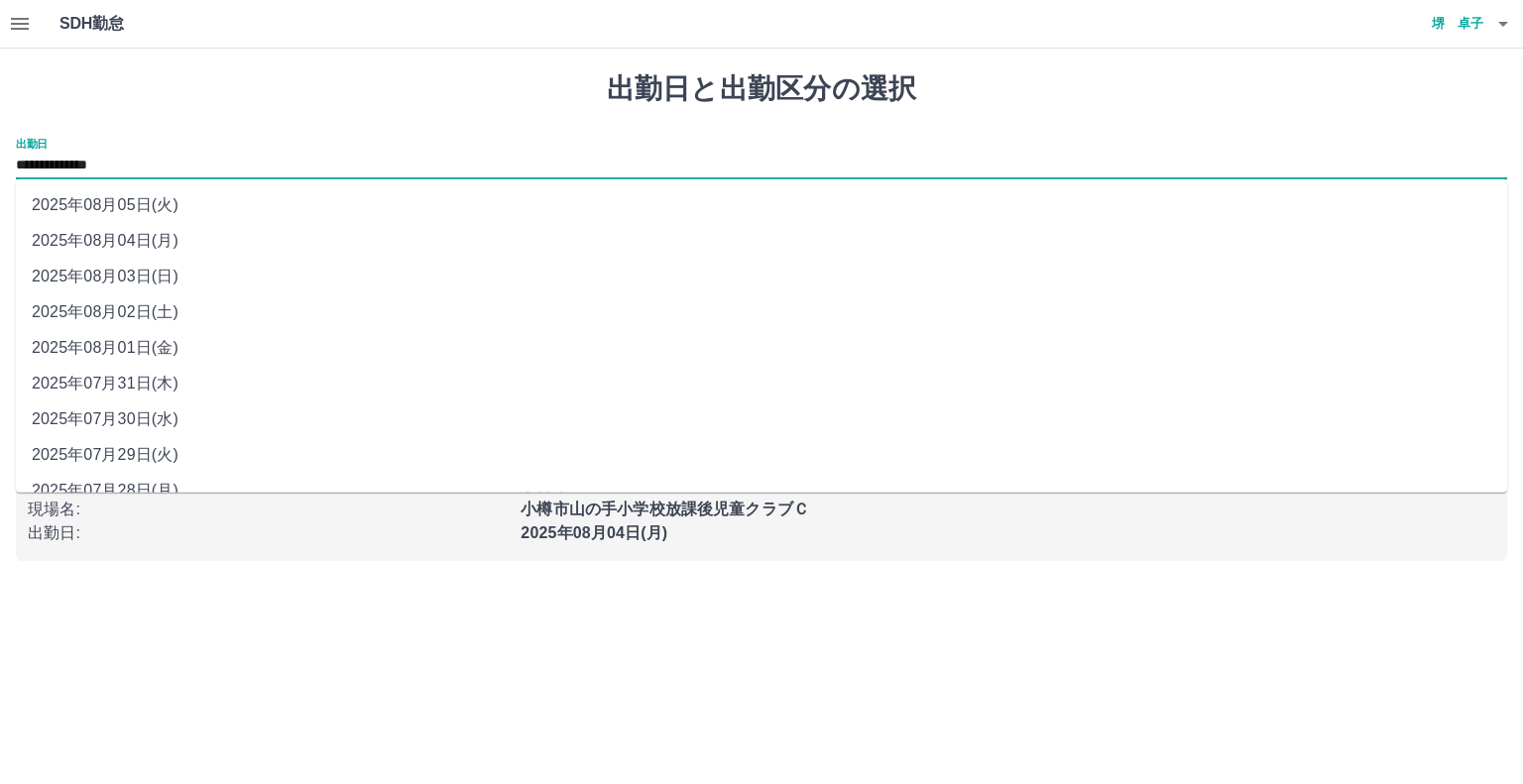 click on "**********" at bounding box center [762, 166] 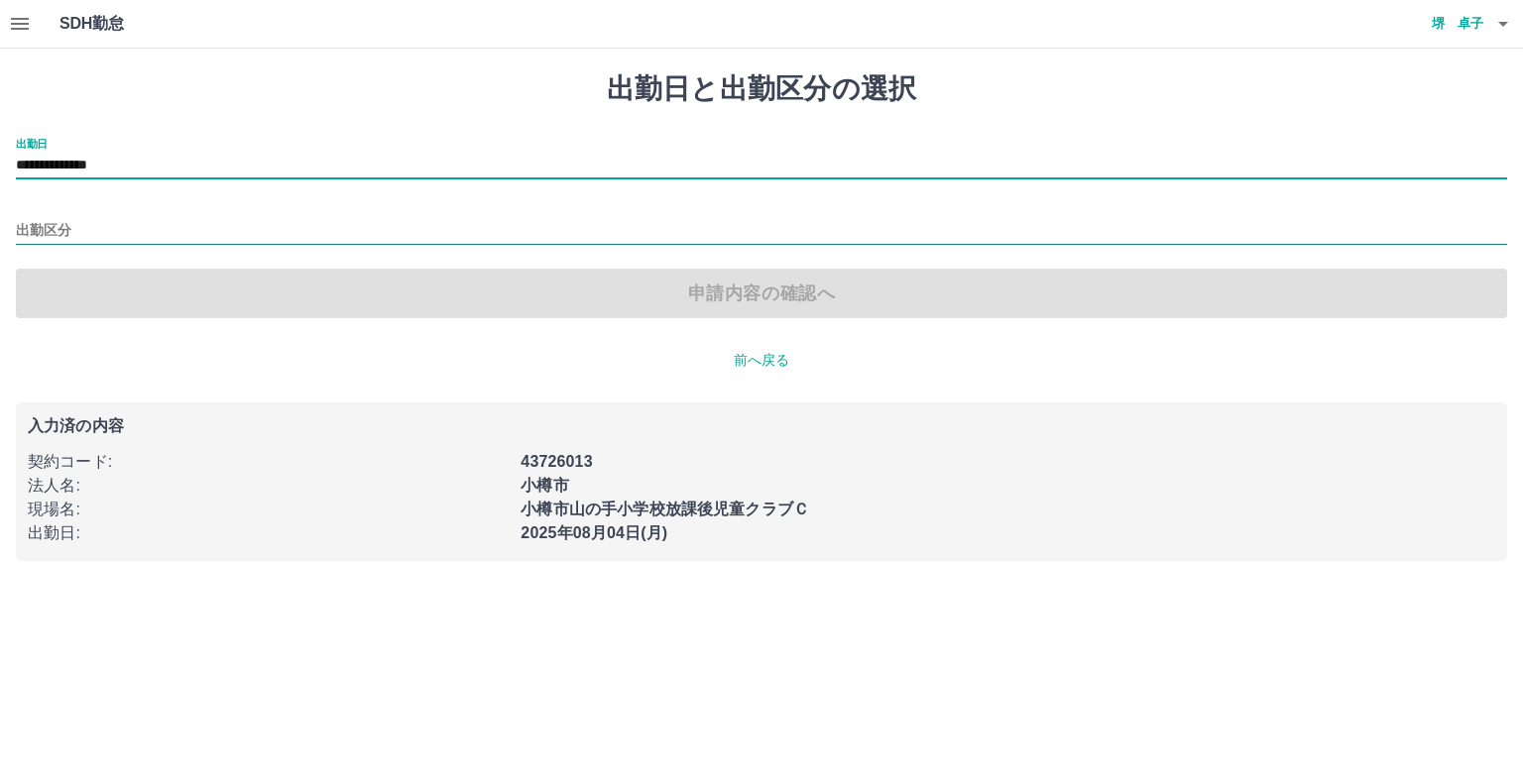 click on "出勤区分" at bounding box center [762, 231] 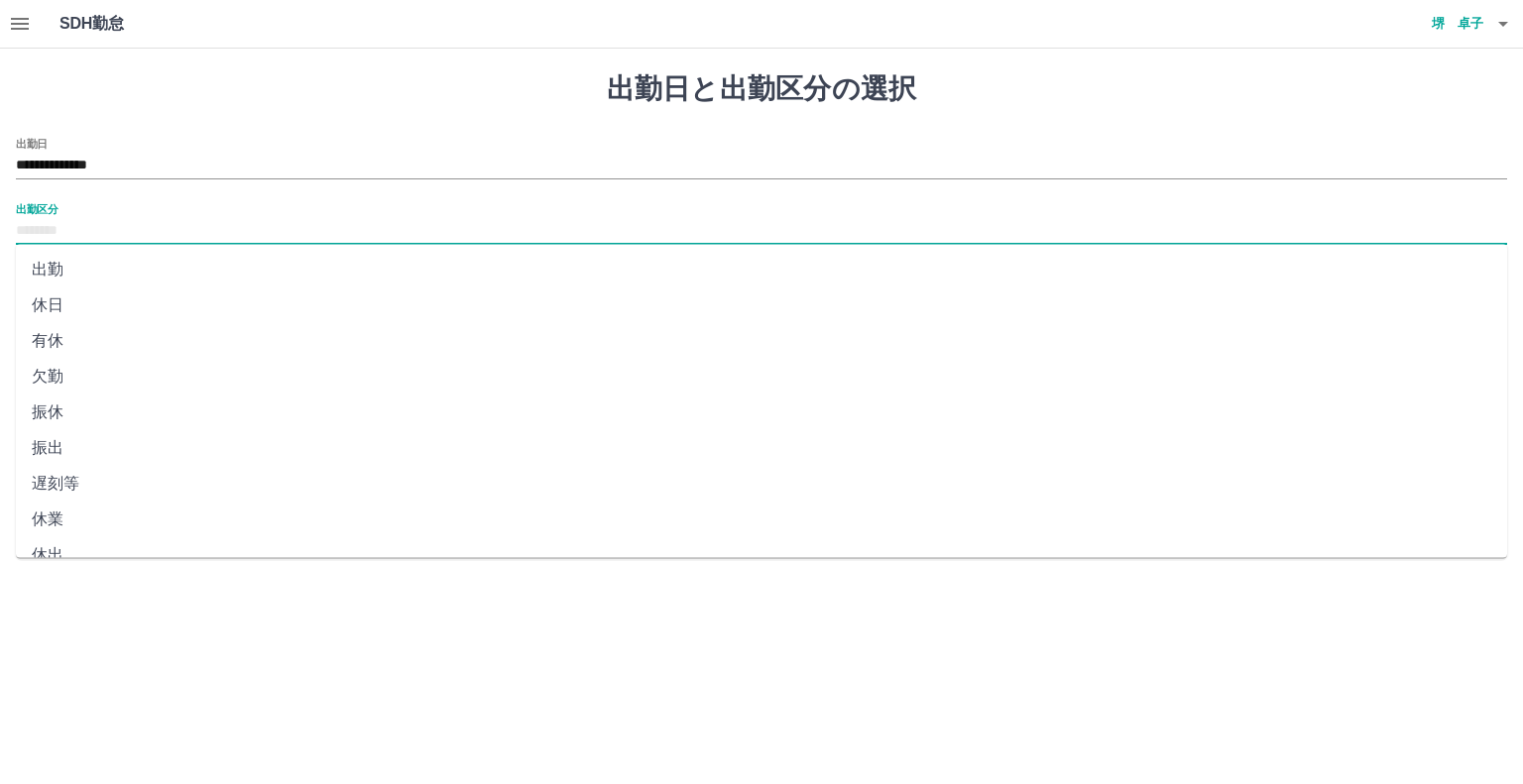 click on "休日" at bounding box center (762, 305) 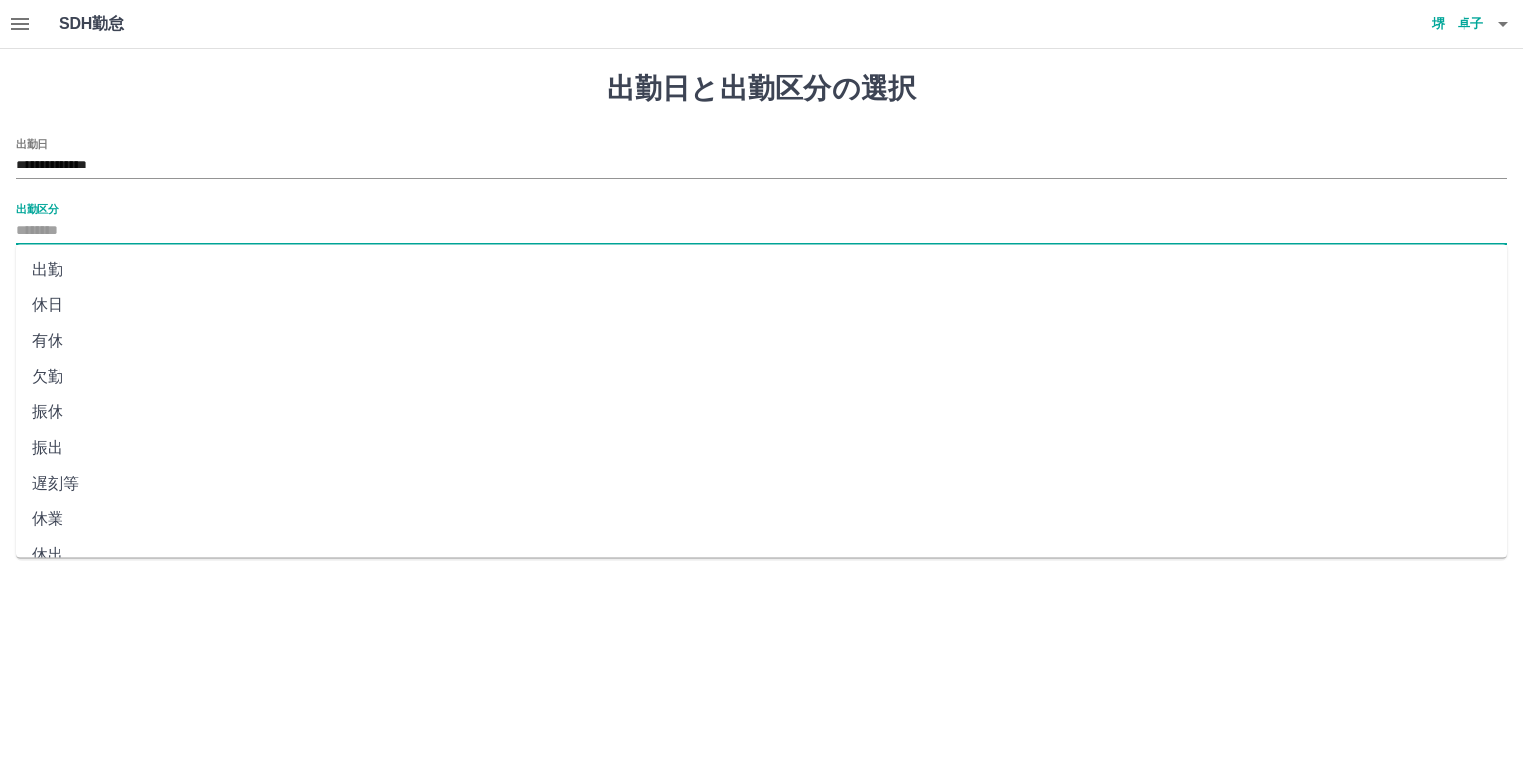 type on "**" 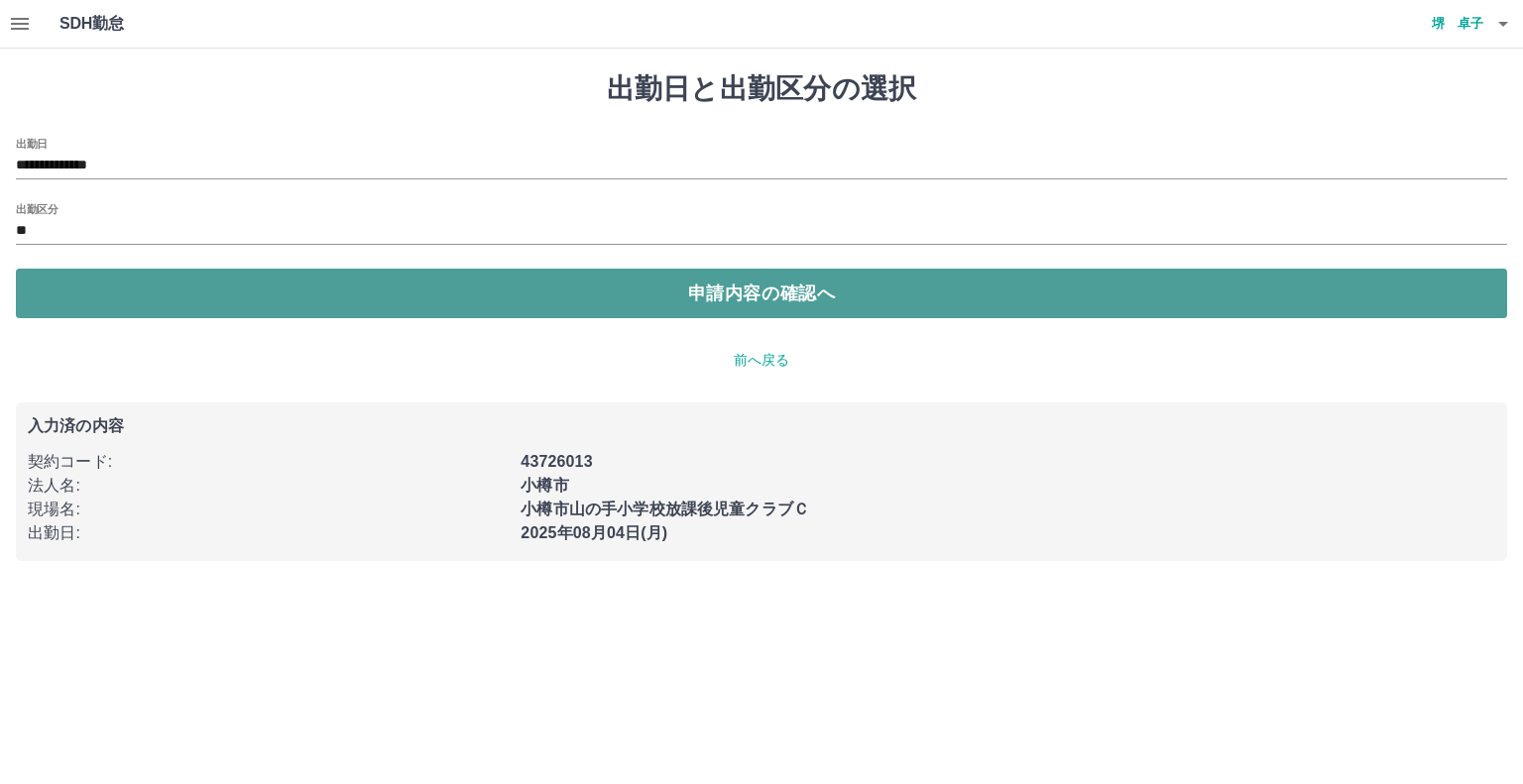 click on "申請内容の確認へ" at bounding box center (762, 293) 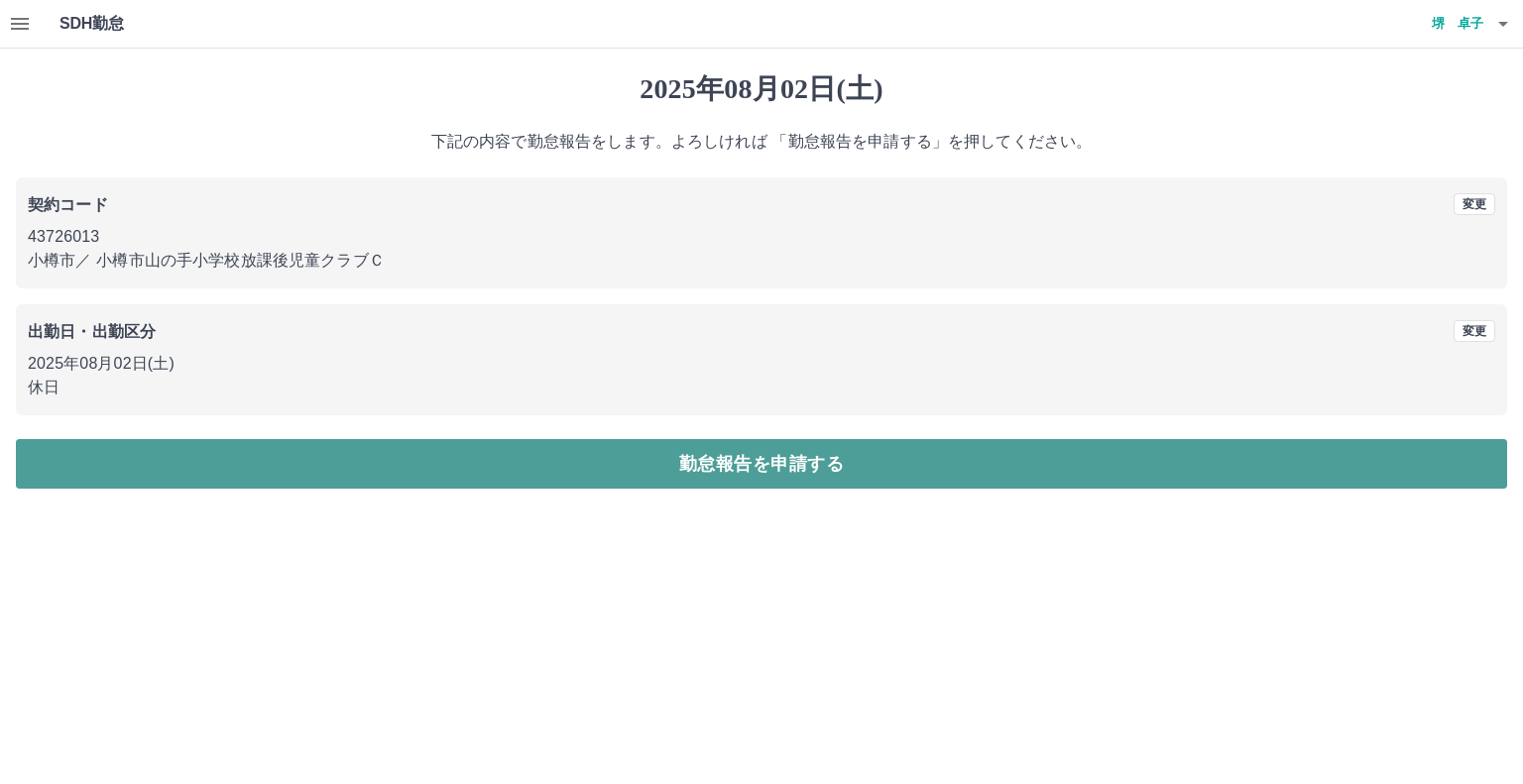 click on "勤怠報告を申請する" at bounding box center (762, 464) 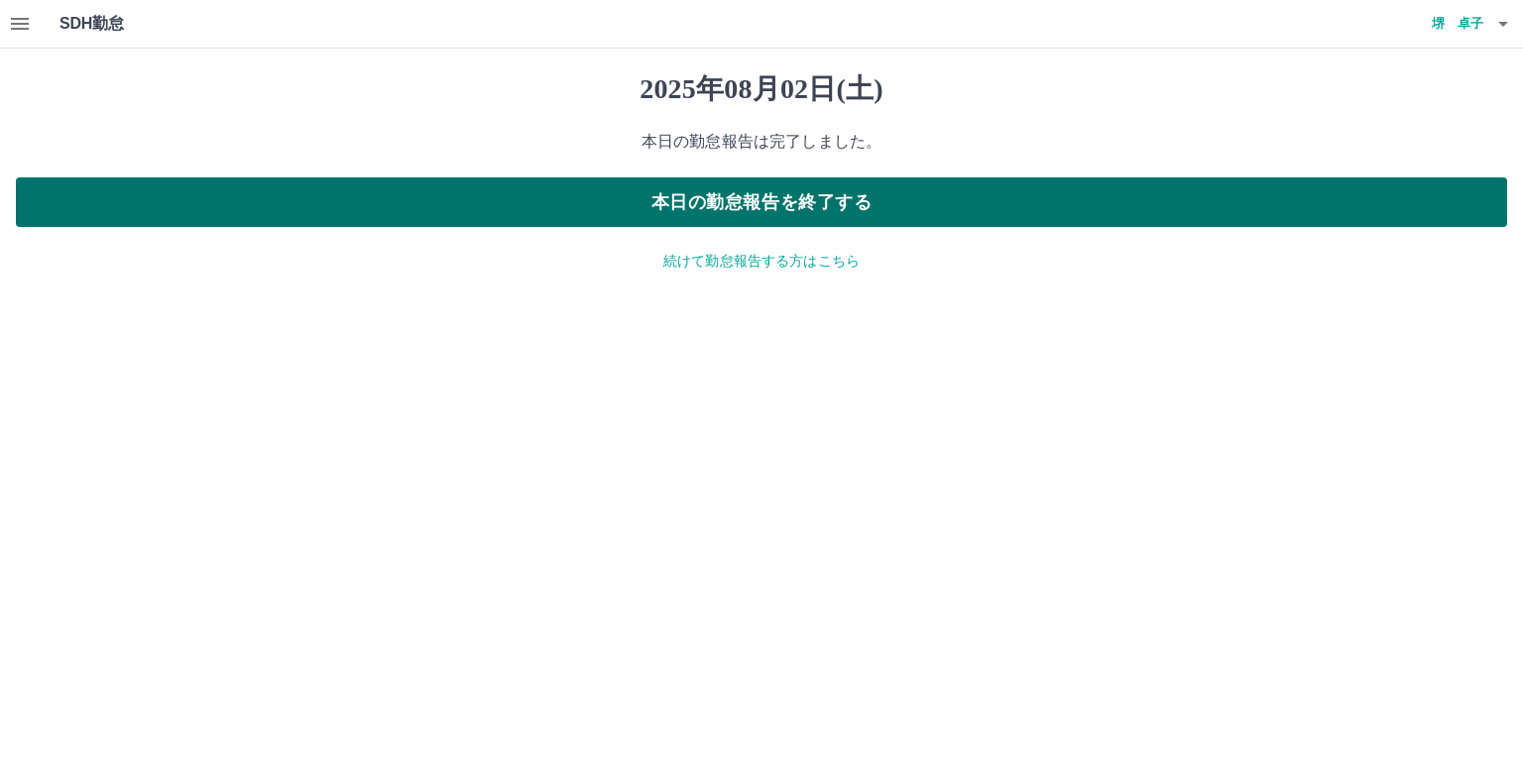 click on "本日の勤怠報告を終了する" at bounding box center (762, 202) 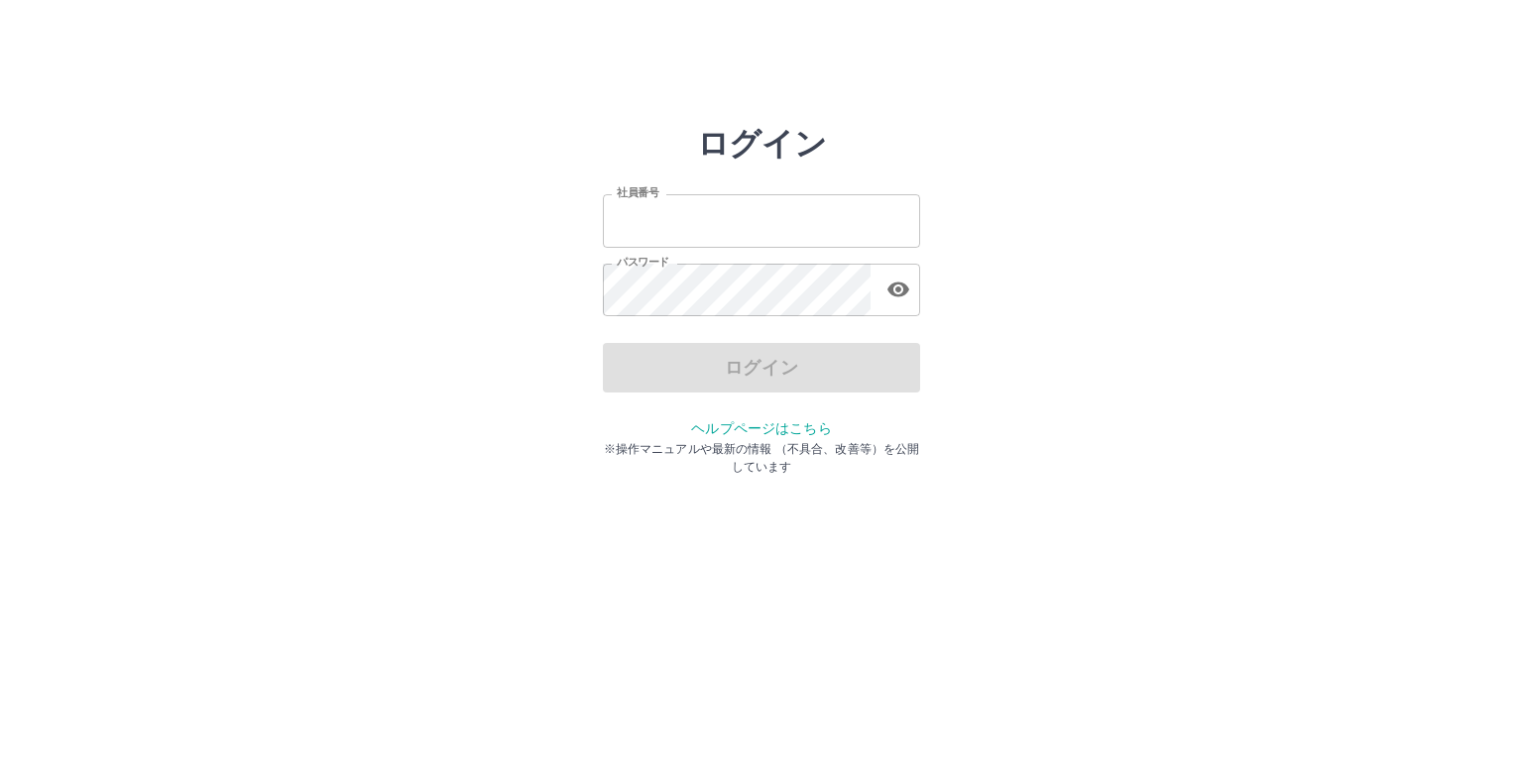 scroll, scrollTop: 0, scrollLeft: 0, axis: both 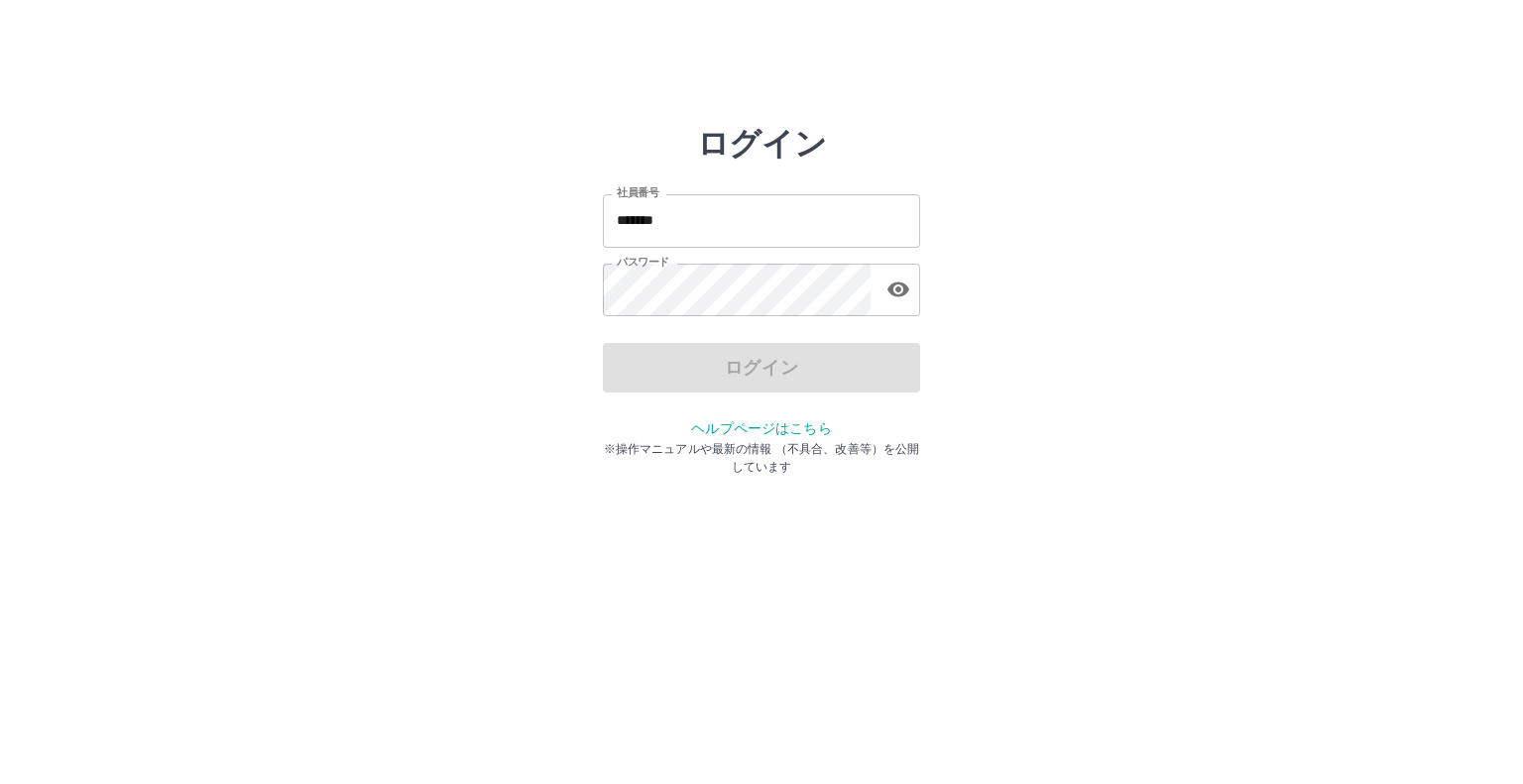 click on "*******" at bounding box center [762, 220] 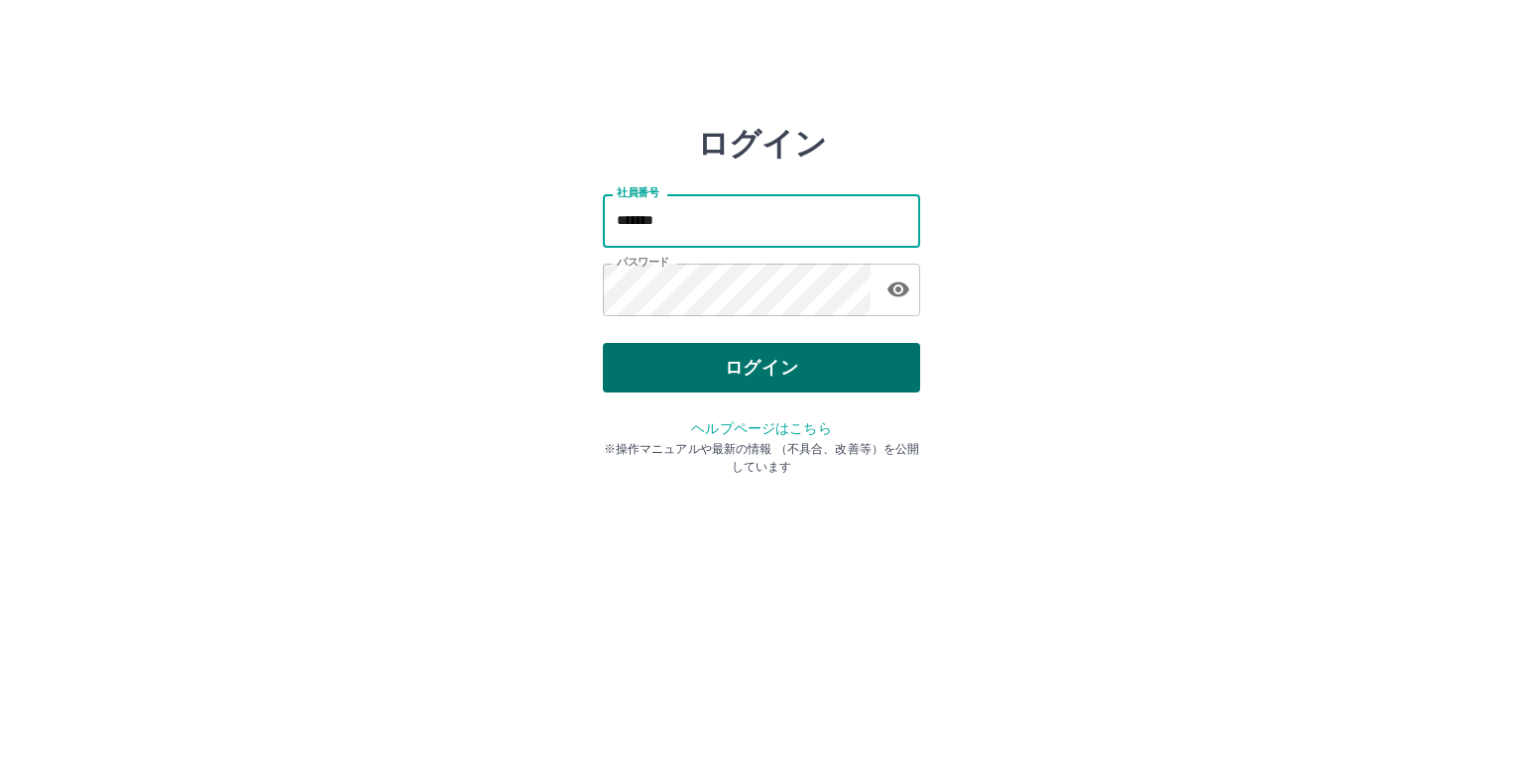 click on "ログイン" at bounding box center (762, 368) 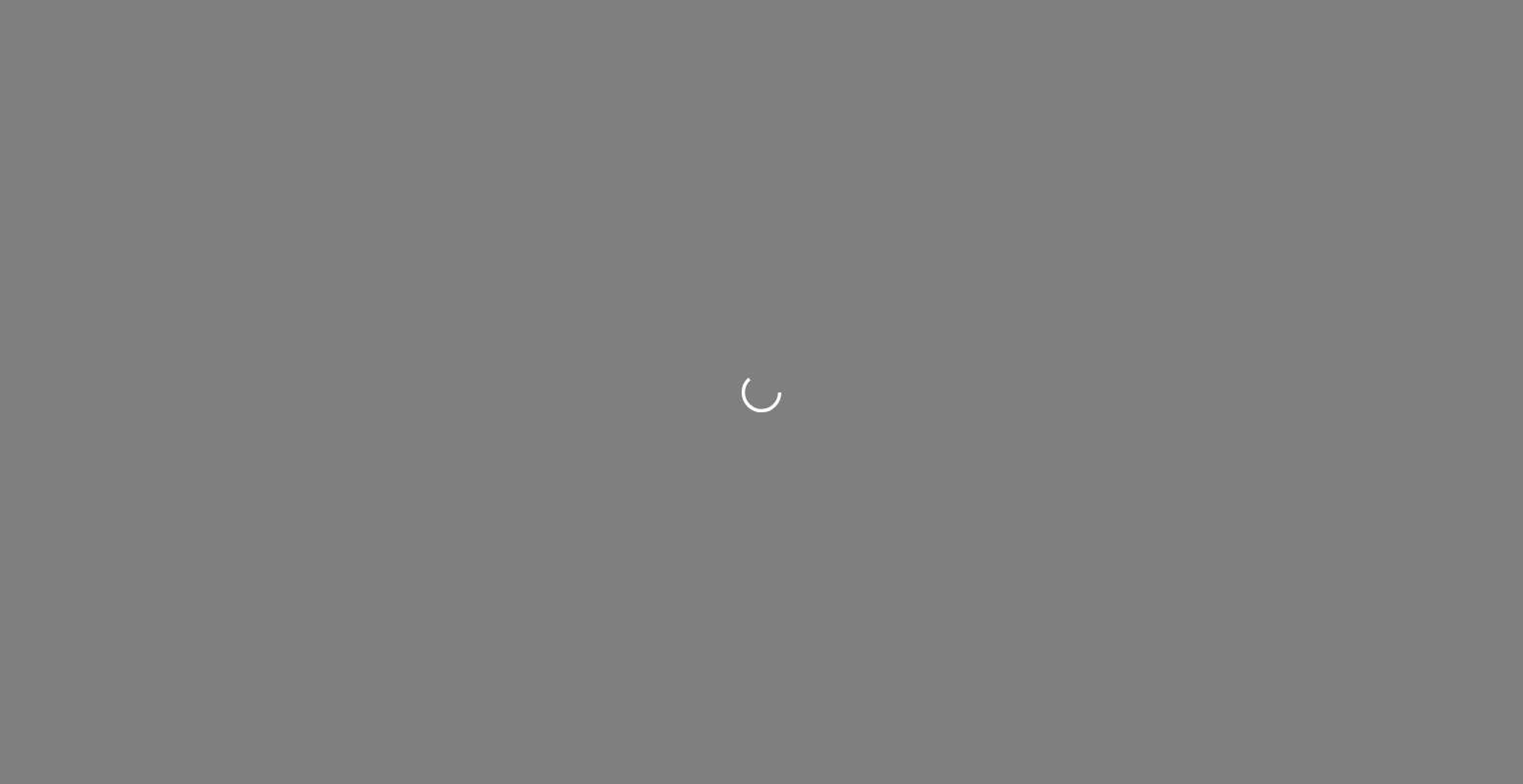 scroll, scrollTop: 0, scrollLeft: 0, axis: both 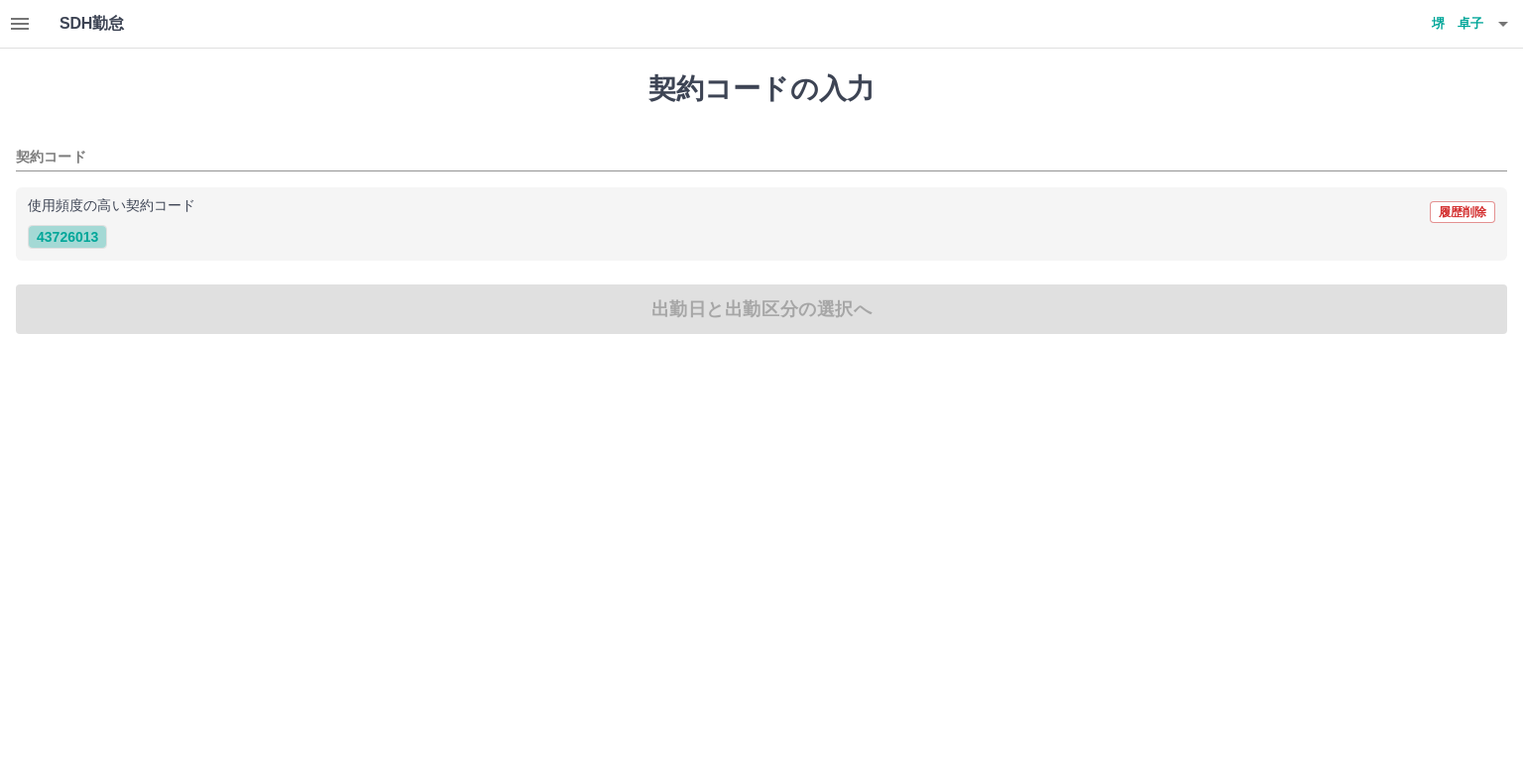 click on "43726013" at bounding box center (67, 237) 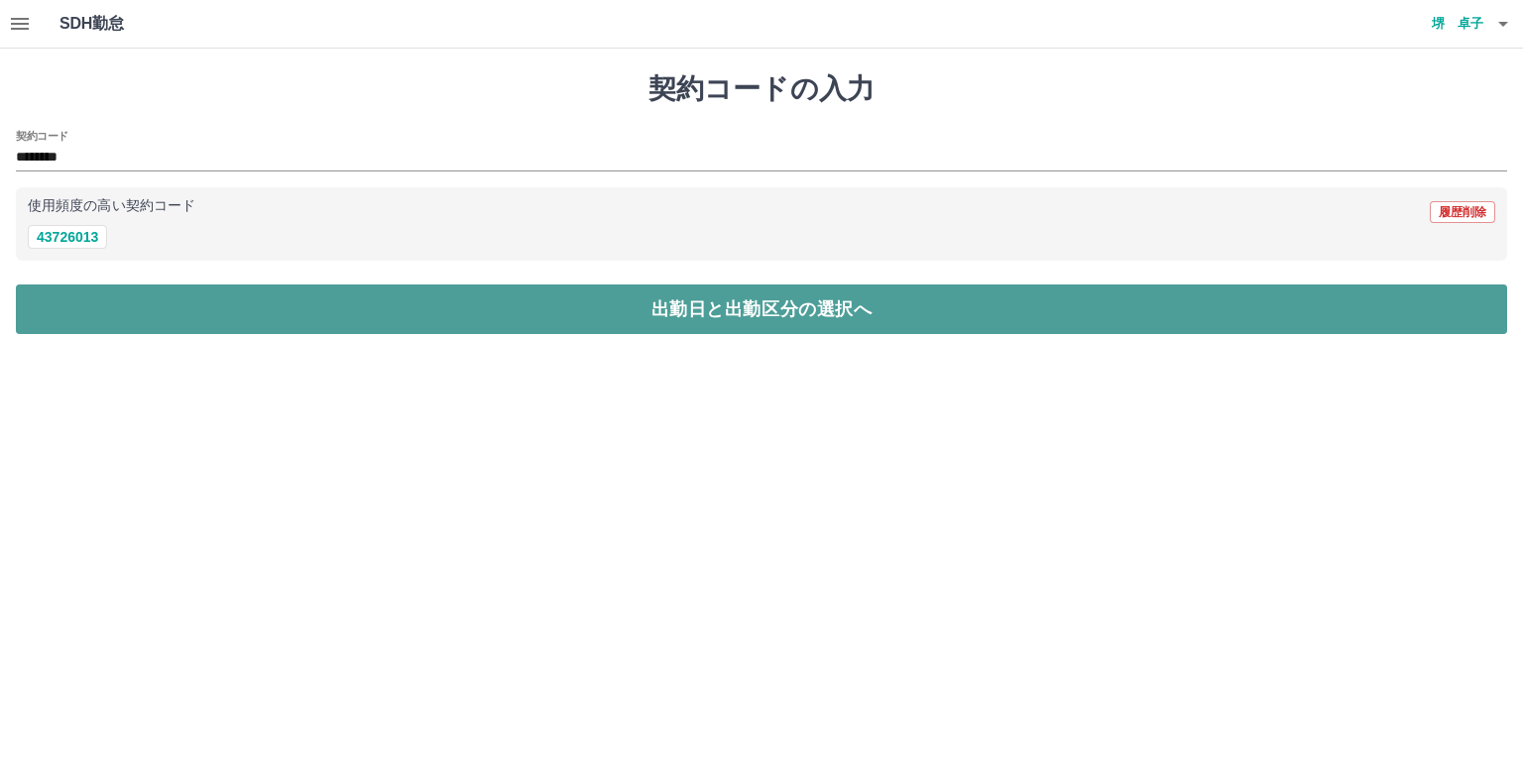 click on "出勤日と出勤区分の選択へ" at bounding box center (762, 309) 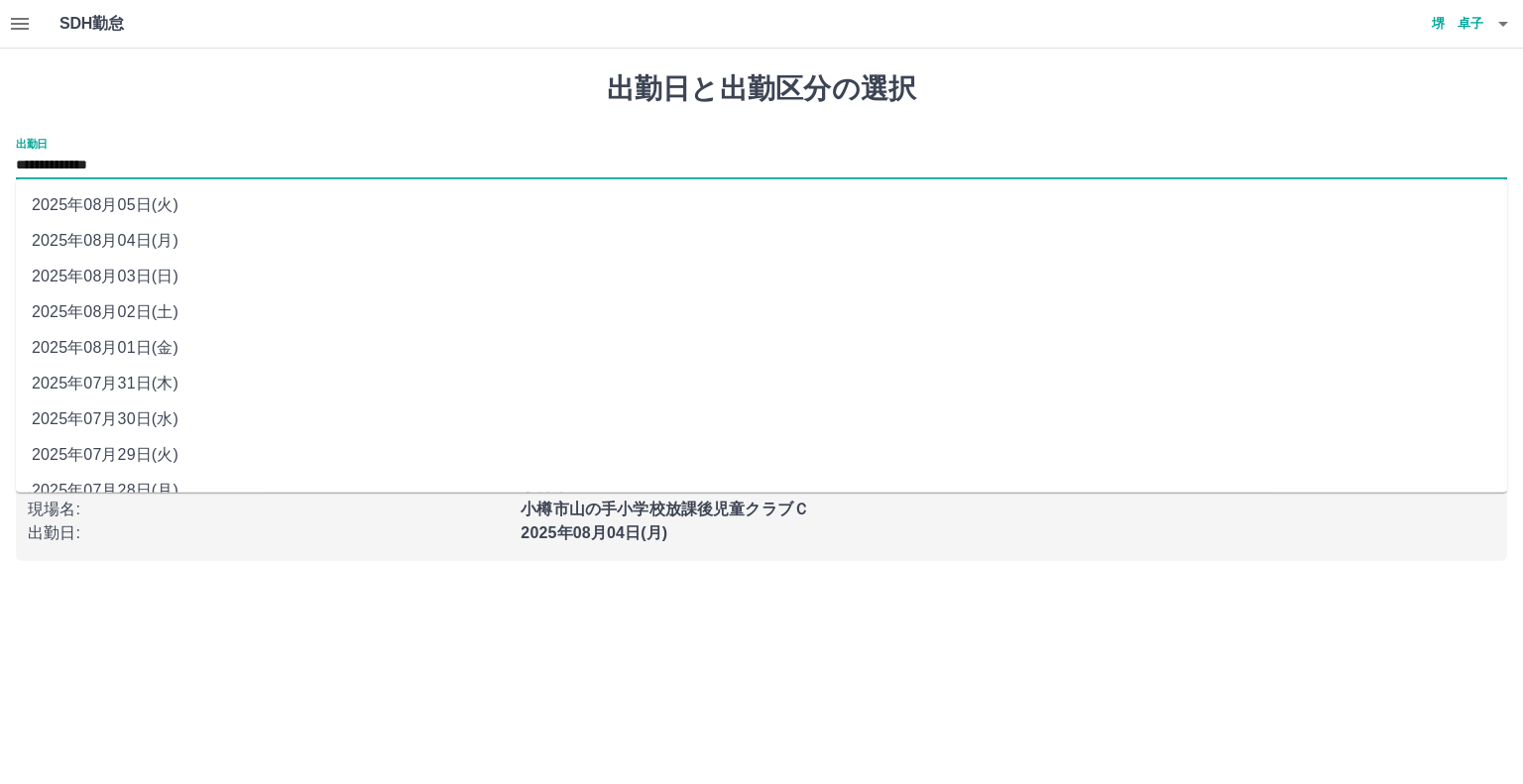 click on "**********" at bounding box center [762, 166] 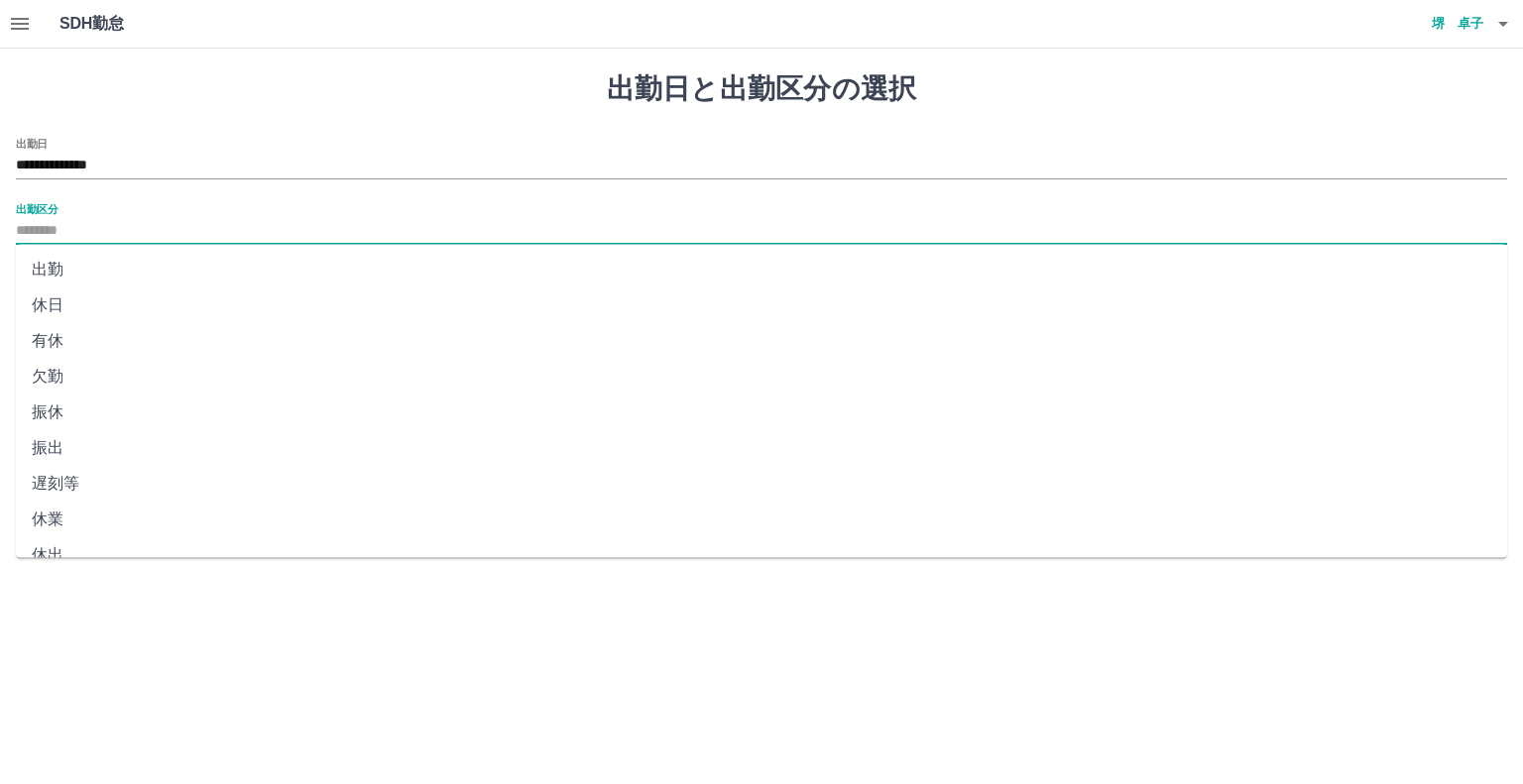 click on "出勤区分" at bounding box center (762, 231) 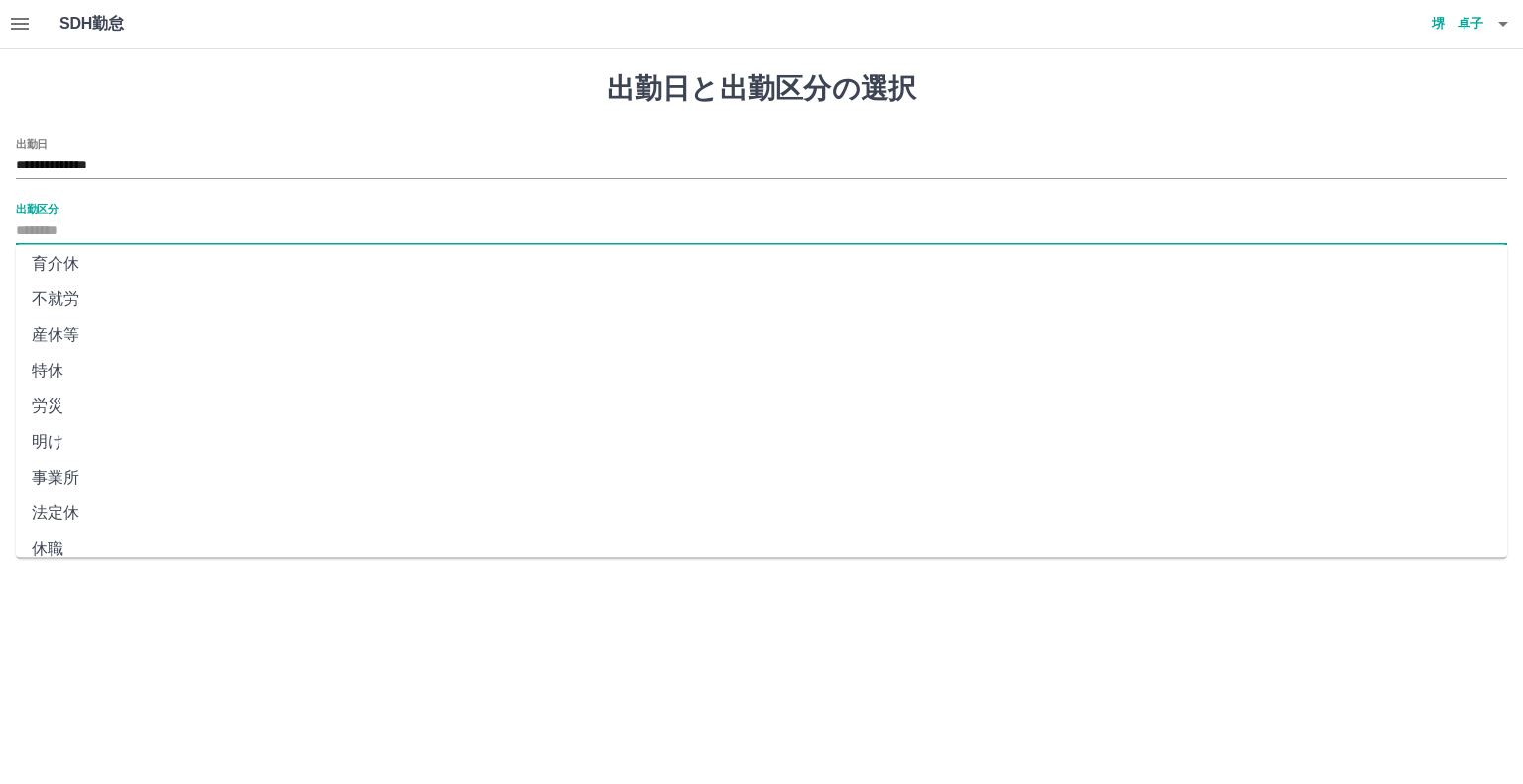scroll, scrollTop: 344, scrollLeft: 0, axis: vertical 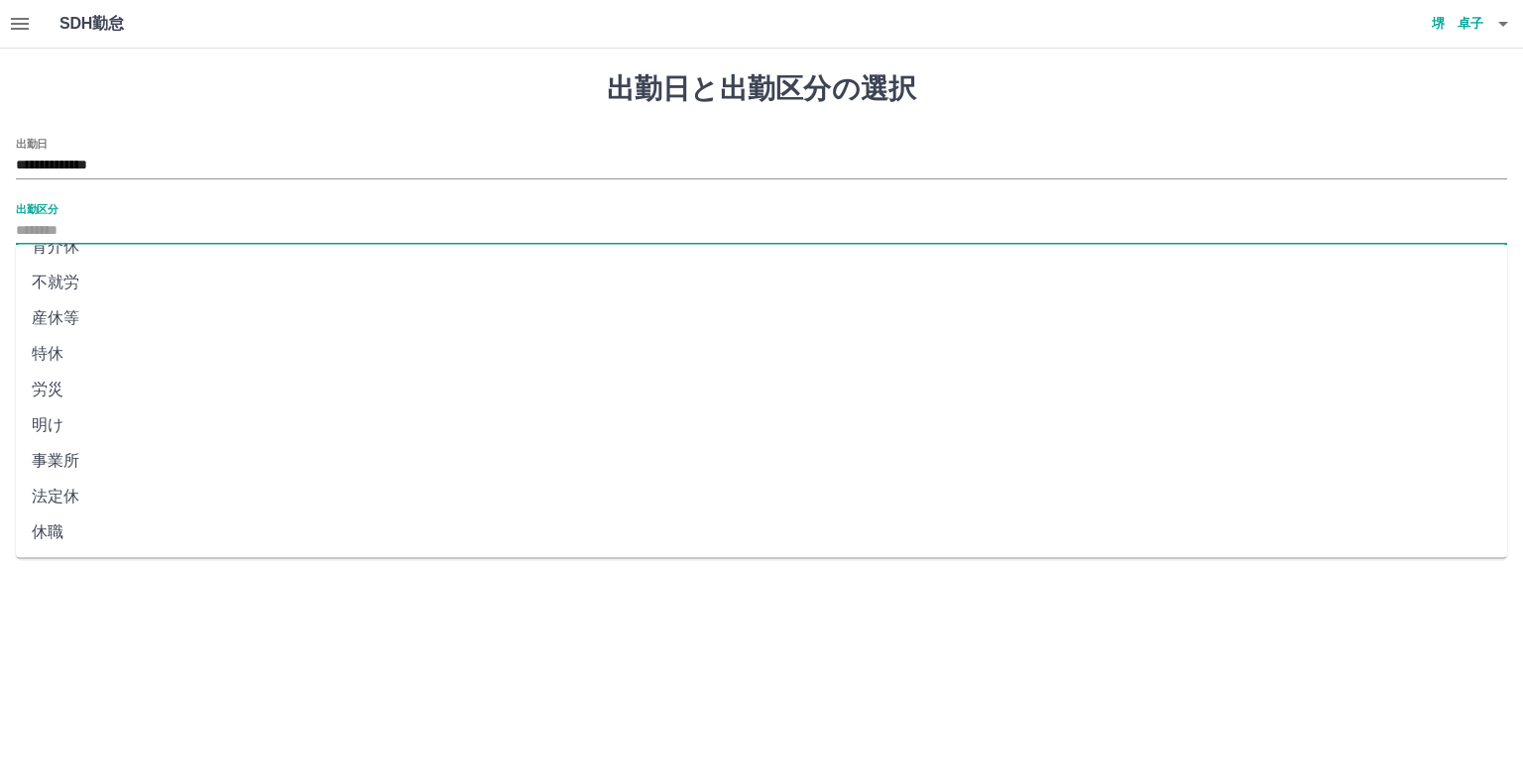 click on "法定休" at bounding box center (762, 497) 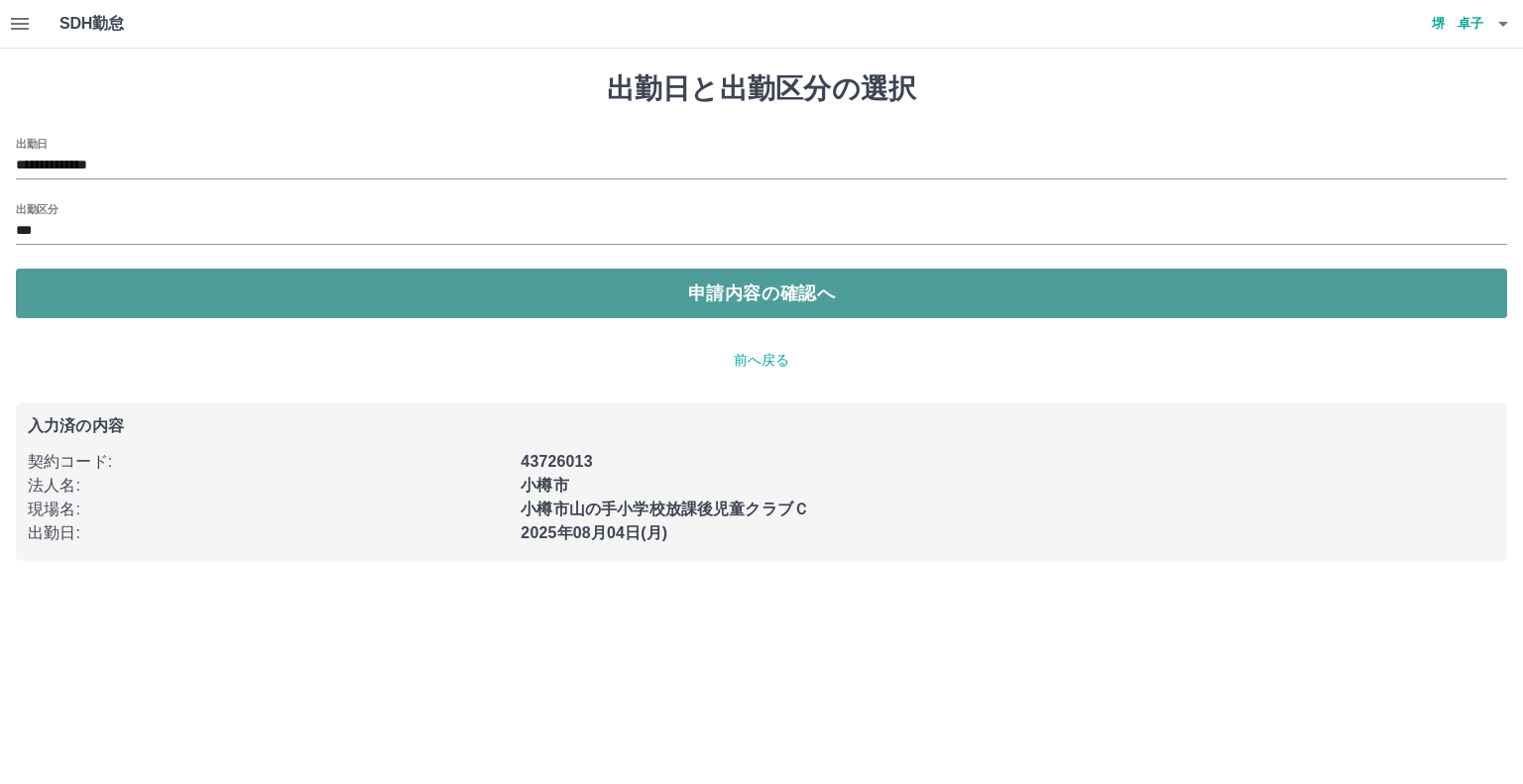 click on "申請内容の確認へ" at bounding box center [762, 293] 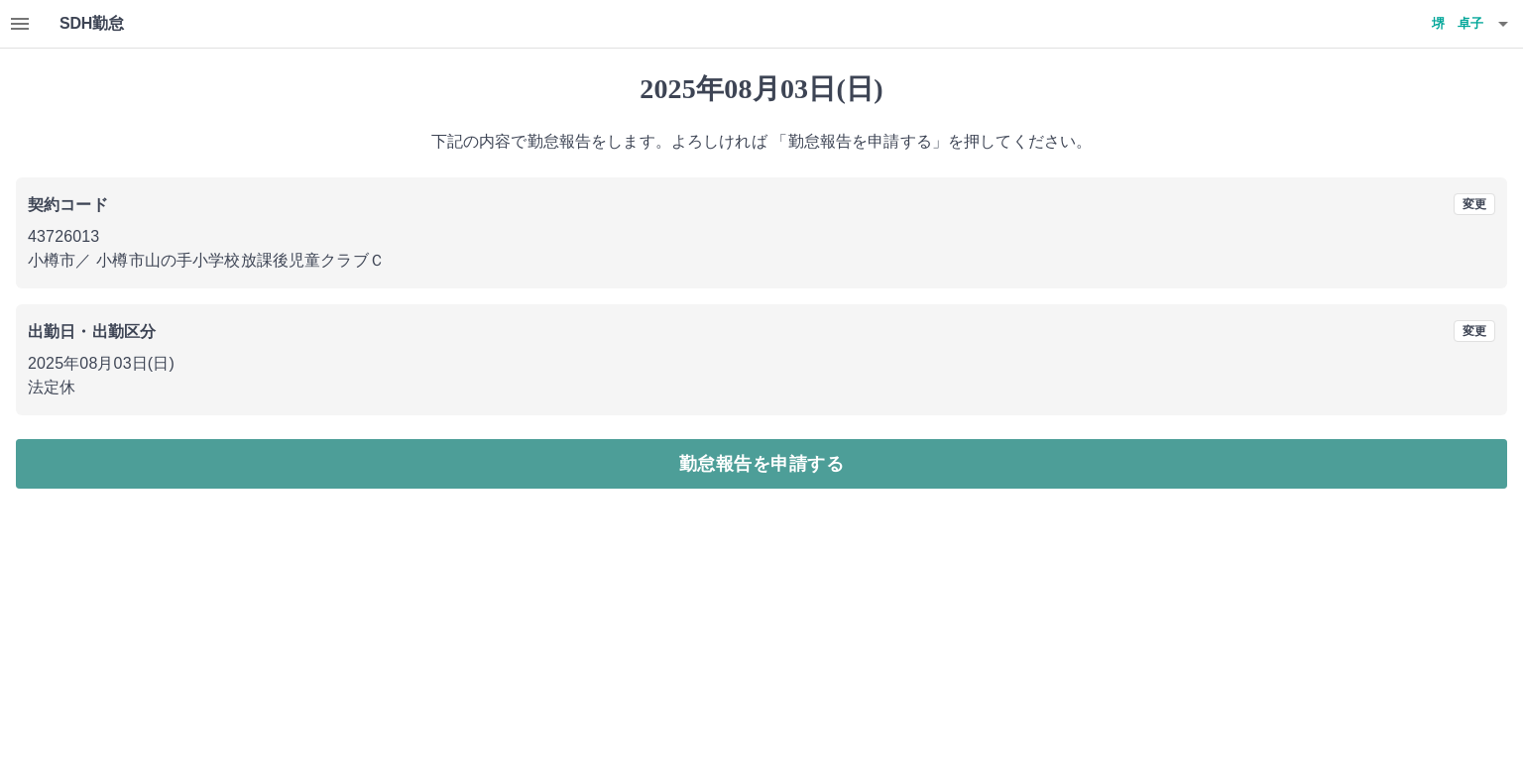 click on "勤怠報告を申請する" at bounding box center (762, 464) 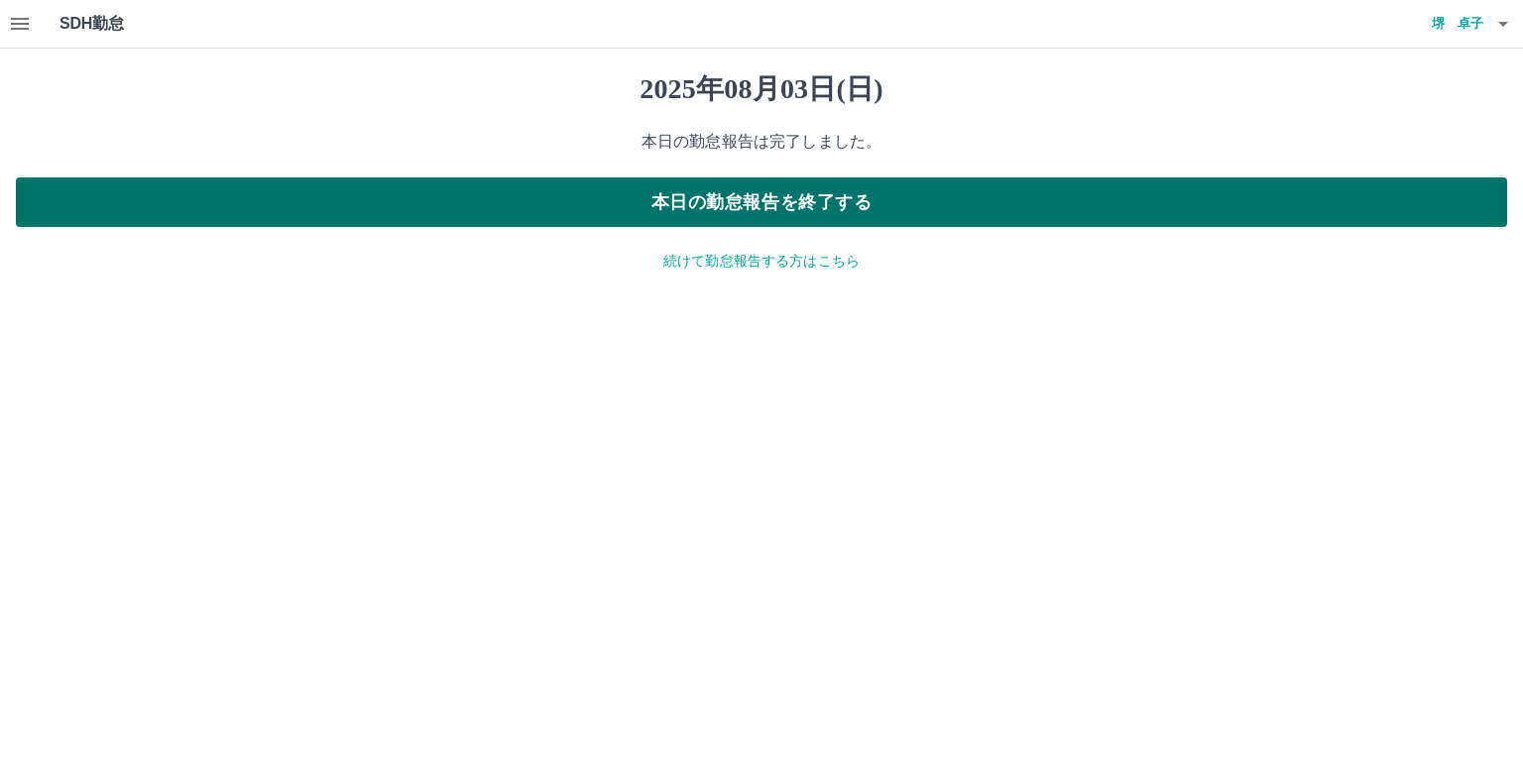 click on "本日の勤怠報告を終了する" at bounding box center [762, 202] 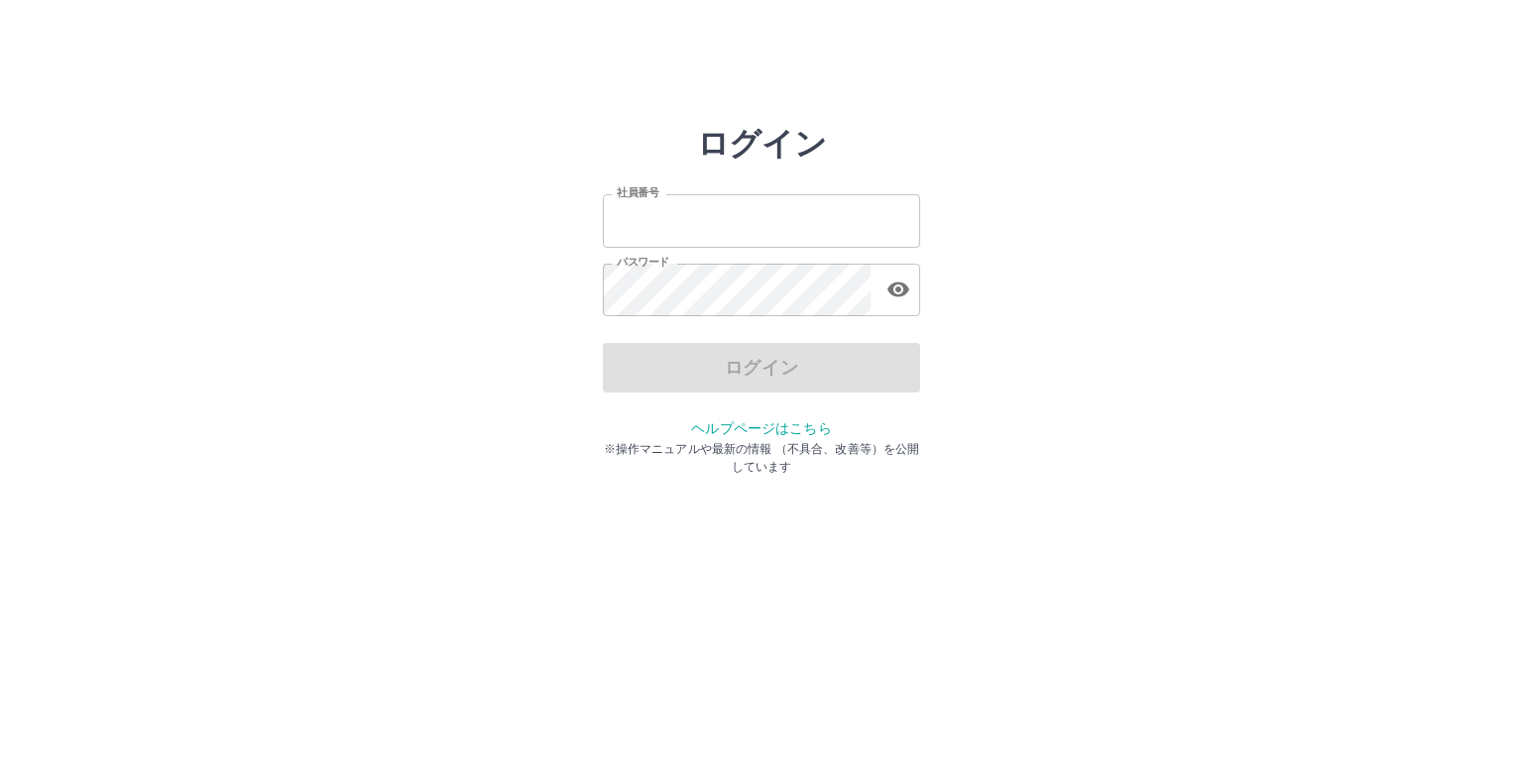 scroll, scrollTop: 0, scrollLeft: 0, axis: both 